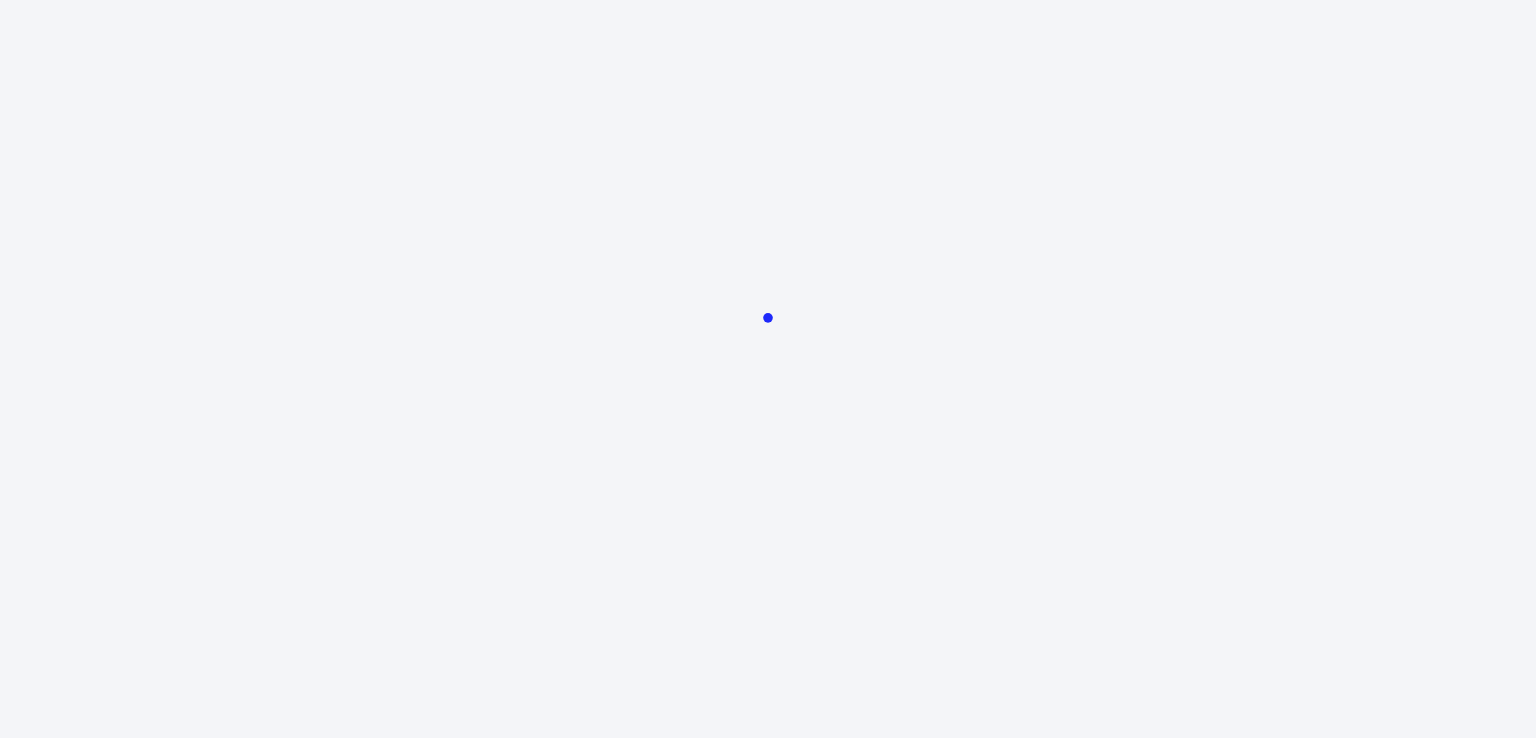 scroll, scrollTop: 0, scrollLeft: 0, axis: both 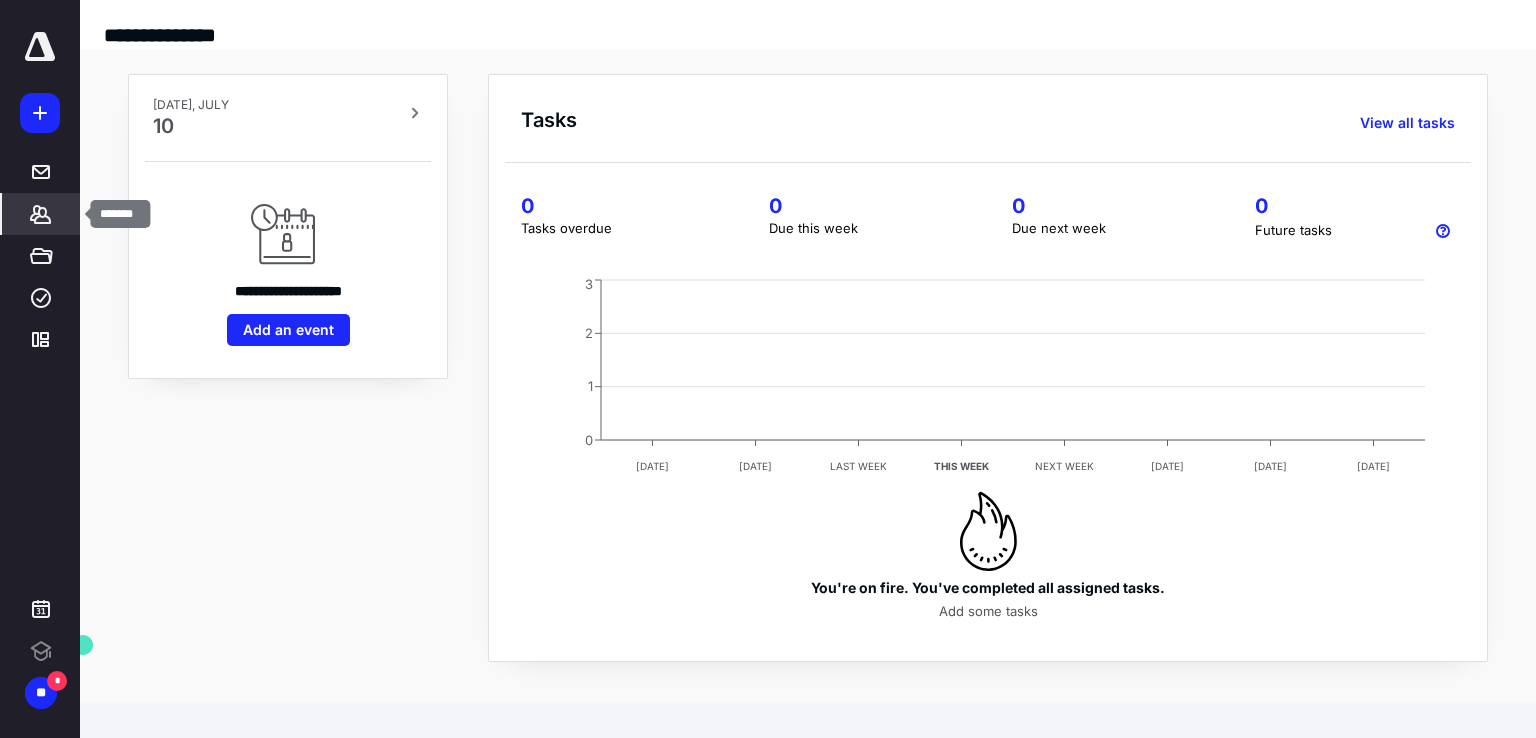 click 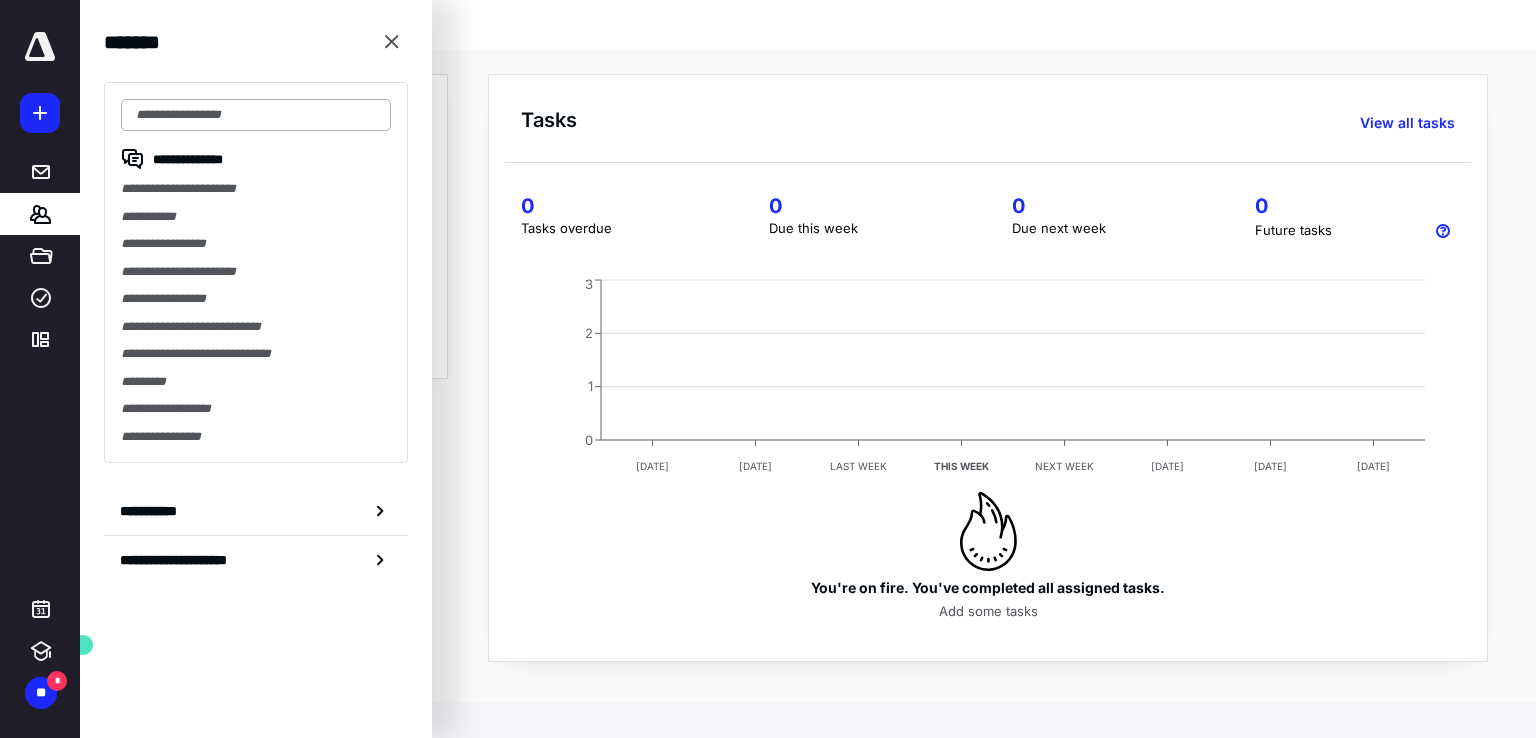 click at bounding box center [256, 115] 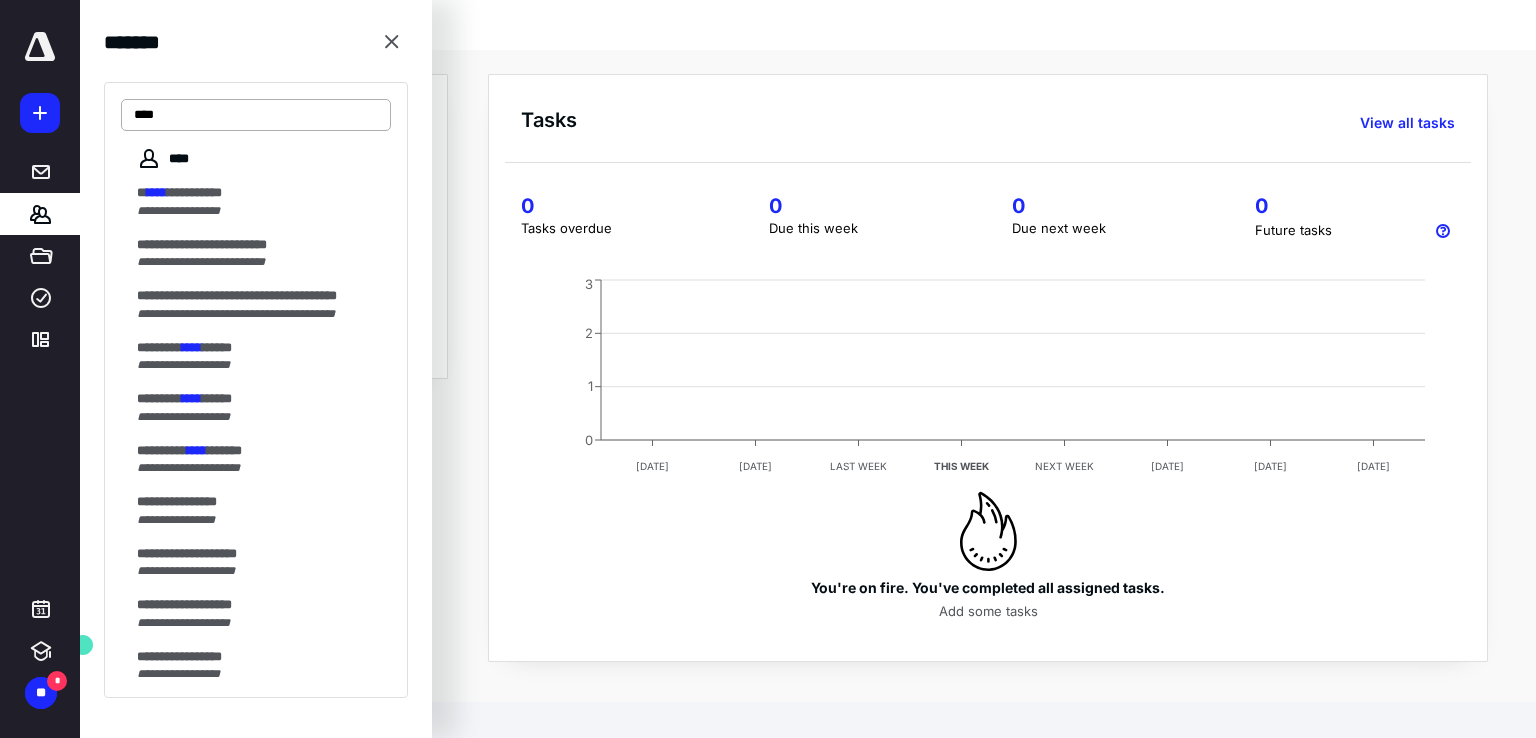 click on "****" at bounding box center (256, 115) 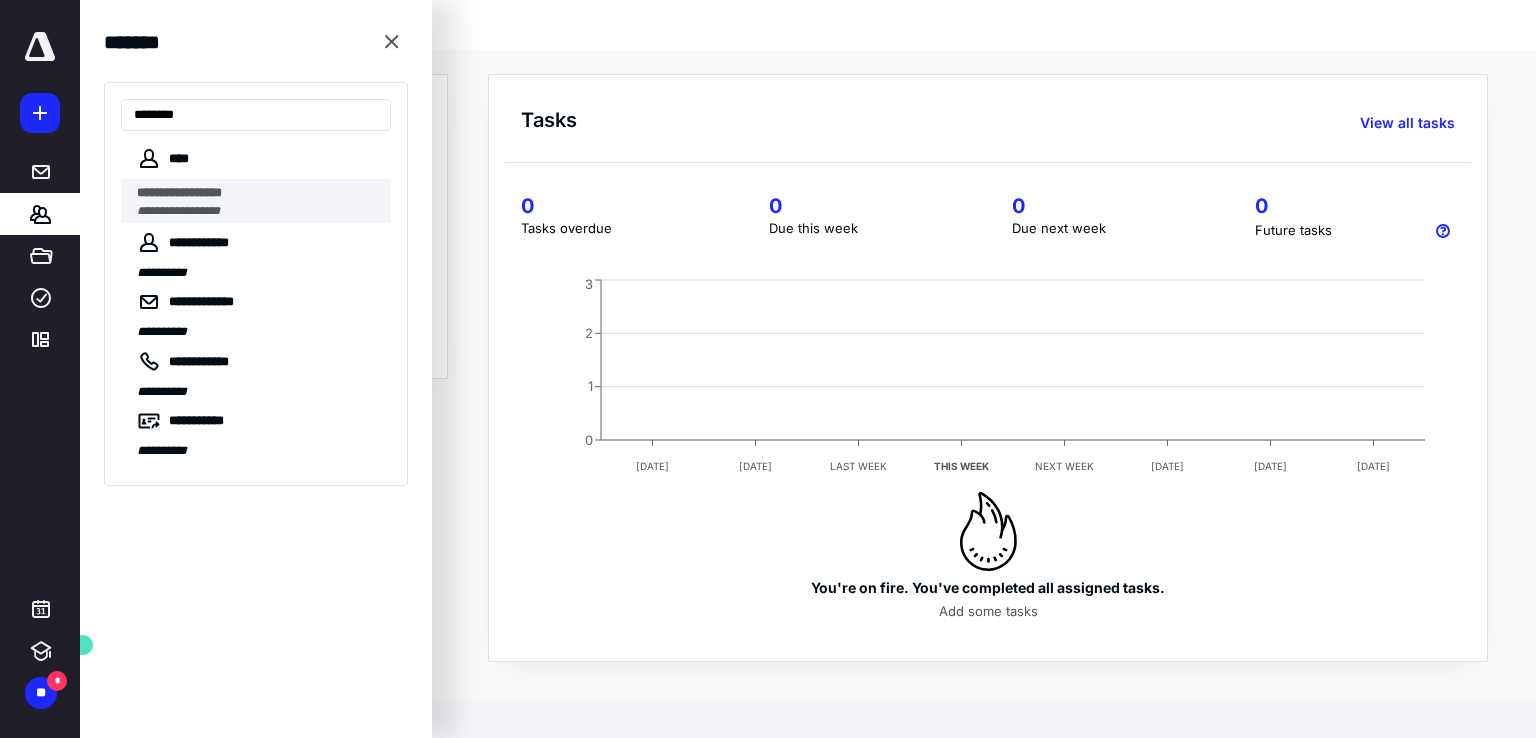 type on "********" 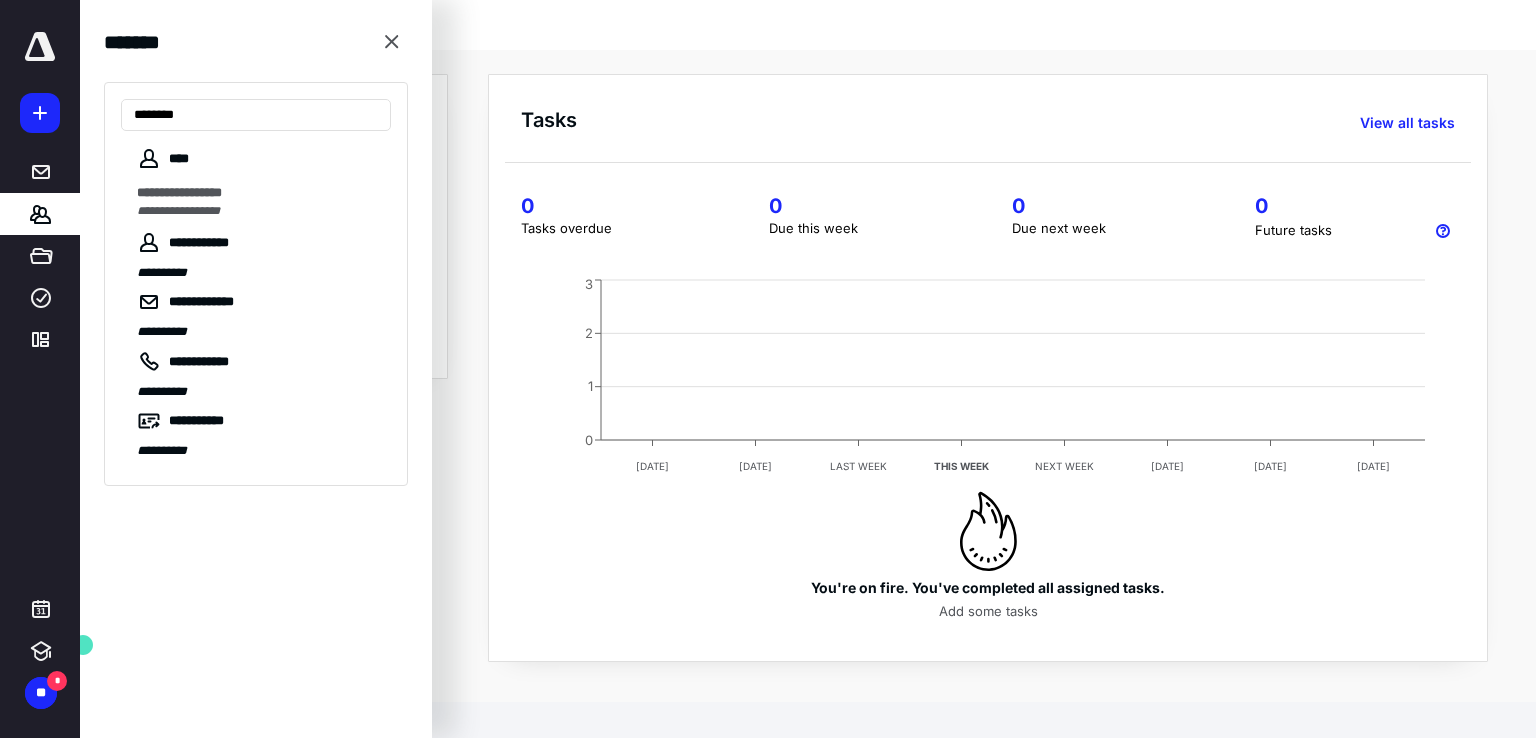 click on "**********" at bounding box center (179, 192) 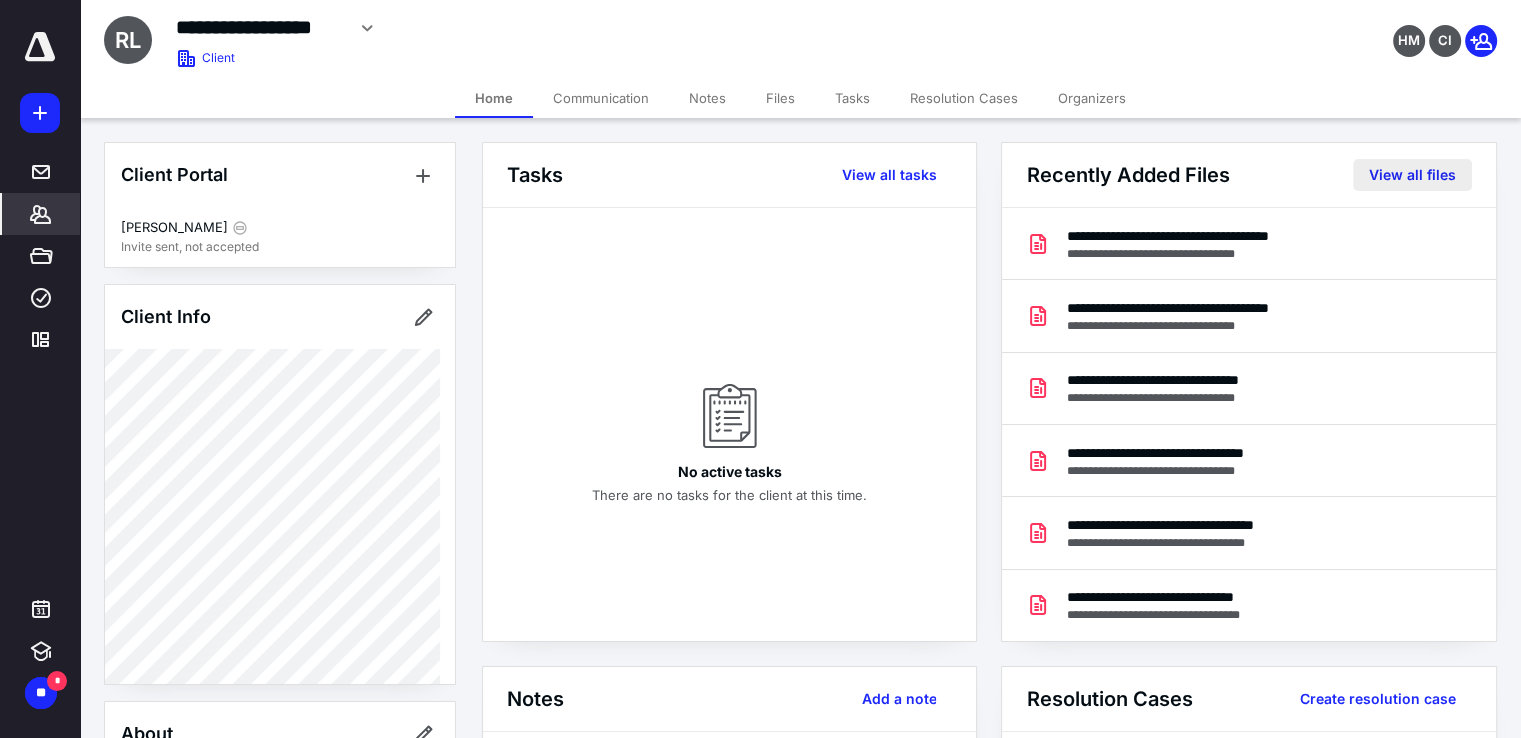 click on "View all files" at bounding box center [1412, 175] 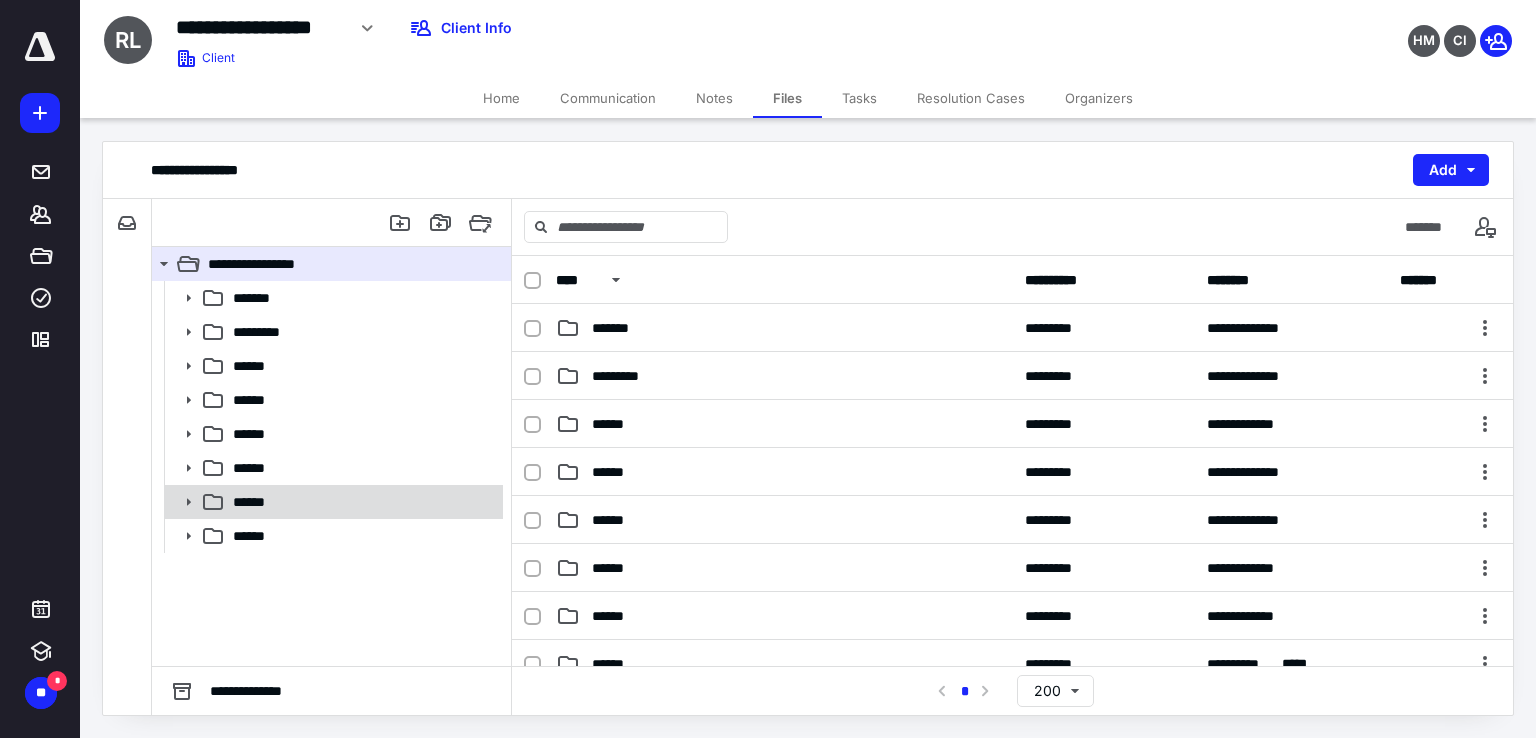click on "******" at bounding box center (362, 502) 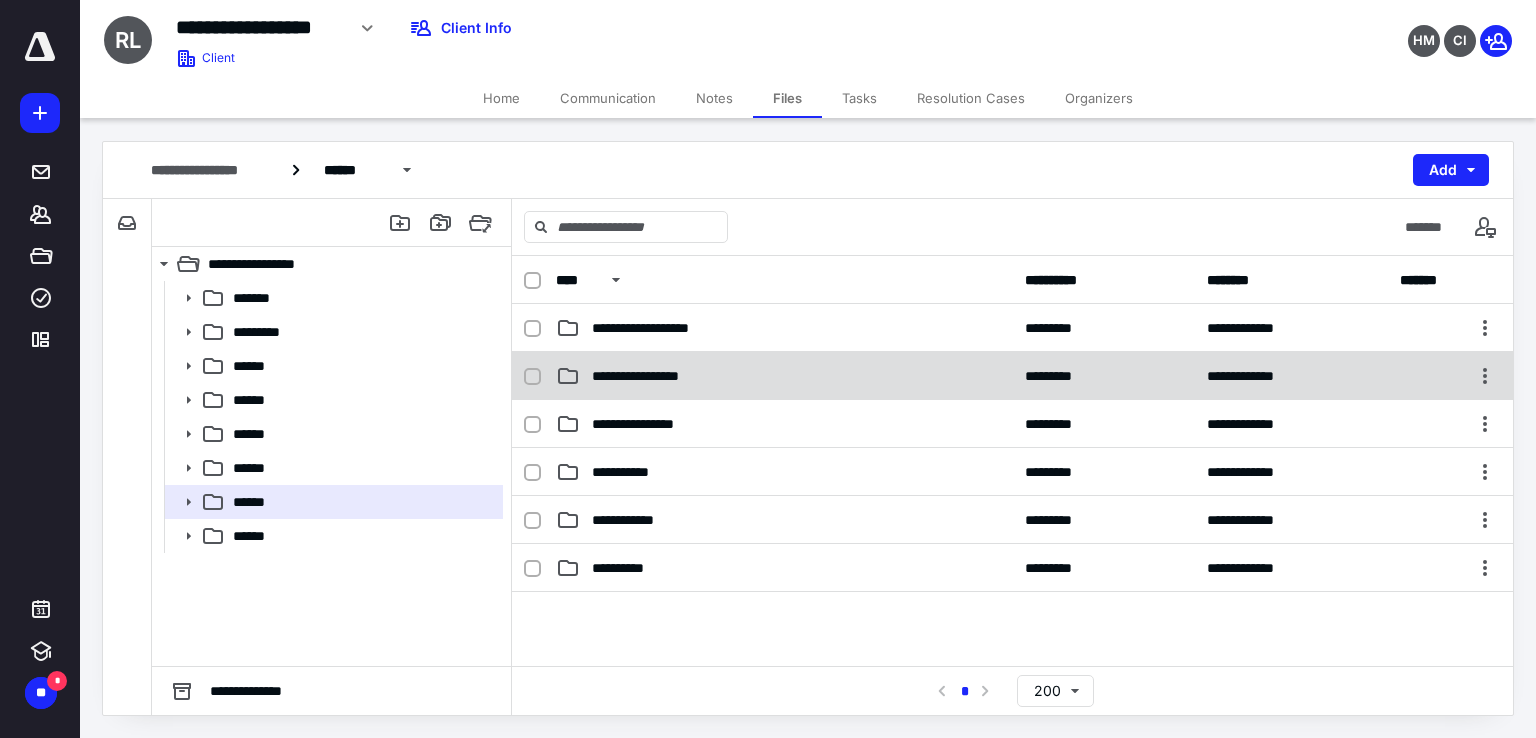 click on "**********" at bounding box center [784, 376] 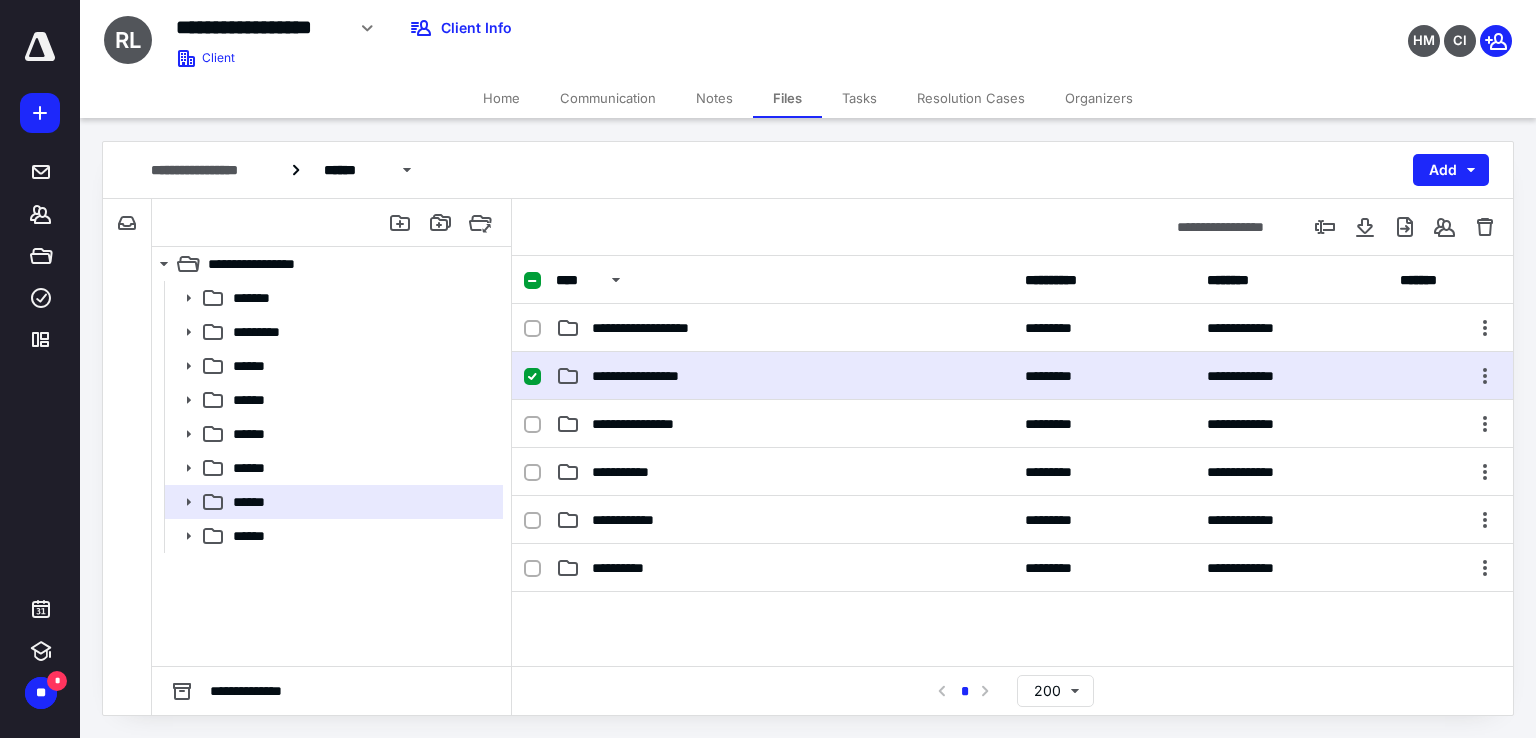 click on "**********" at bounding box center (784, 376) 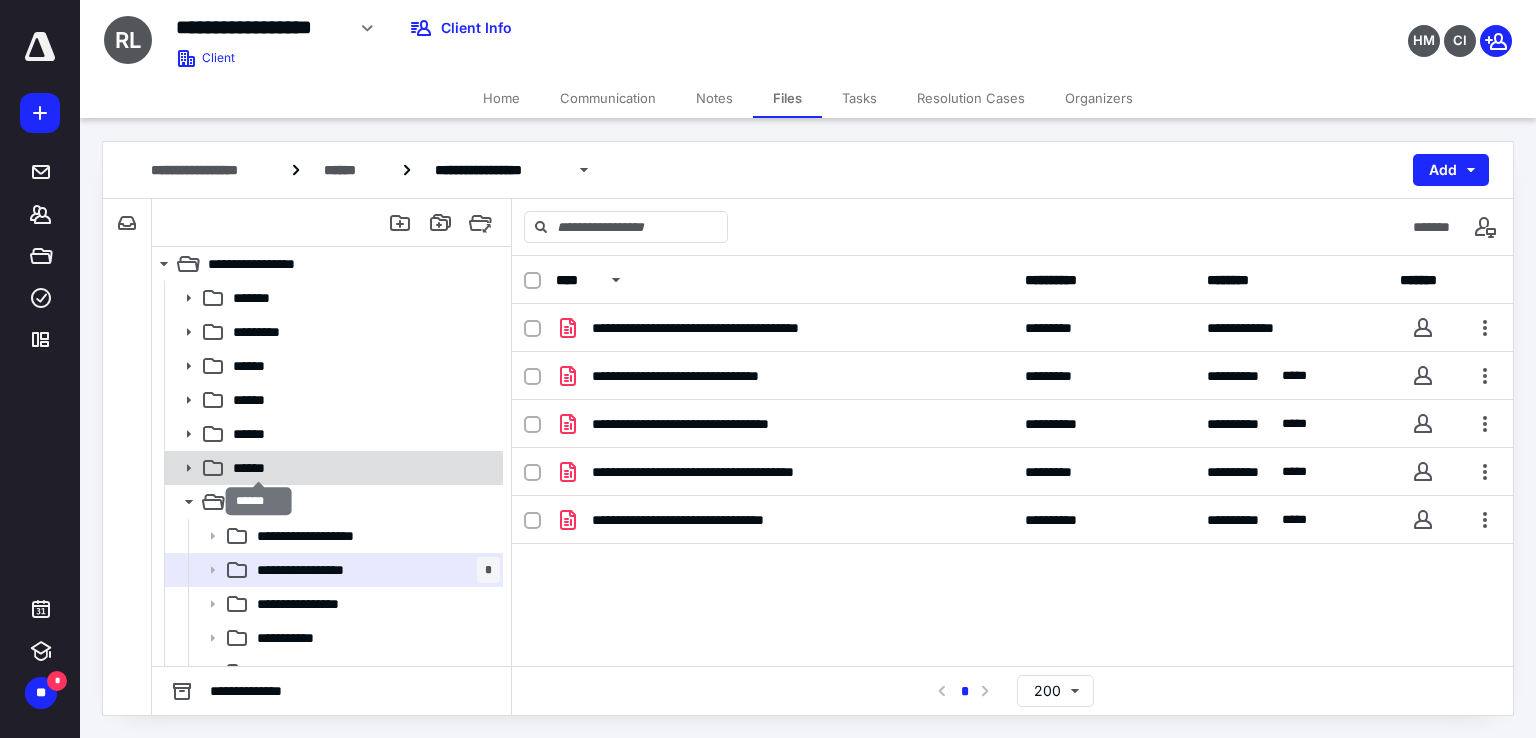 click on "******" at bounding box center (259, 468) 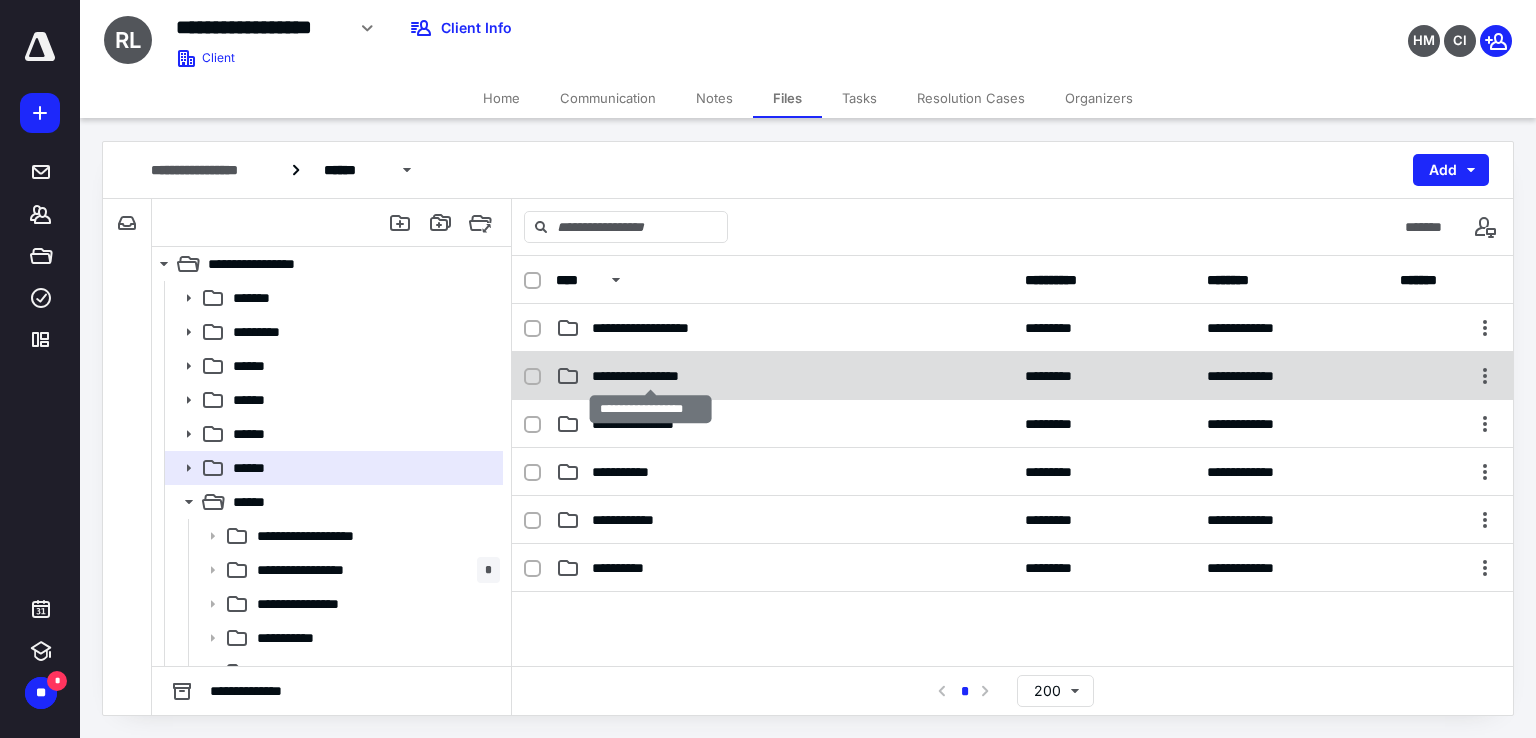 click on "**********" at bounding box center [651, 376] 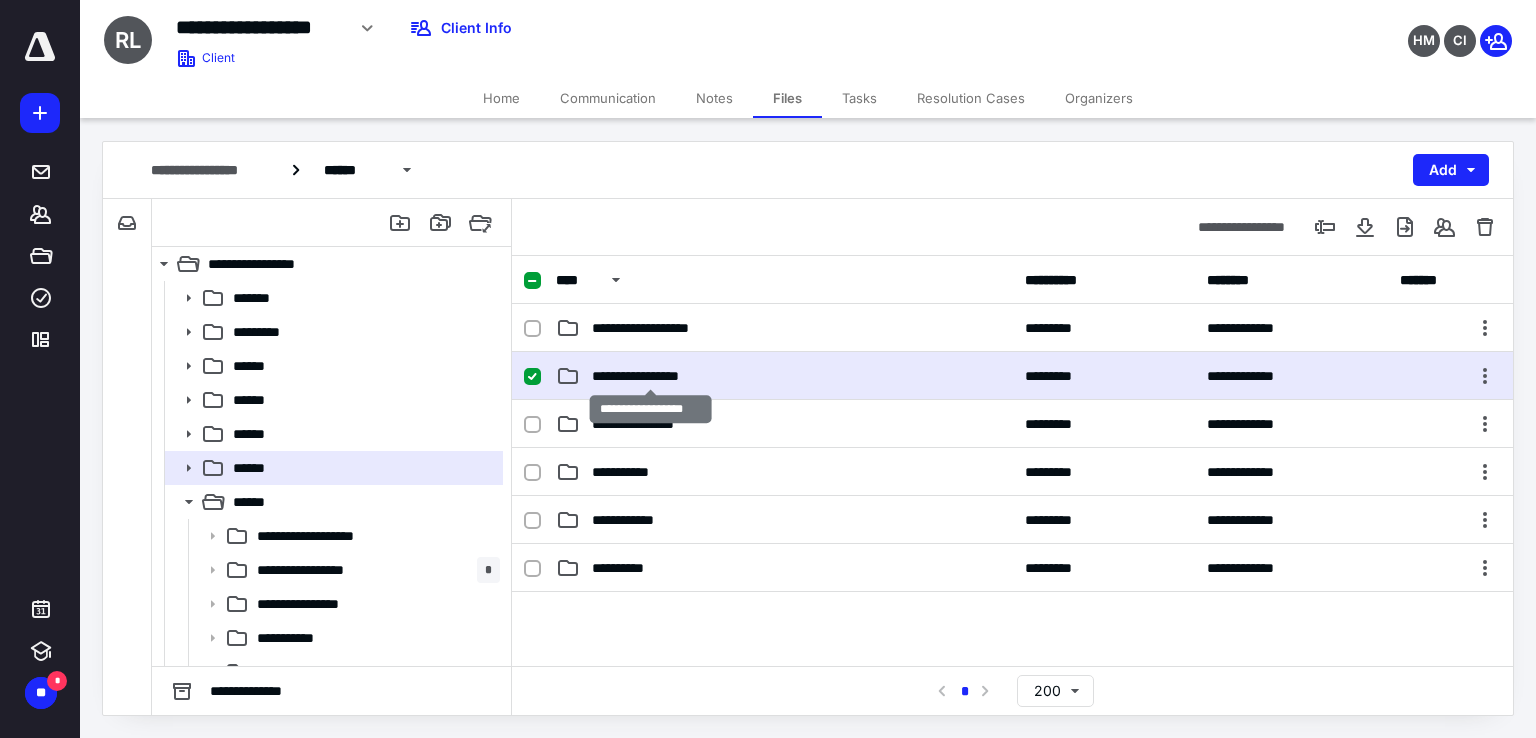 click on "**********" at bounding box center (651, 376) 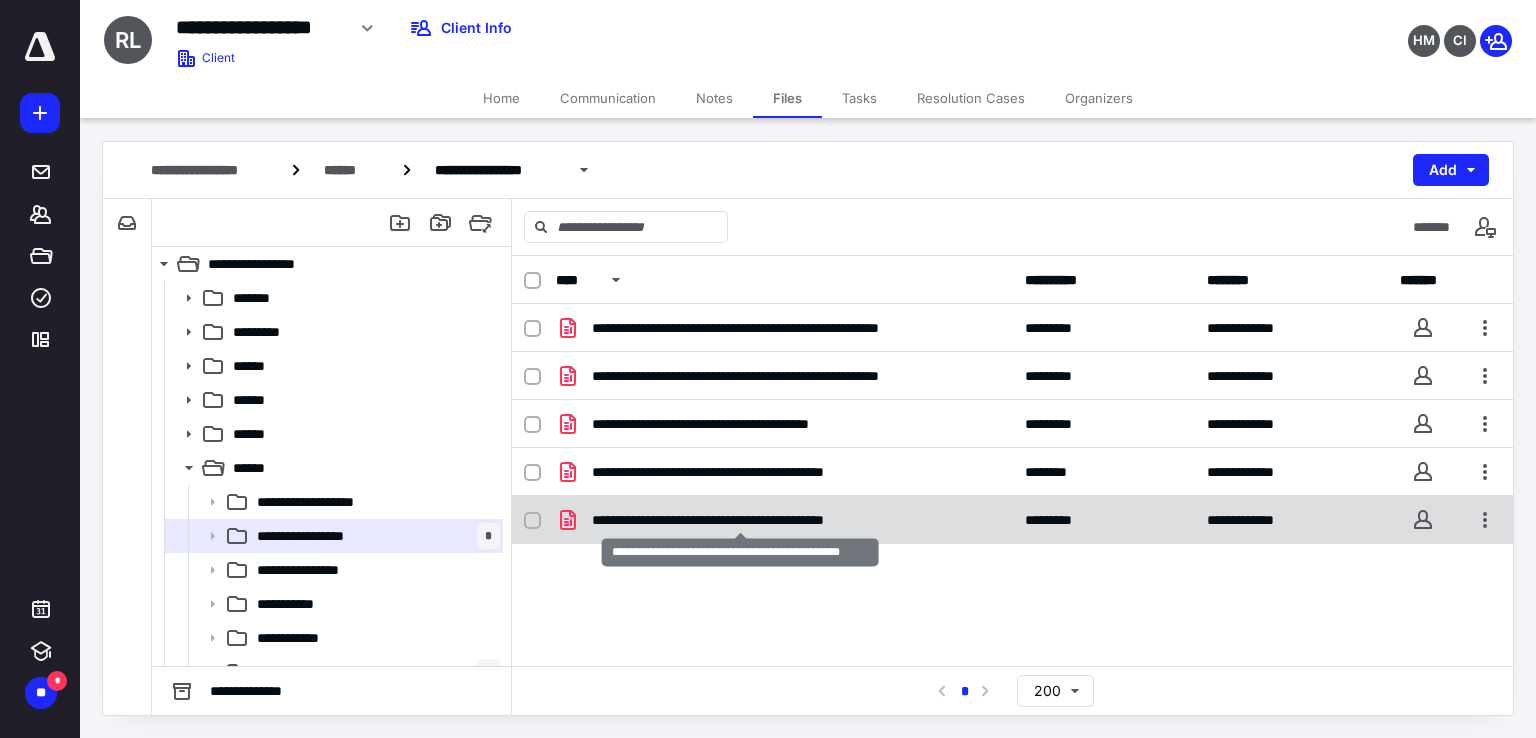 click on "**********" at bounding box center [740, 520] 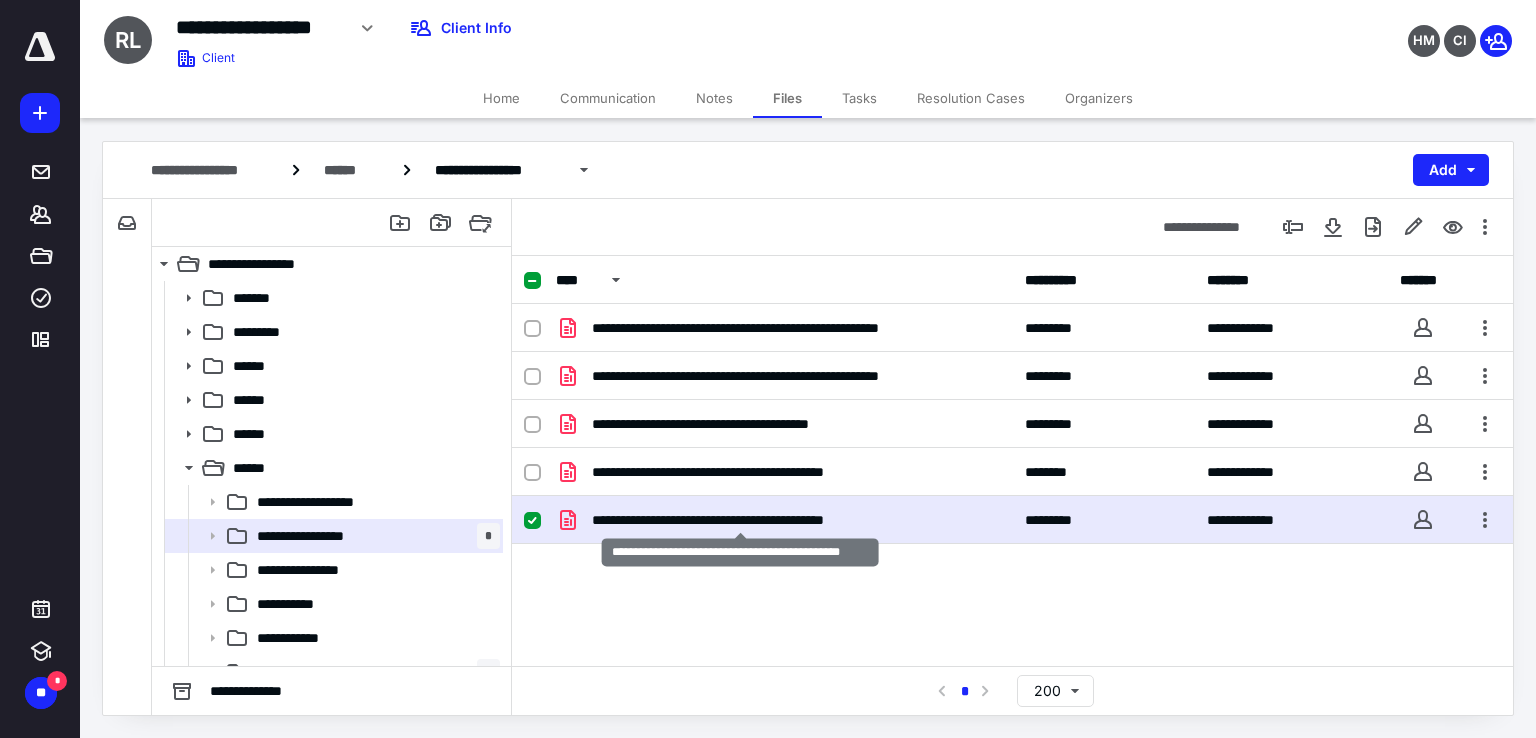 click on "**********" at bounding box center [740, 520] 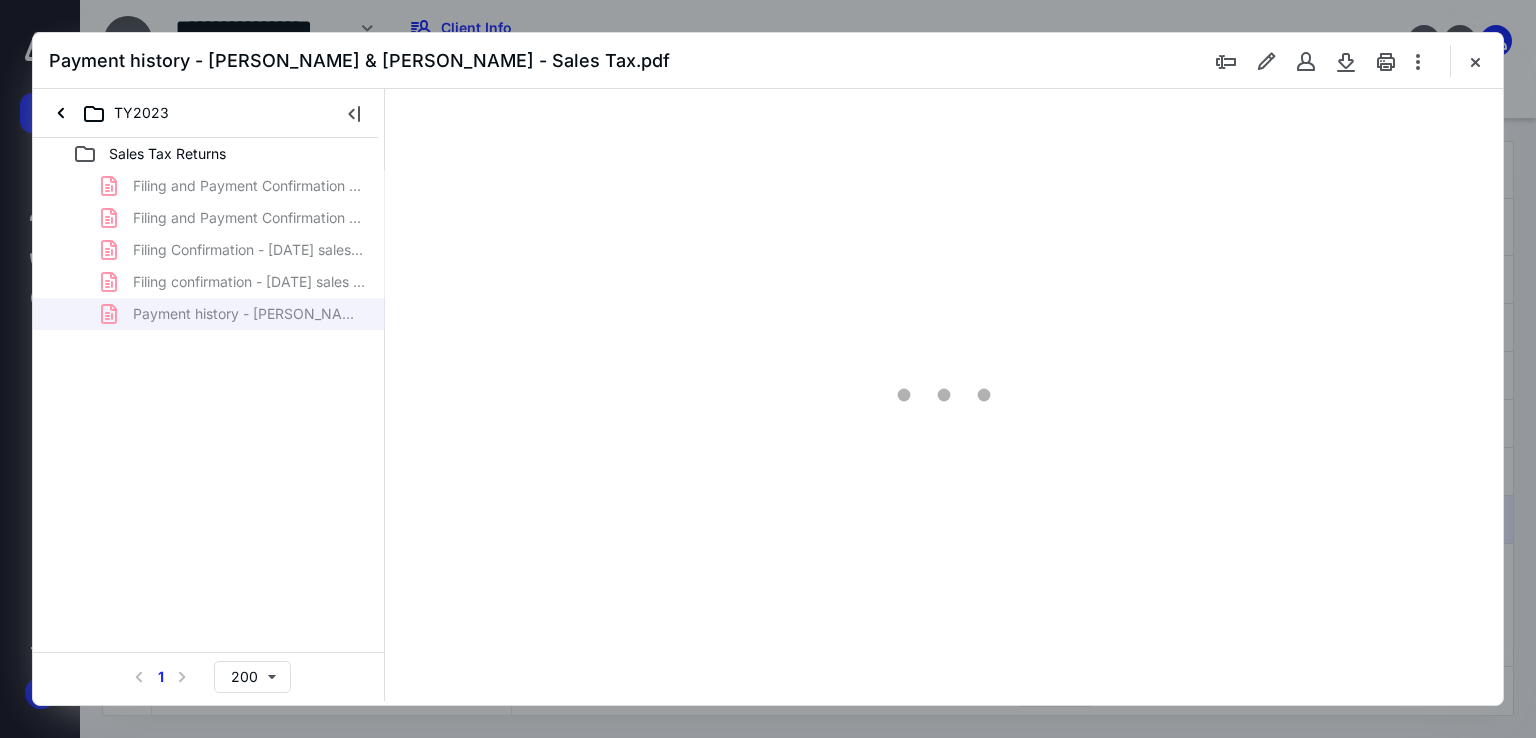 scroll, scrollTop: 0, scrollLeft: 0, axis: both 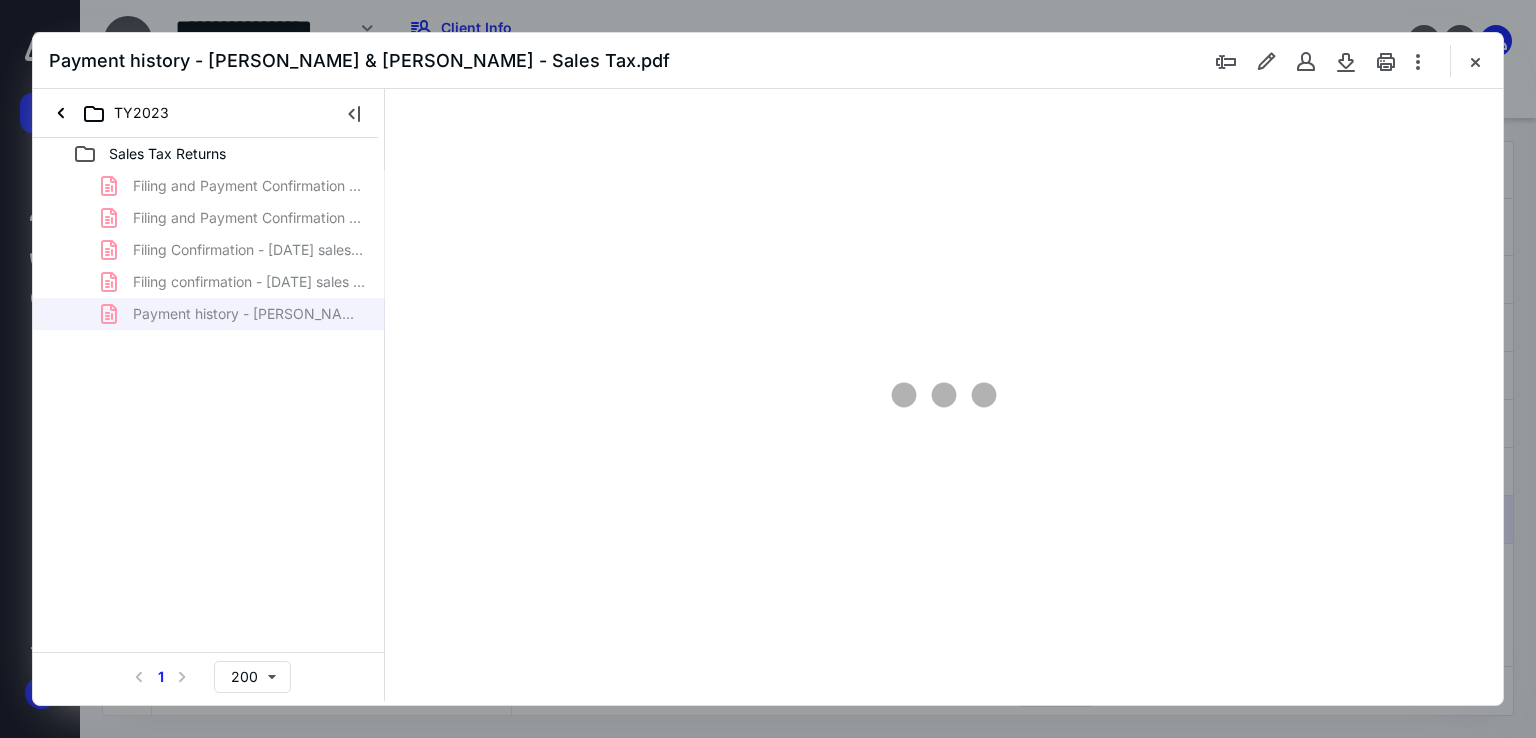 type on "179" 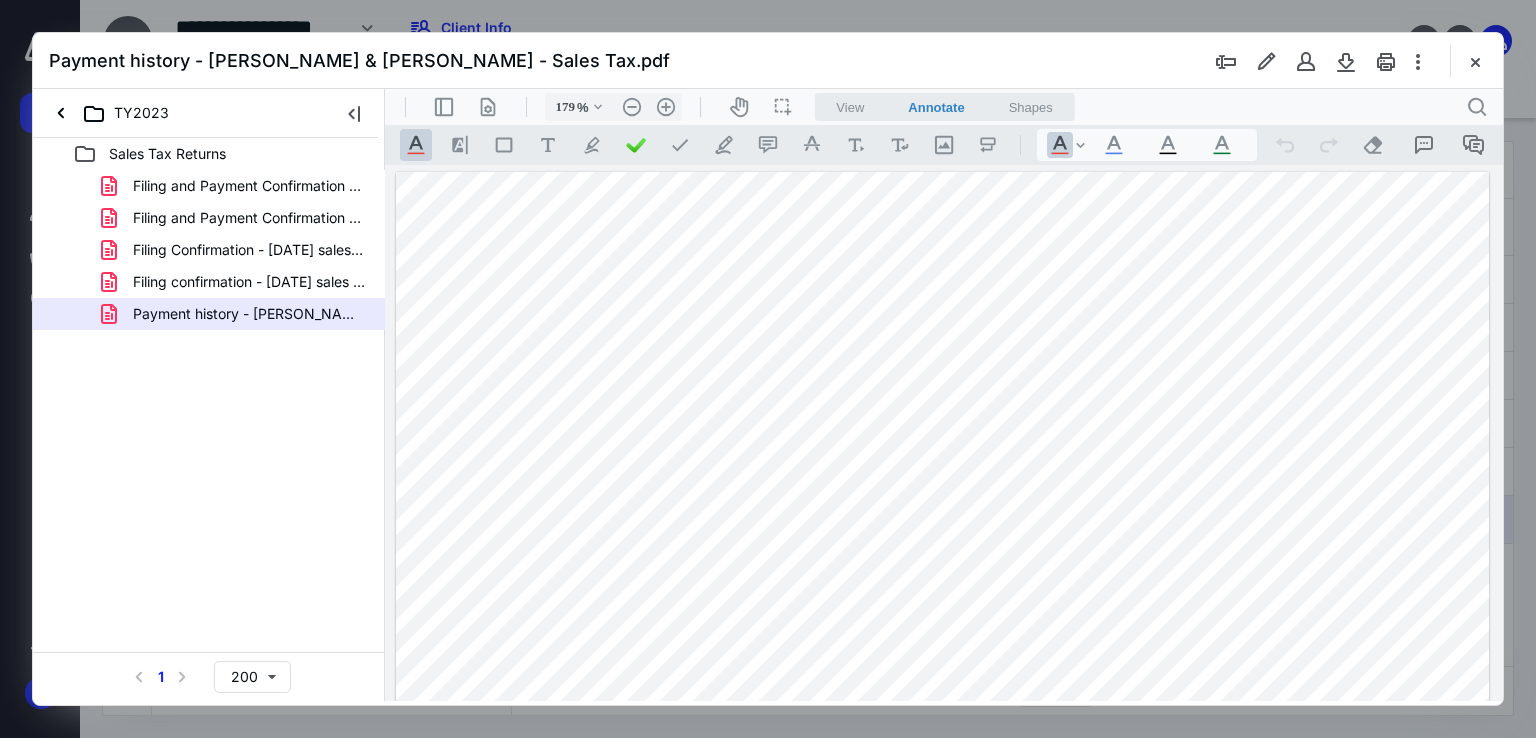 scroll, scrollTop: 300, scrollLeft: 0, axis: vertical 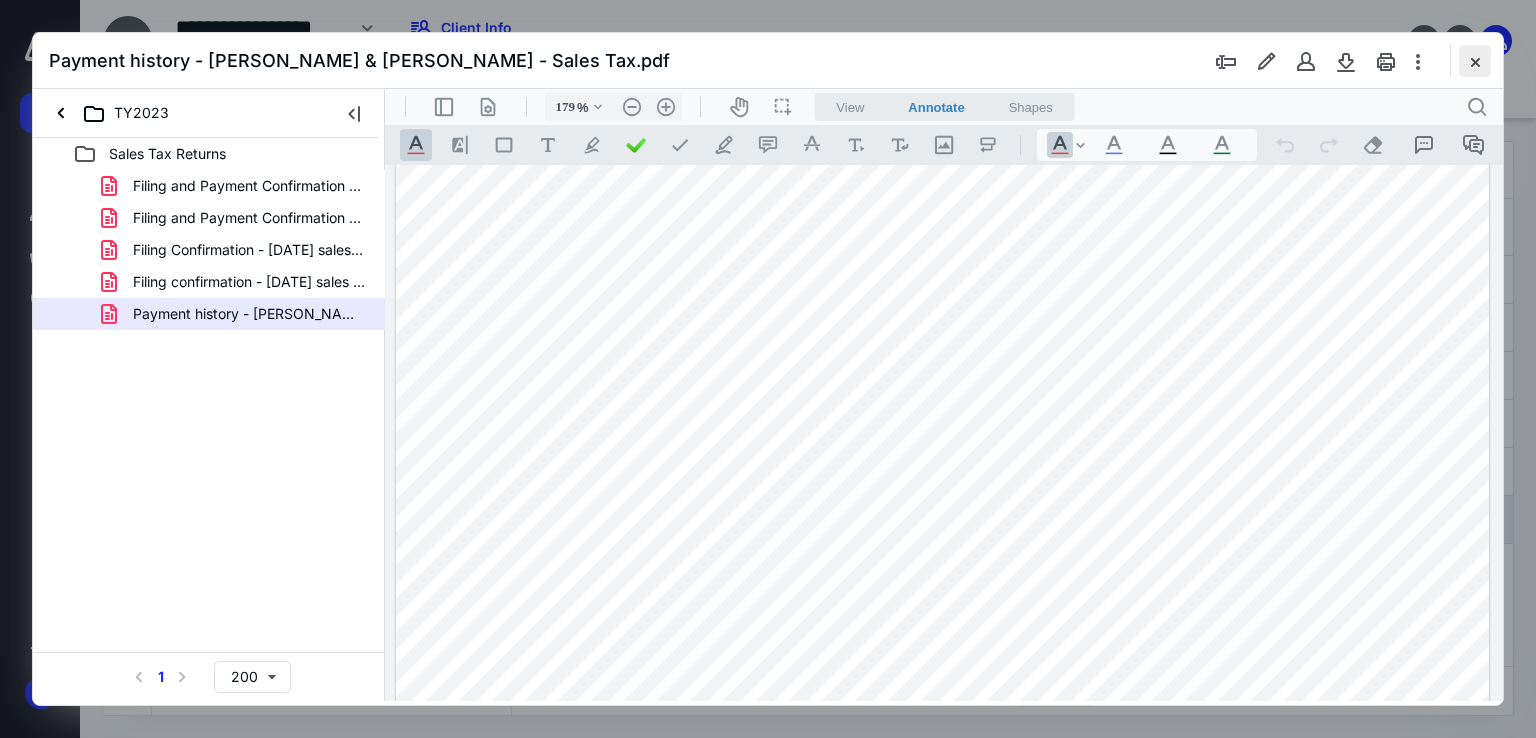 click at bounding box center [1475, 61] 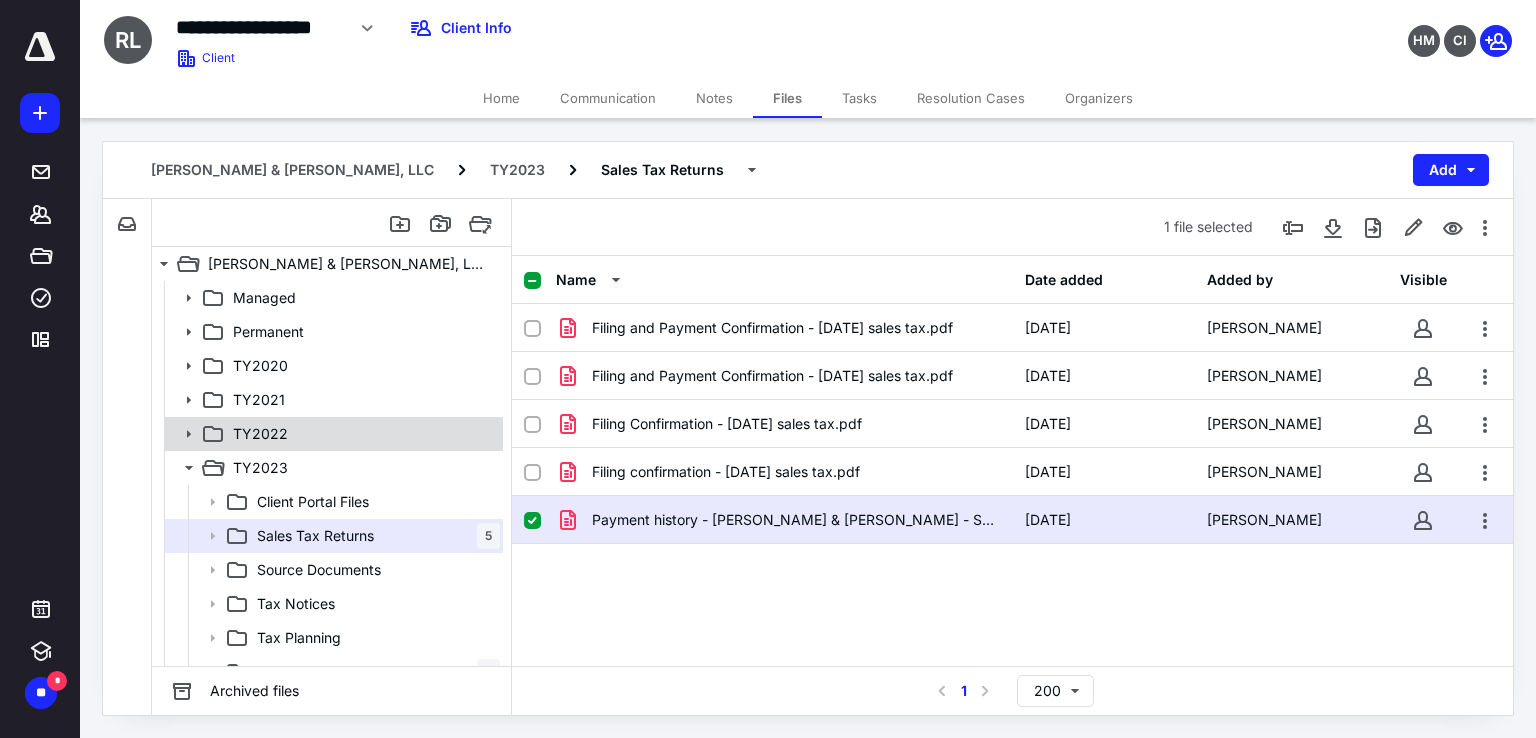 click on "TY2022" at bounding box center (362, 434) 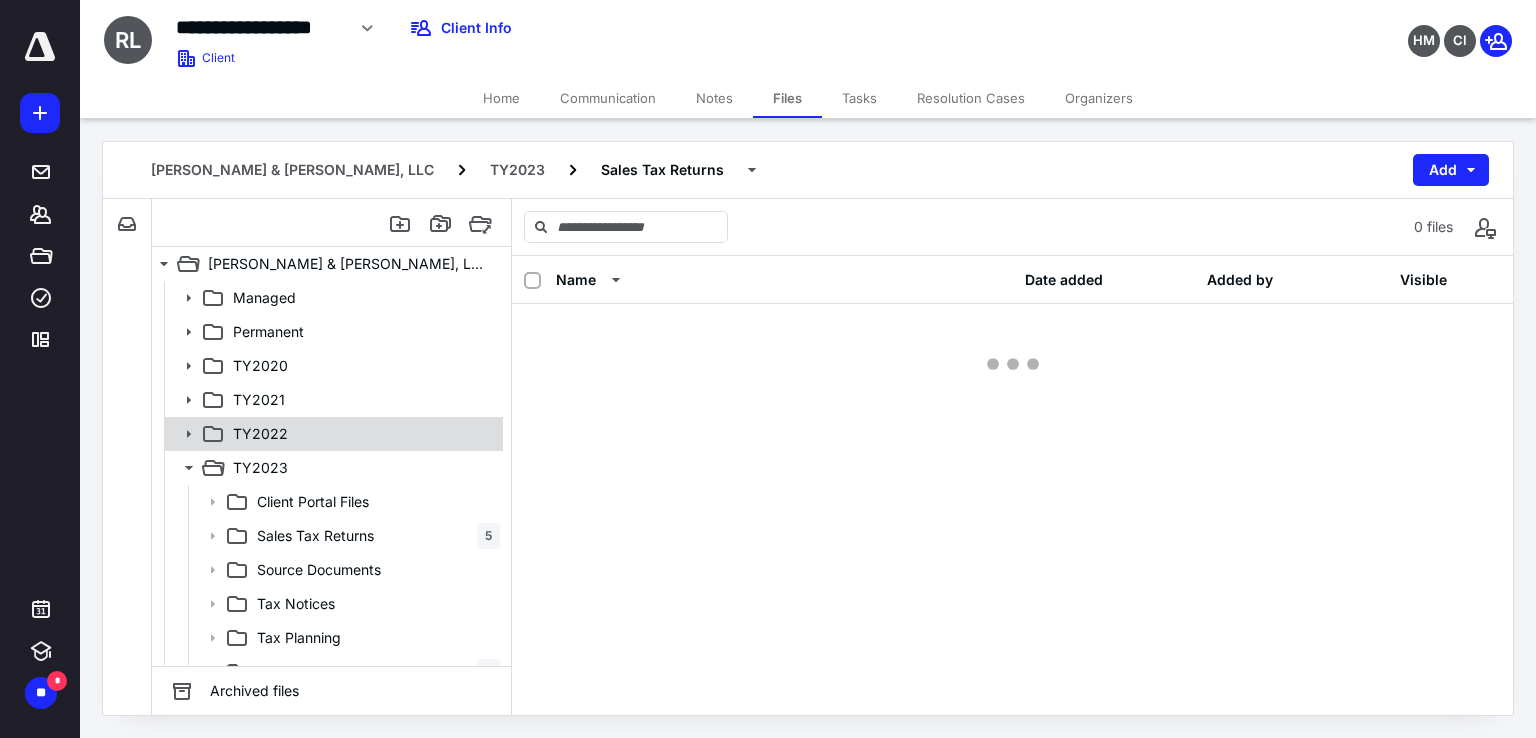 click on "TY2022" at bounding box center [362, 434] 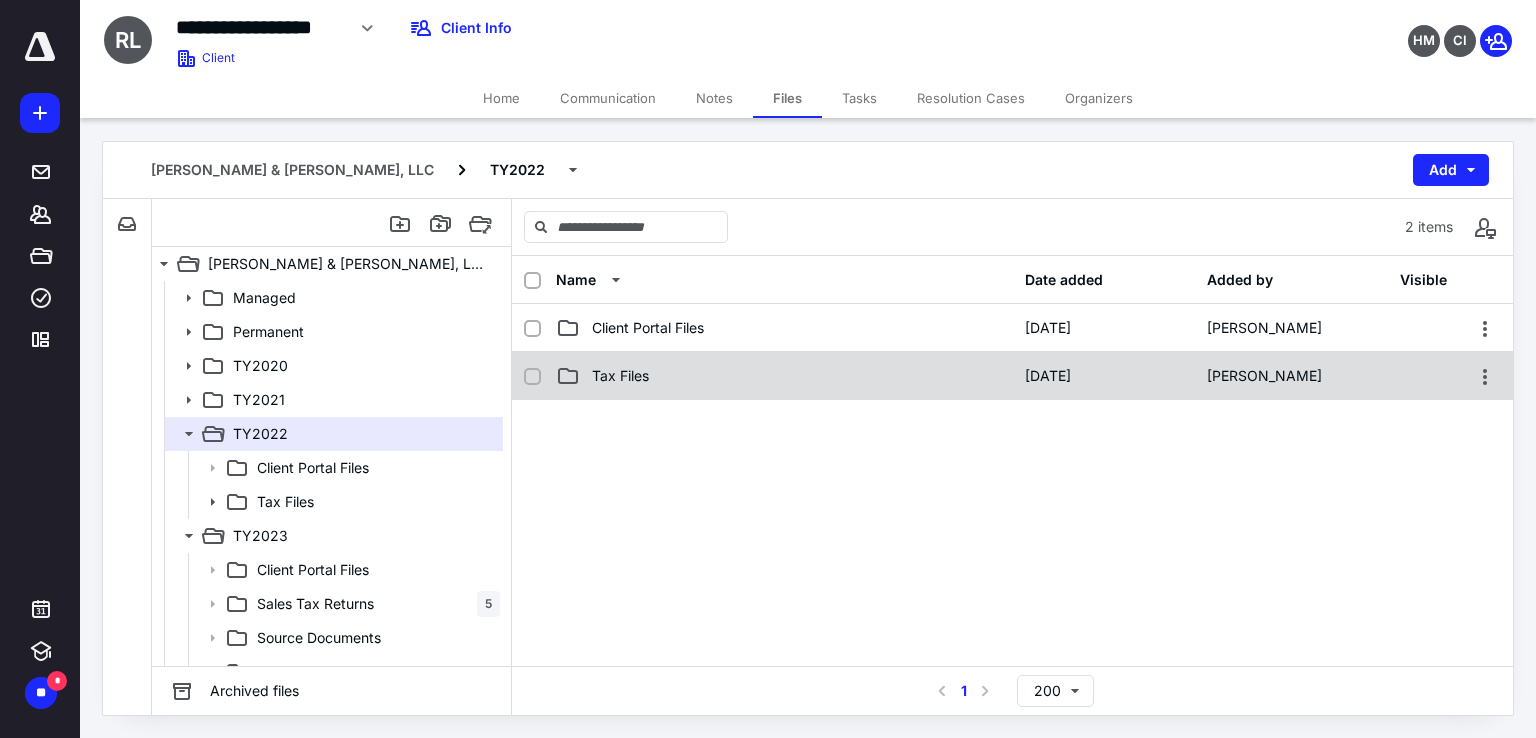click on "Tax Files" at bounding box center (620, 376) 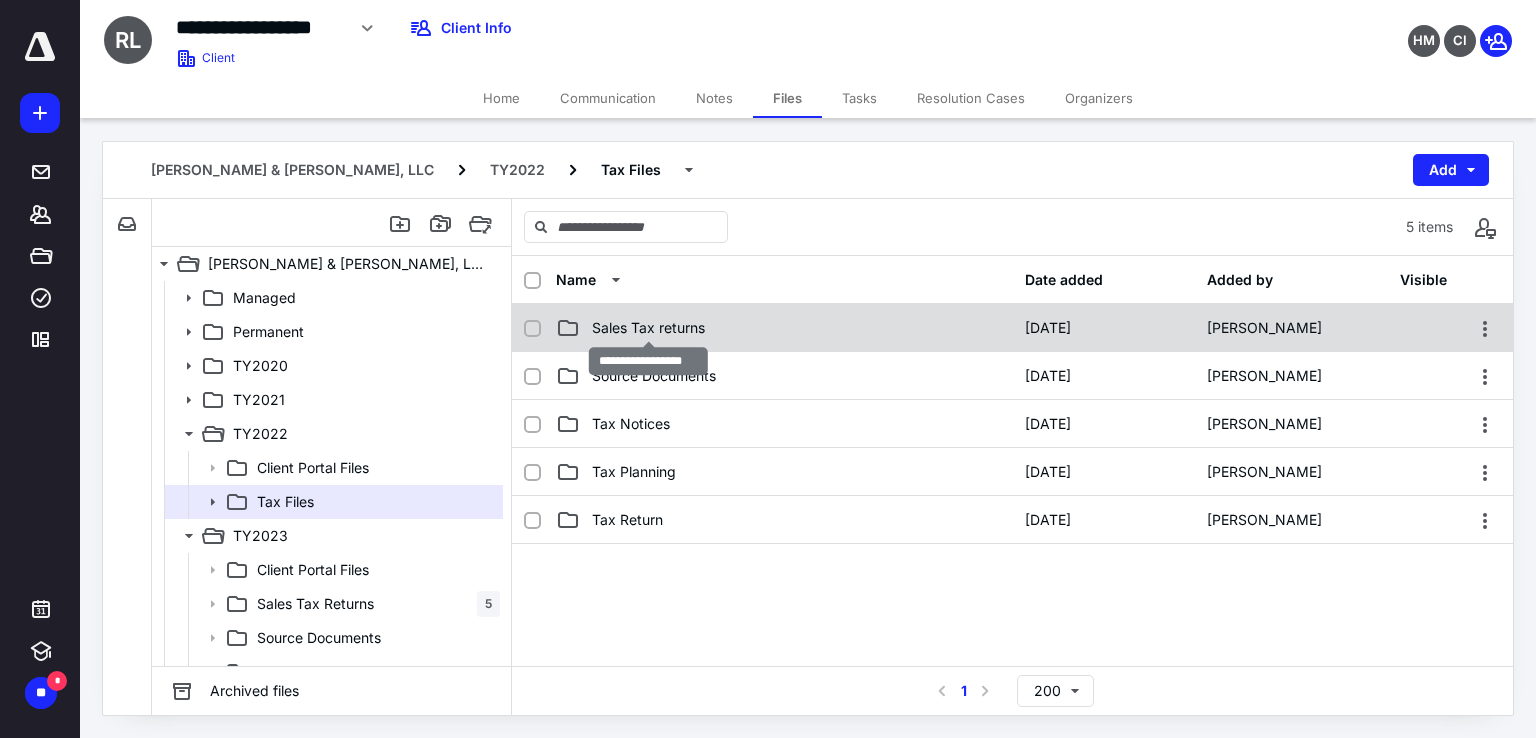 click on "Sales Tax returns" at bounding box center [648, 328] 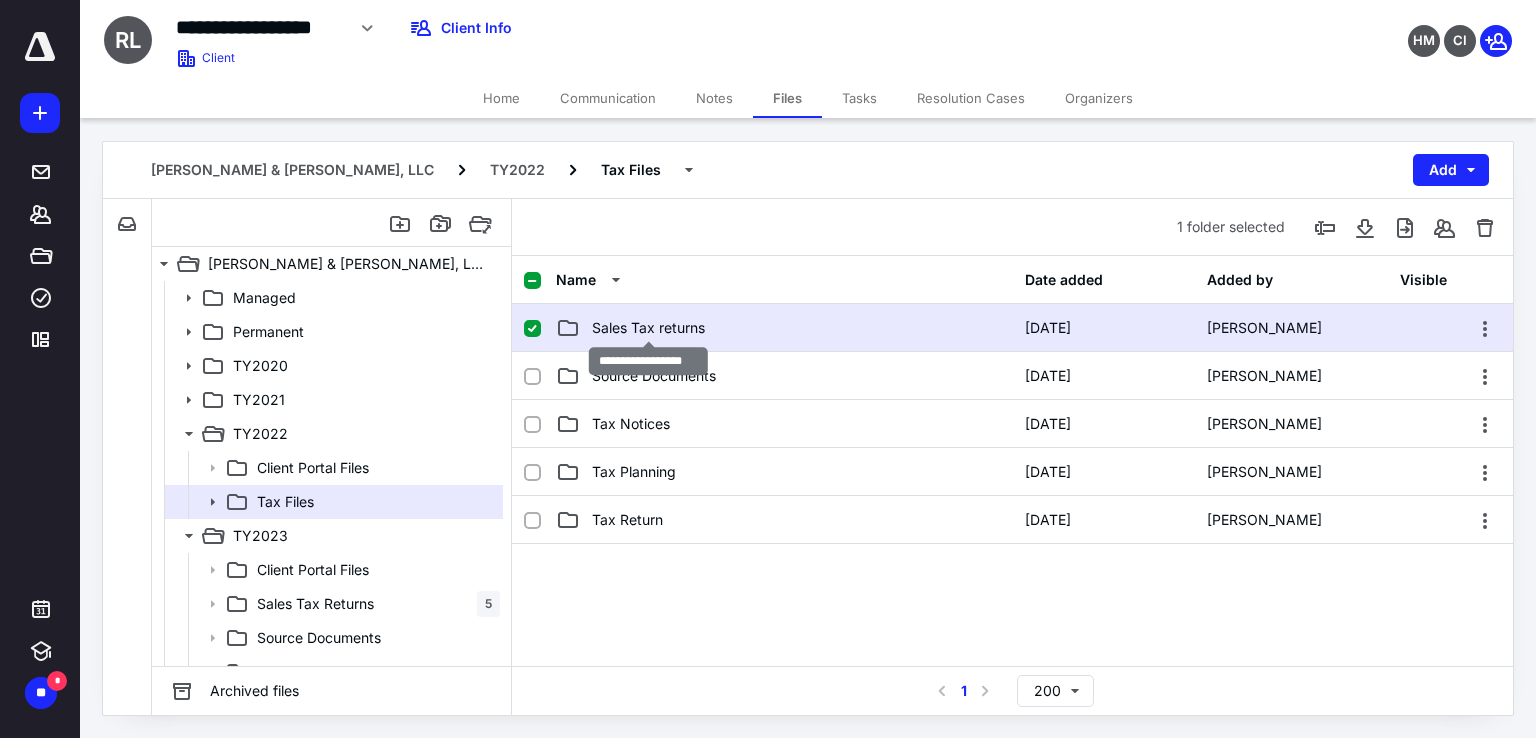 click on "Sales Tax returns" at bounding box center [648, 328] 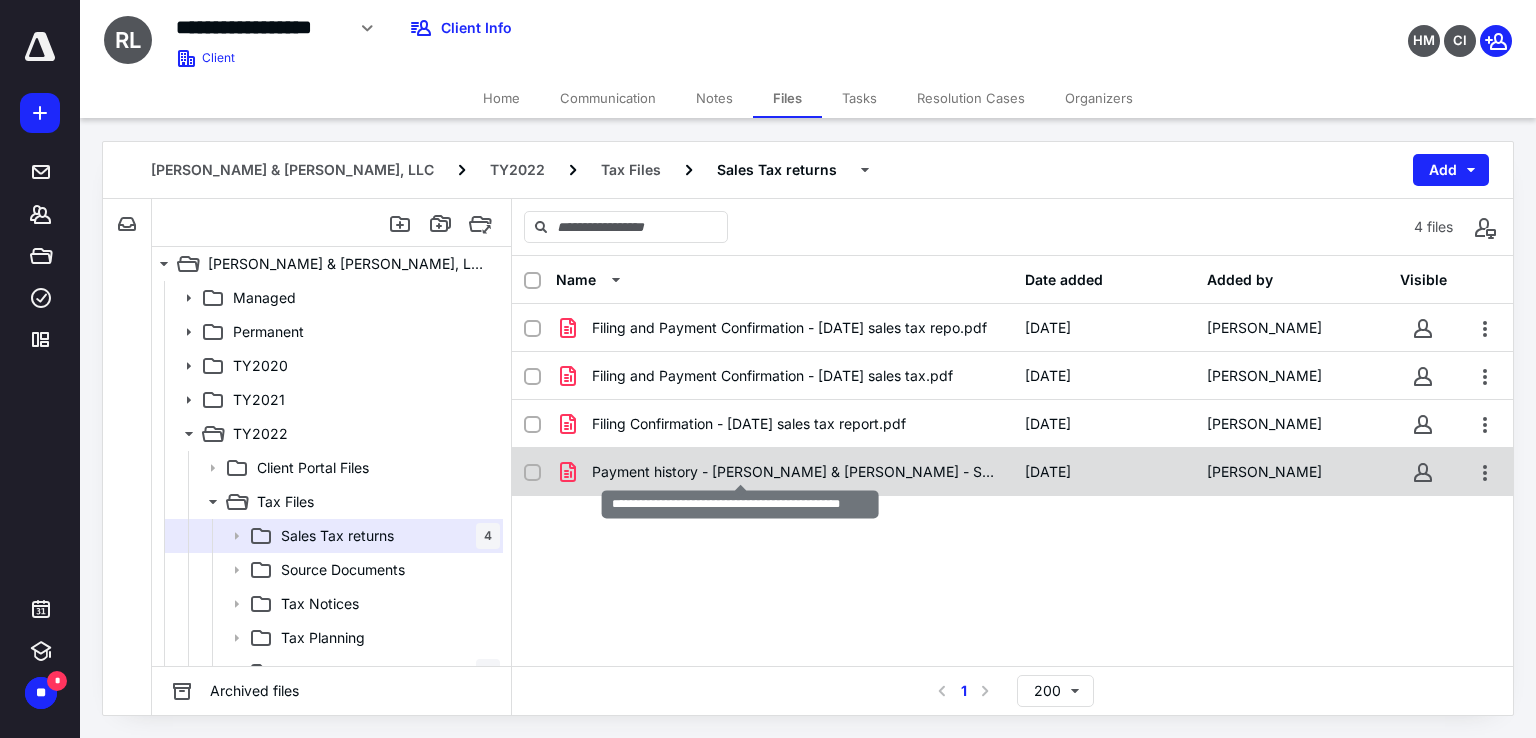 click on "Payment history - [PERSON_NAME] & [PERSON_NAME] - Sales Tax.pdf" at bounding box center (796, 472) 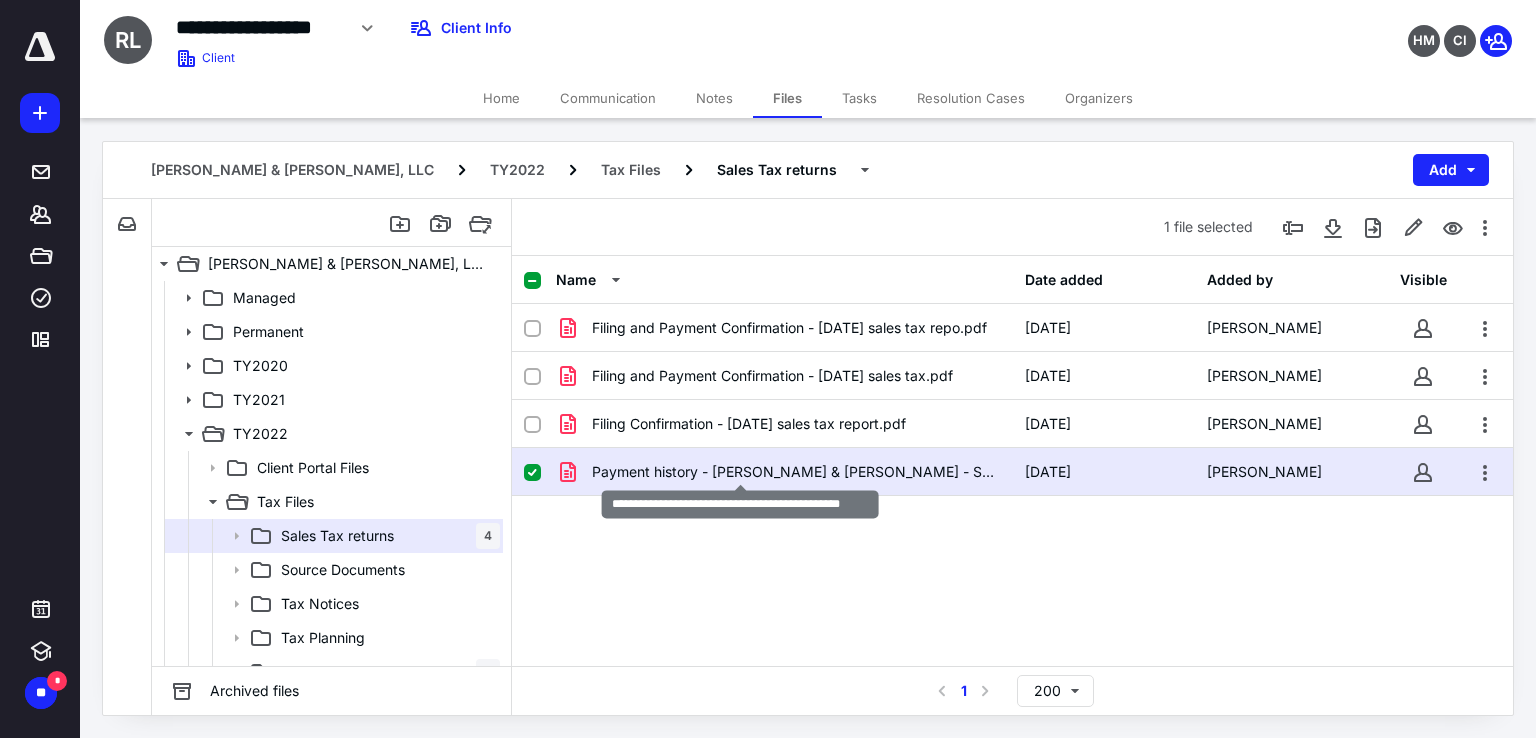 click on "Payment history - [PERSON_NAME] & [PERSON_NAME] - Sales Tax.pdf" at bounding box center (796, 472) 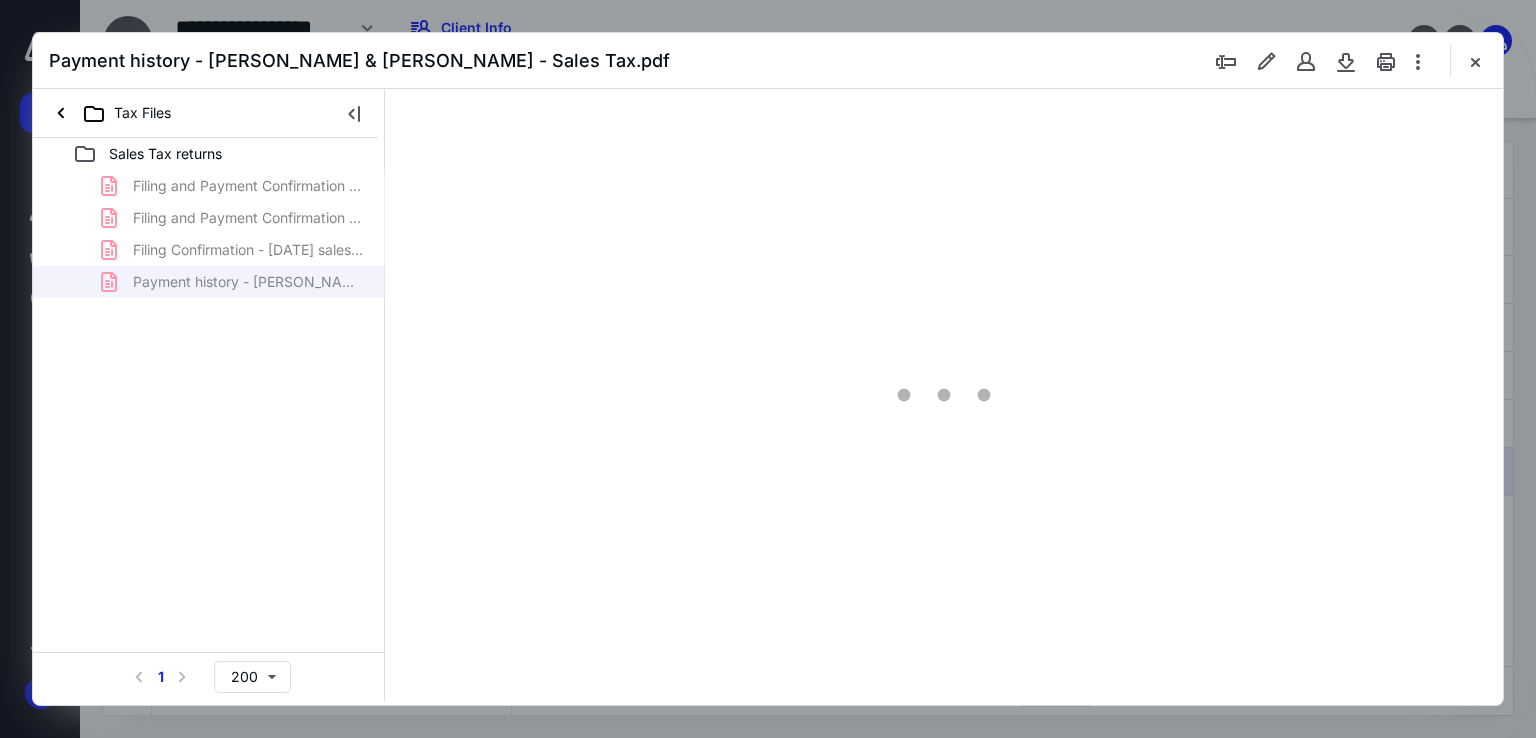 scroll, scrollTop: 0, scrollLeft: 0, axis: both 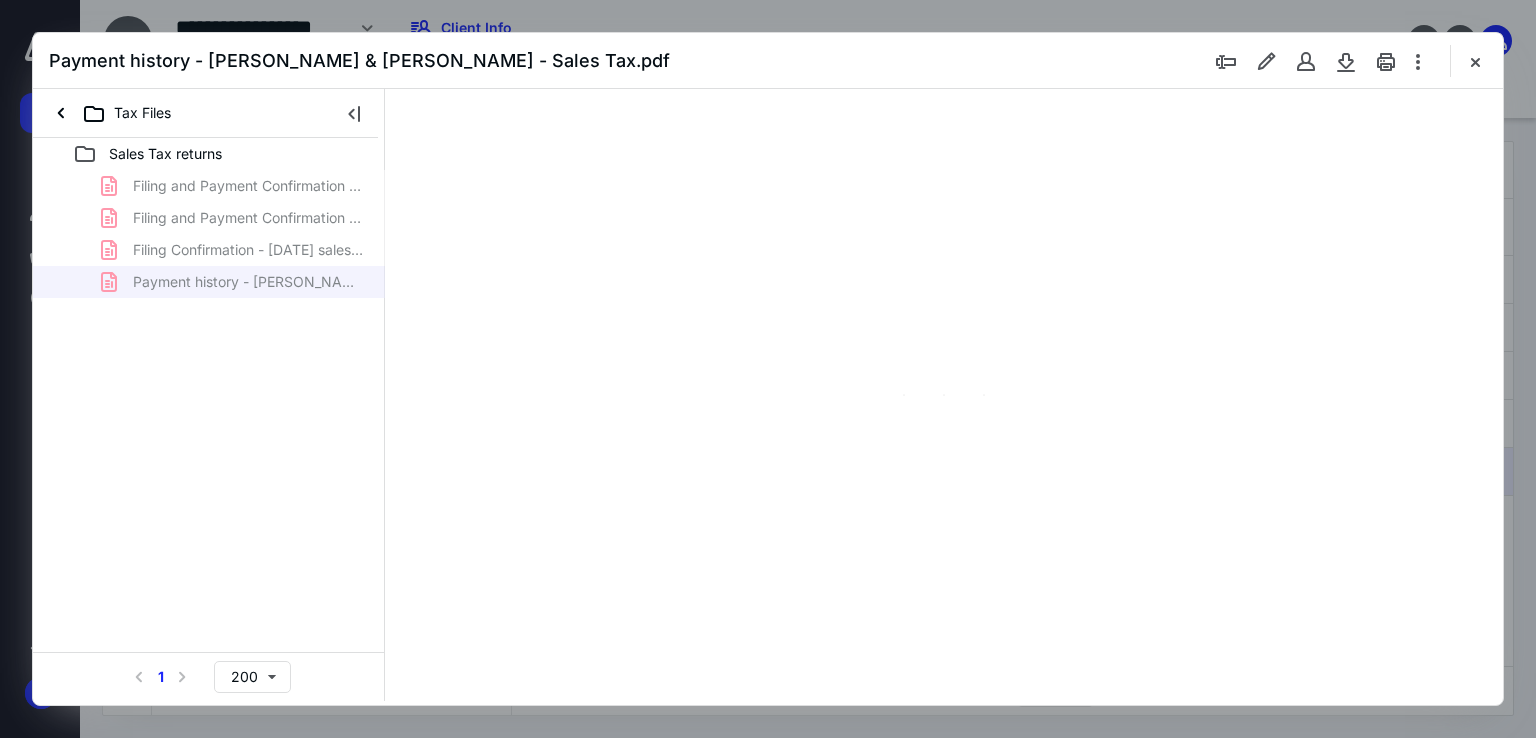 type on "179" 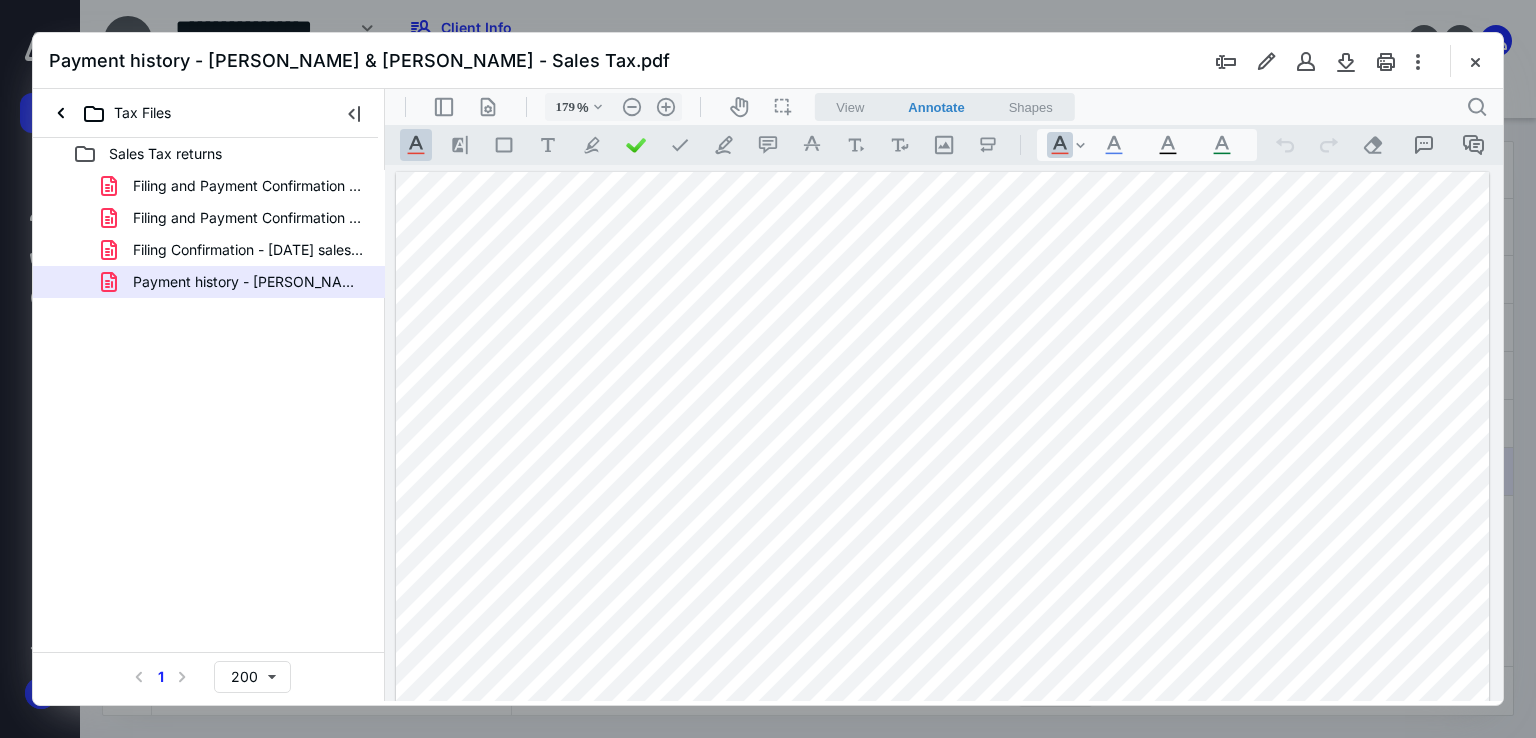 scroll, scrollTop: 300, scrollLeft: 0, axis: vertical 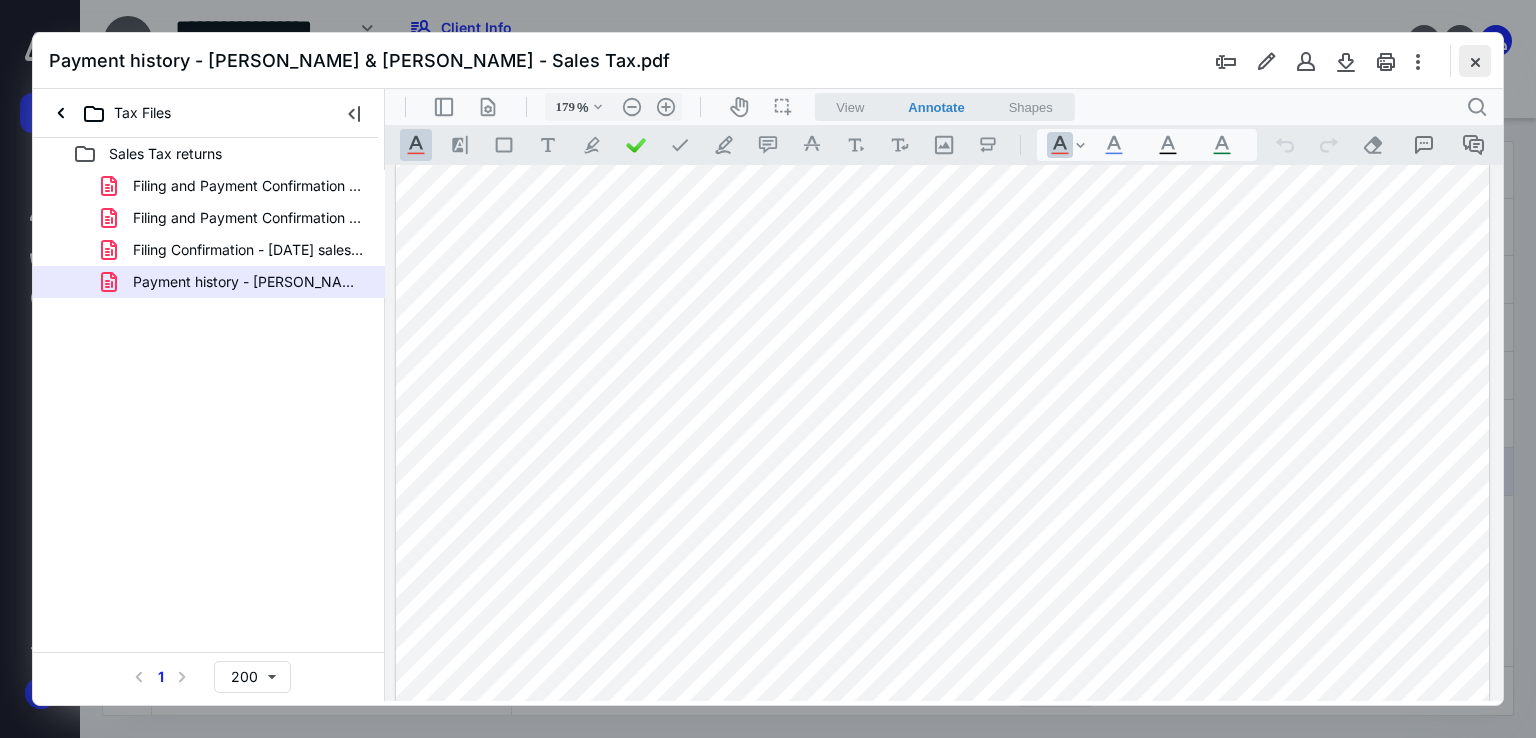 click at bounding box center (1475, 61) 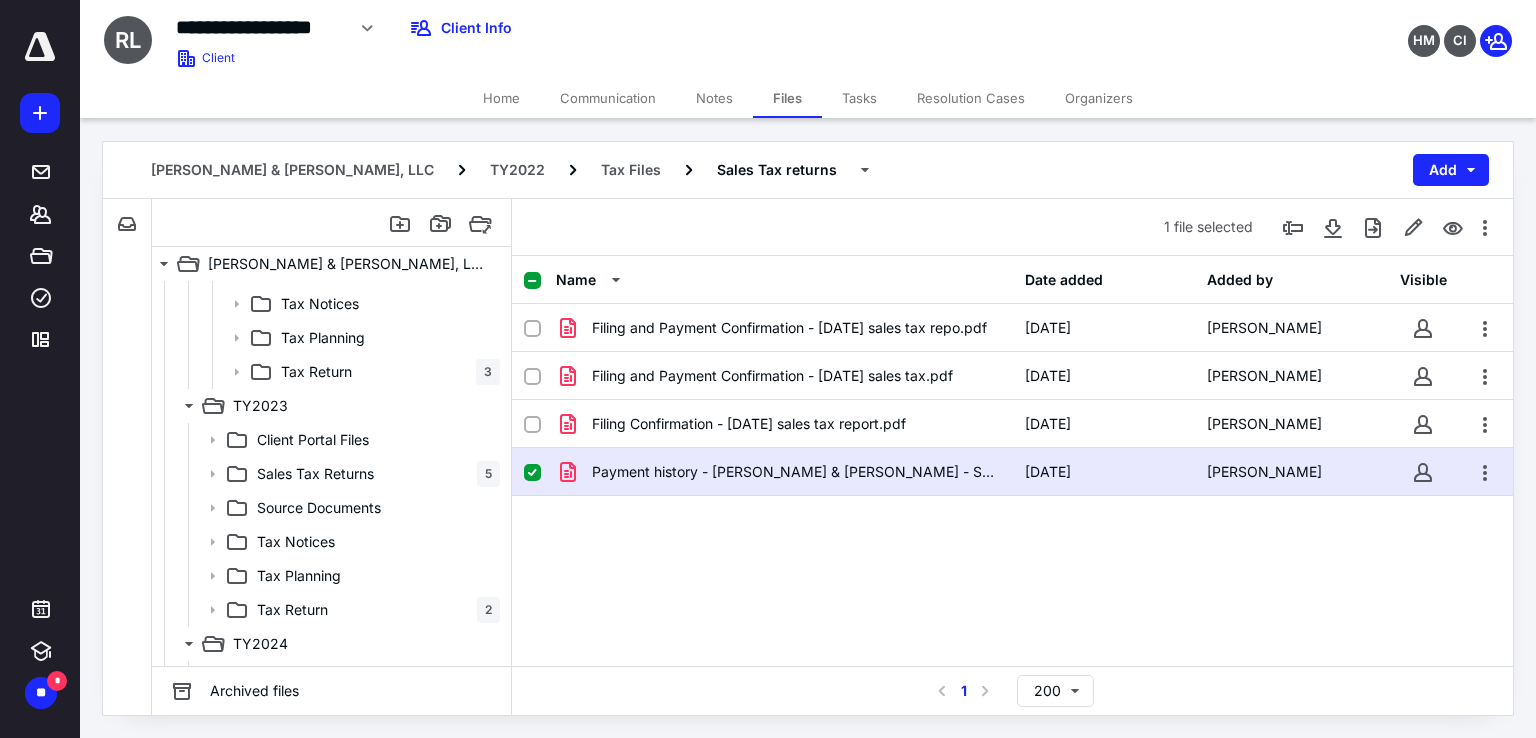 scroll, scrollTop: 500, scrollLeft: 0, axis: vertical 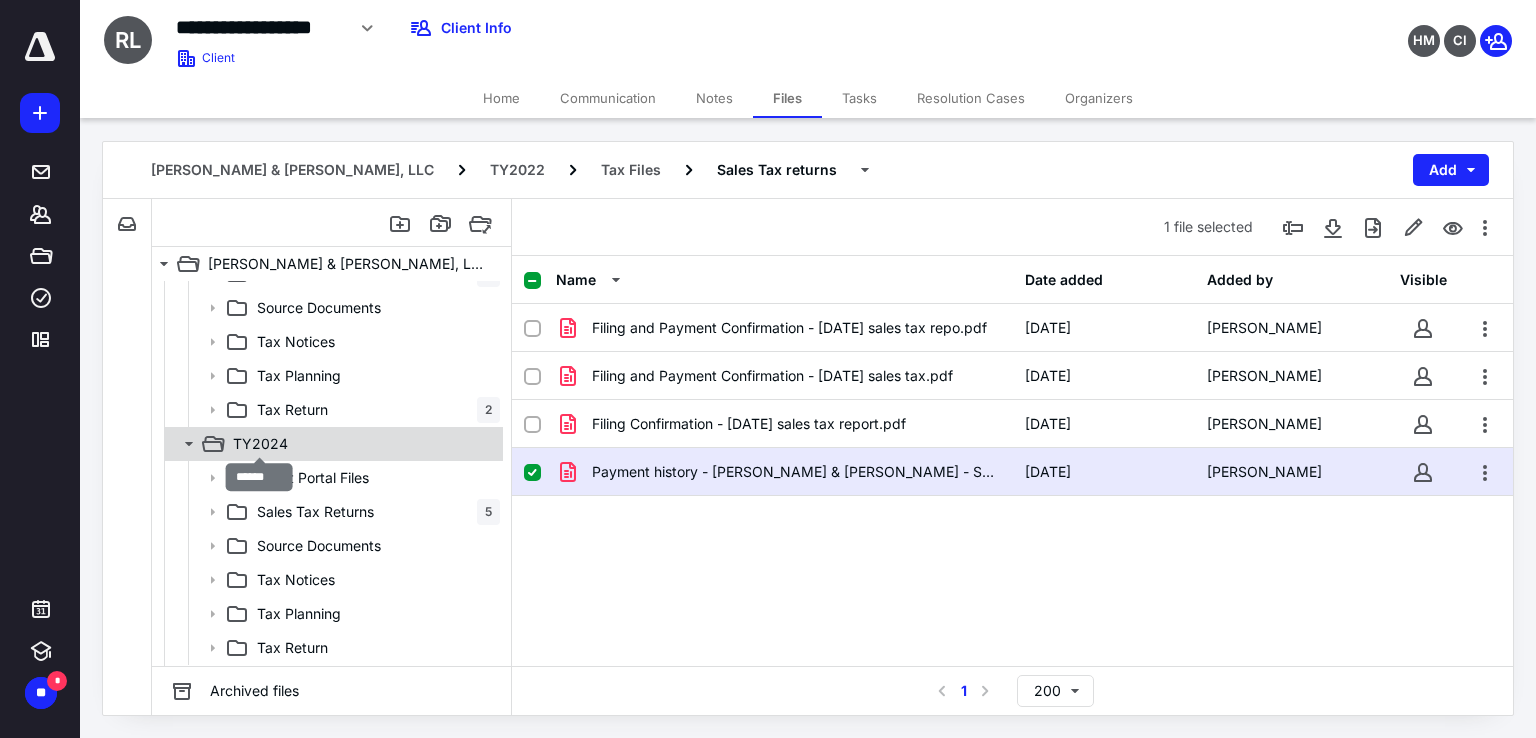 click on "TY2024" at bounding box center [260, 444] 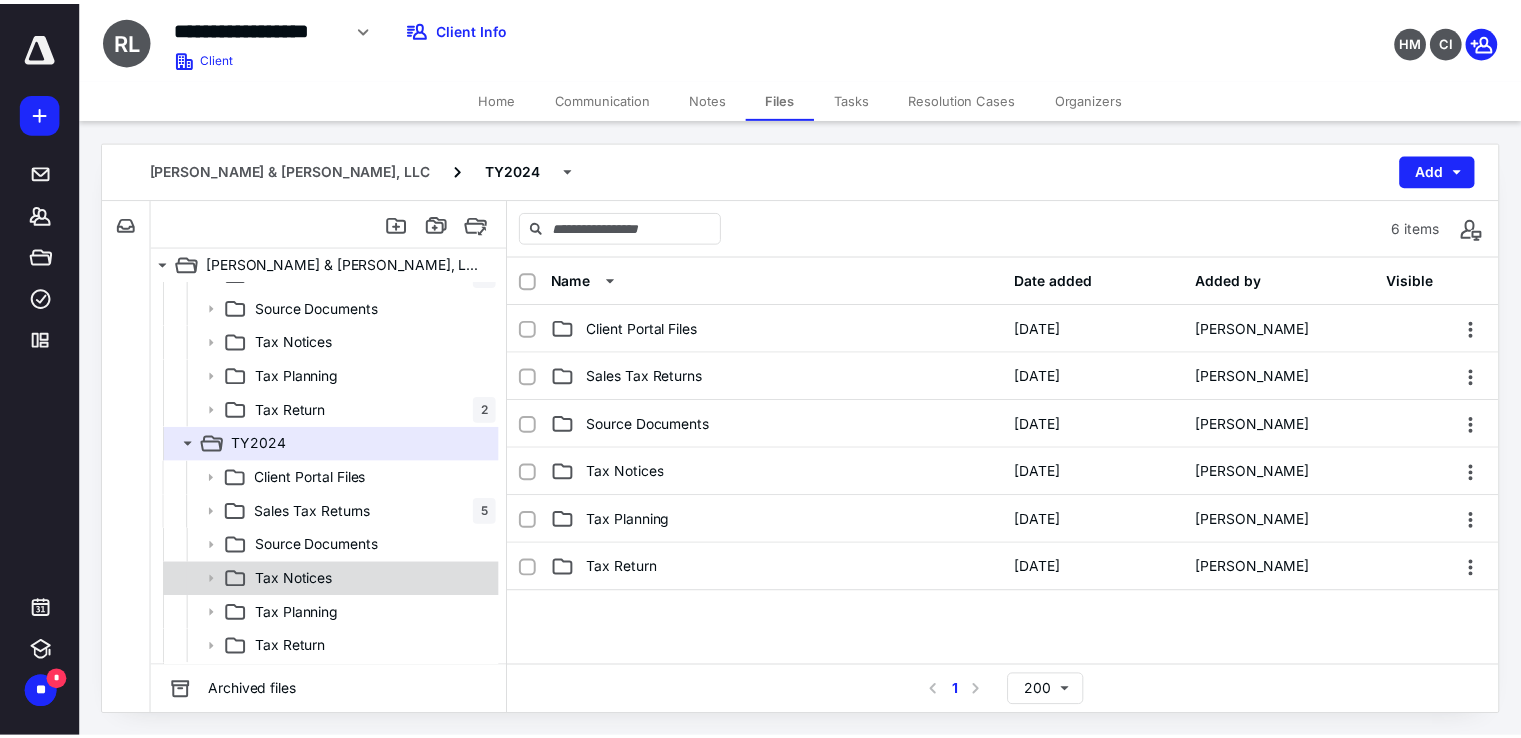 scroll, scrollTop: 532, scrollLeft: 0, axis: vertical 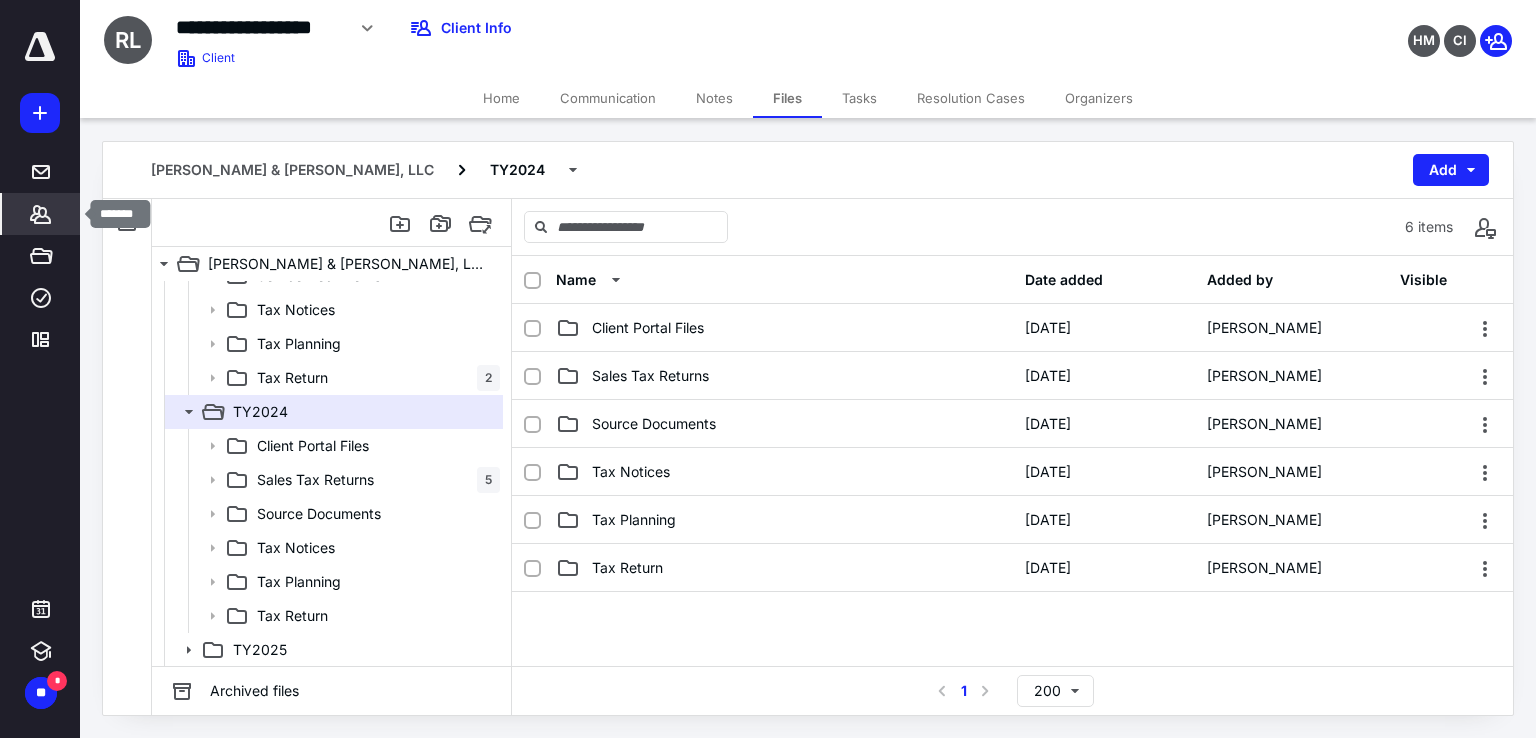click 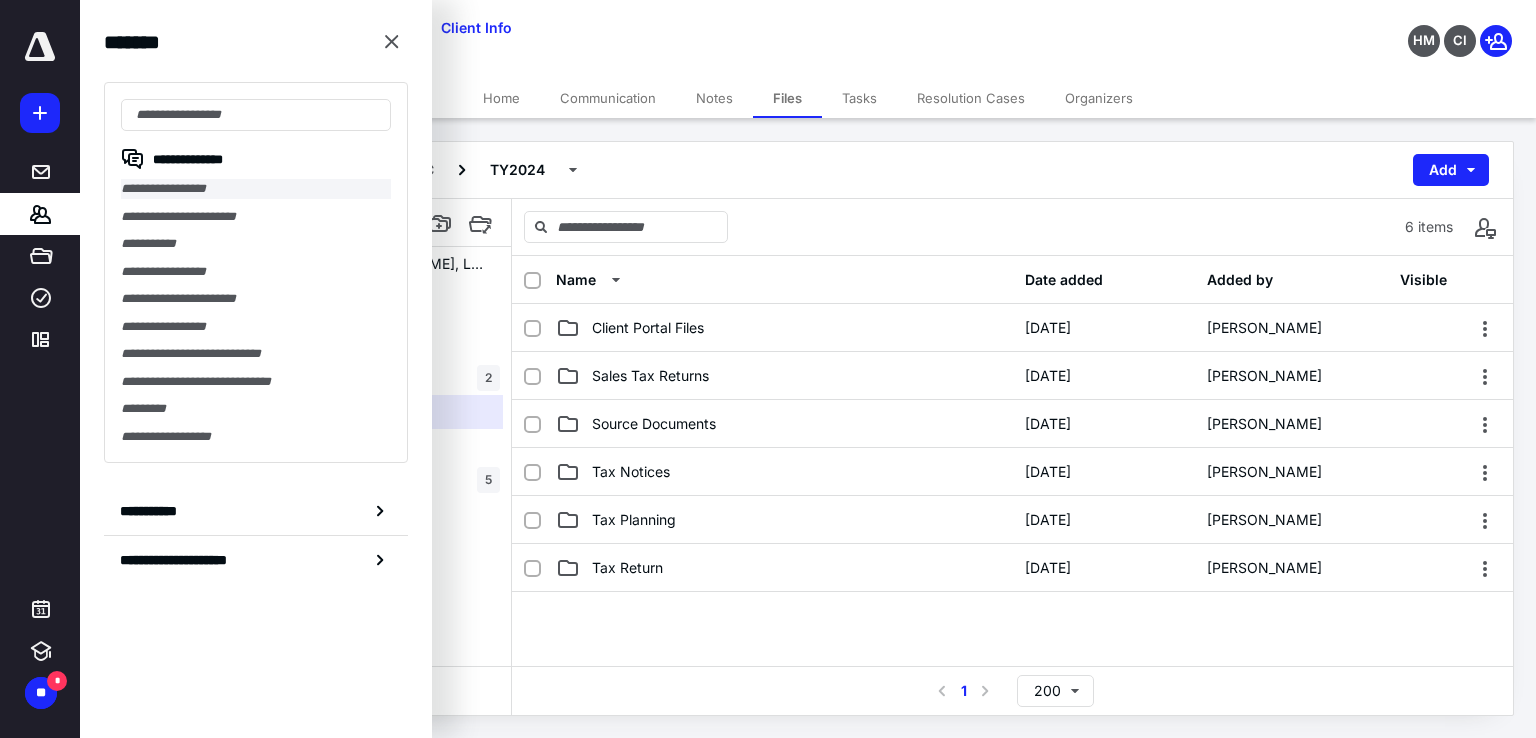 click on "**********" at bounding box center [256, 189] 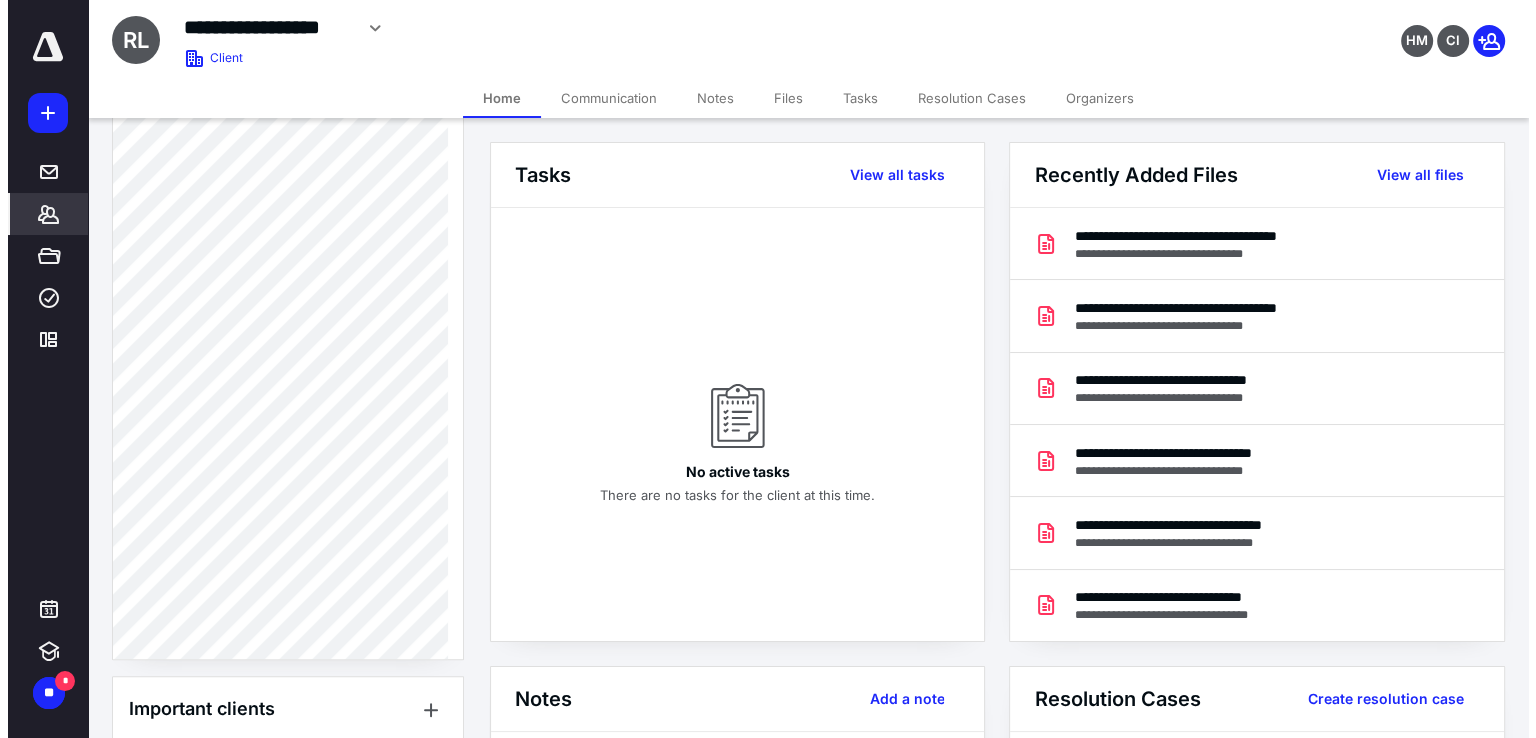 scroll, scrollTop: 600, scrollLeft: 0, axis: vertical 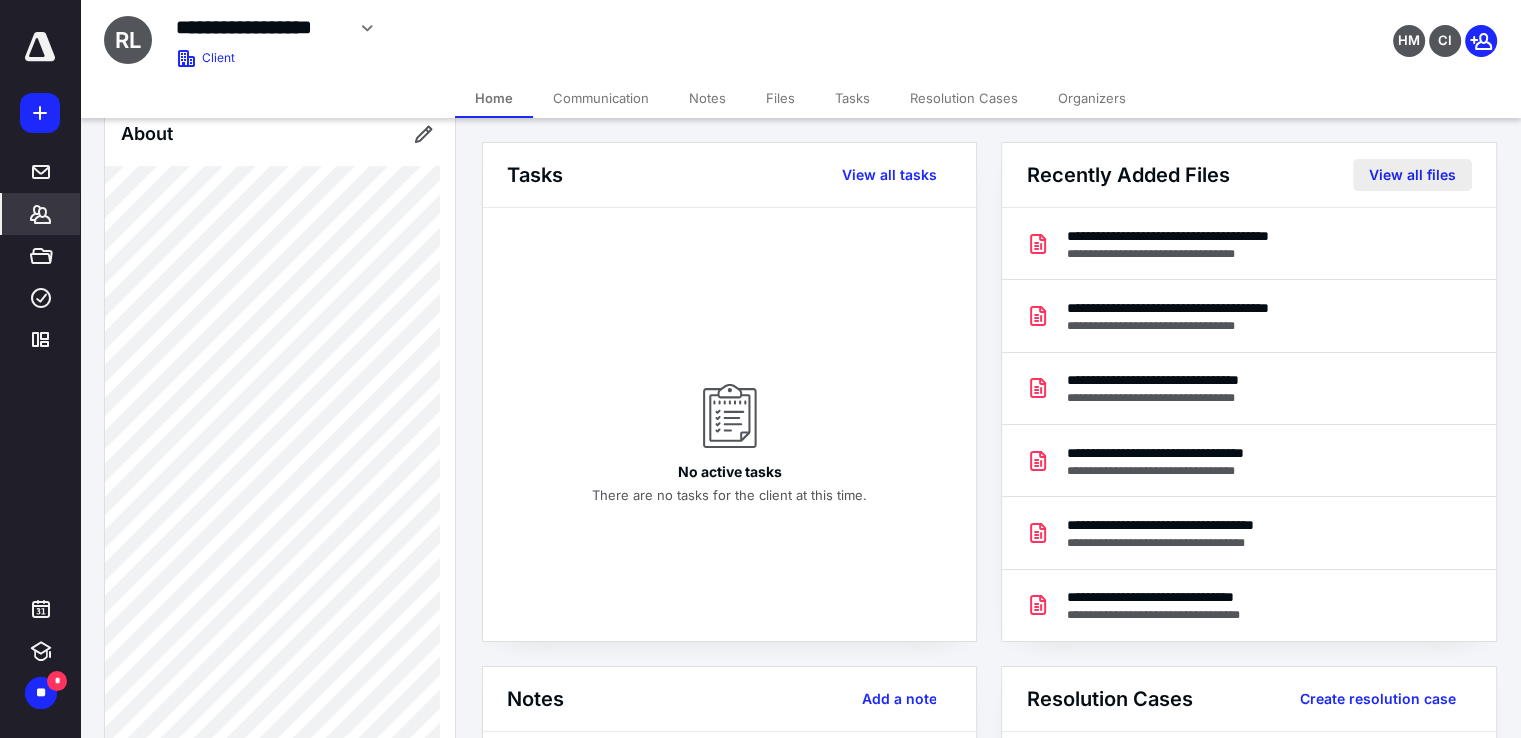 click on "View all files" at bounding box center (1412, 175) 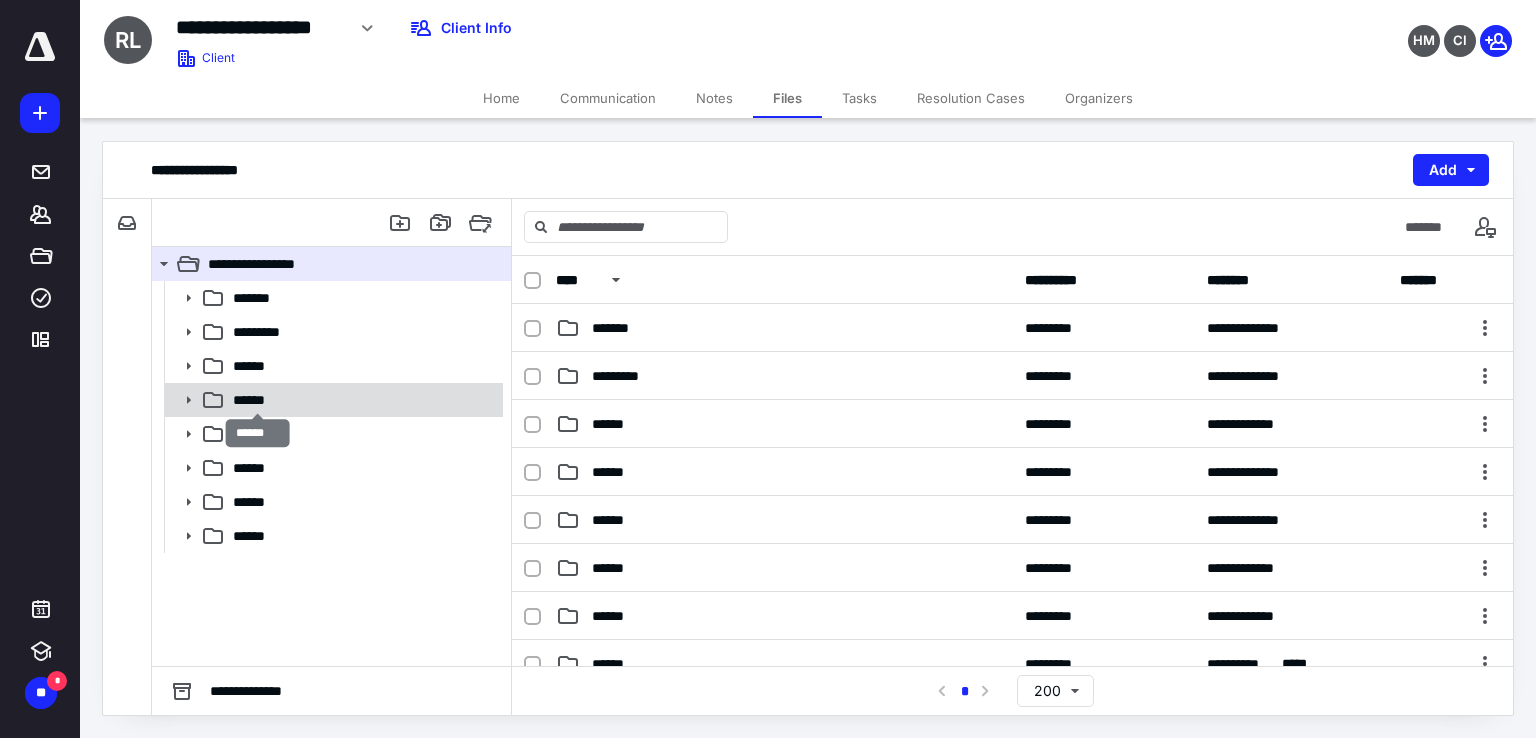 click on "******" at bounding box center [258, 400] 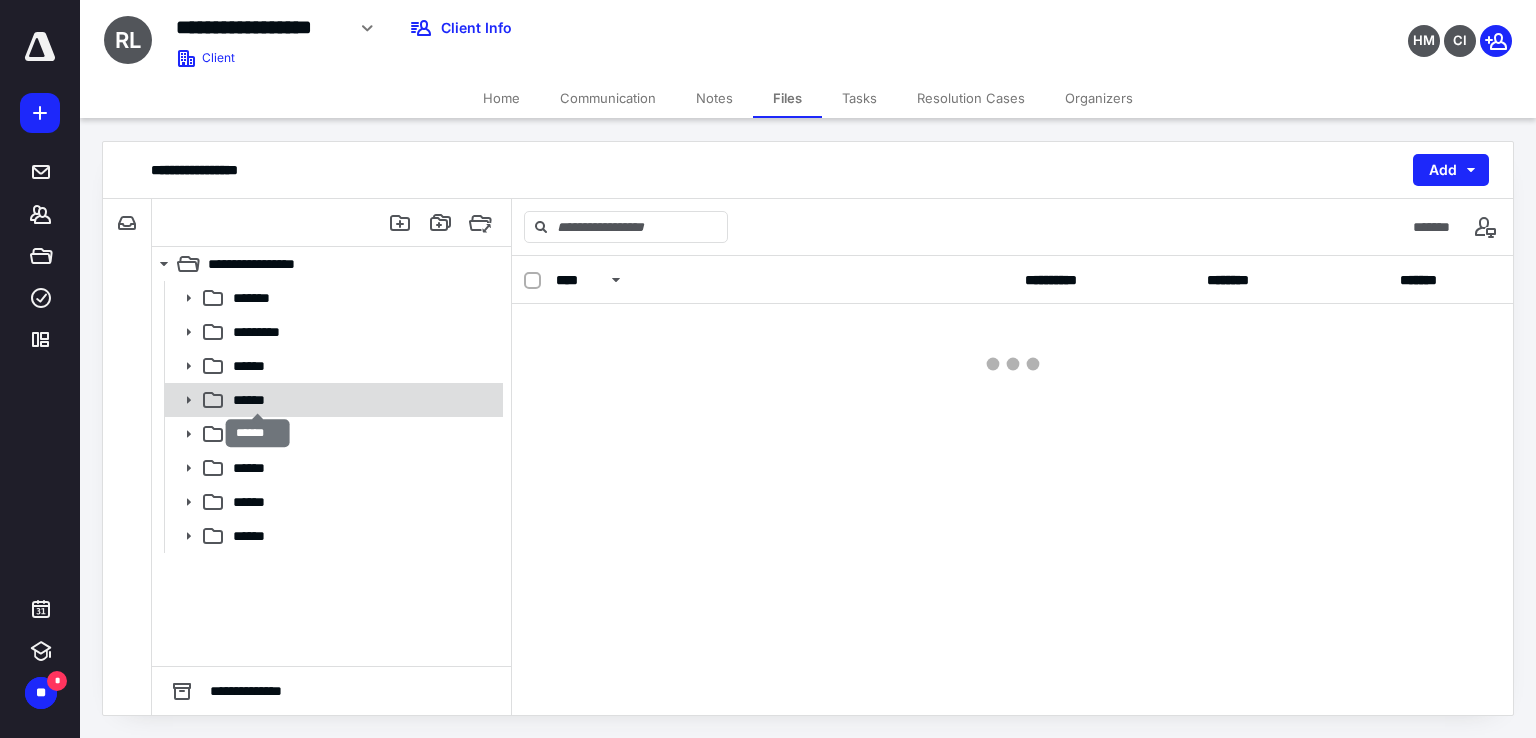 click on "******" at bounding box center (258, 400) 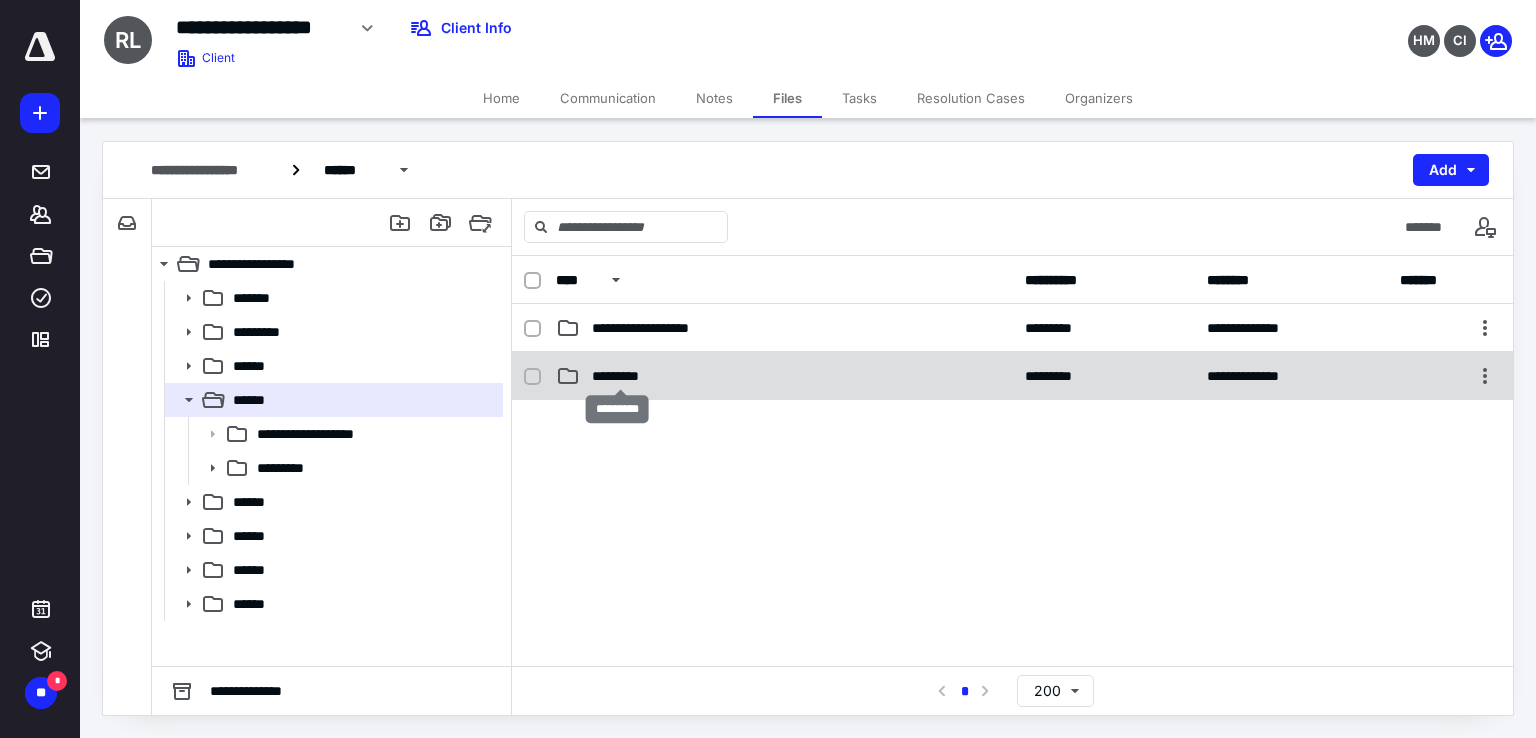 click on "*********" at bounding box center (621, 376) 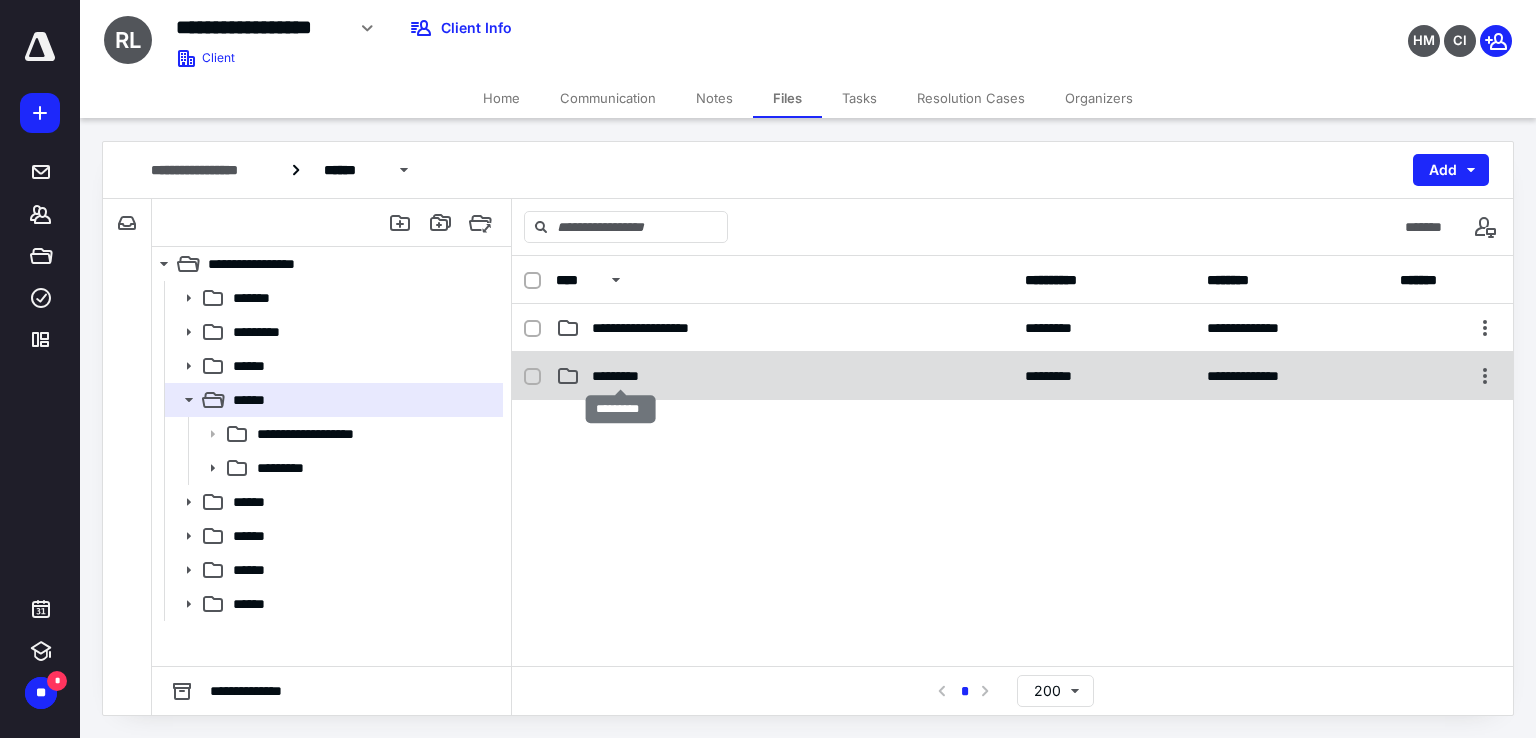 click on "*********" at bounding box center [621, 376] 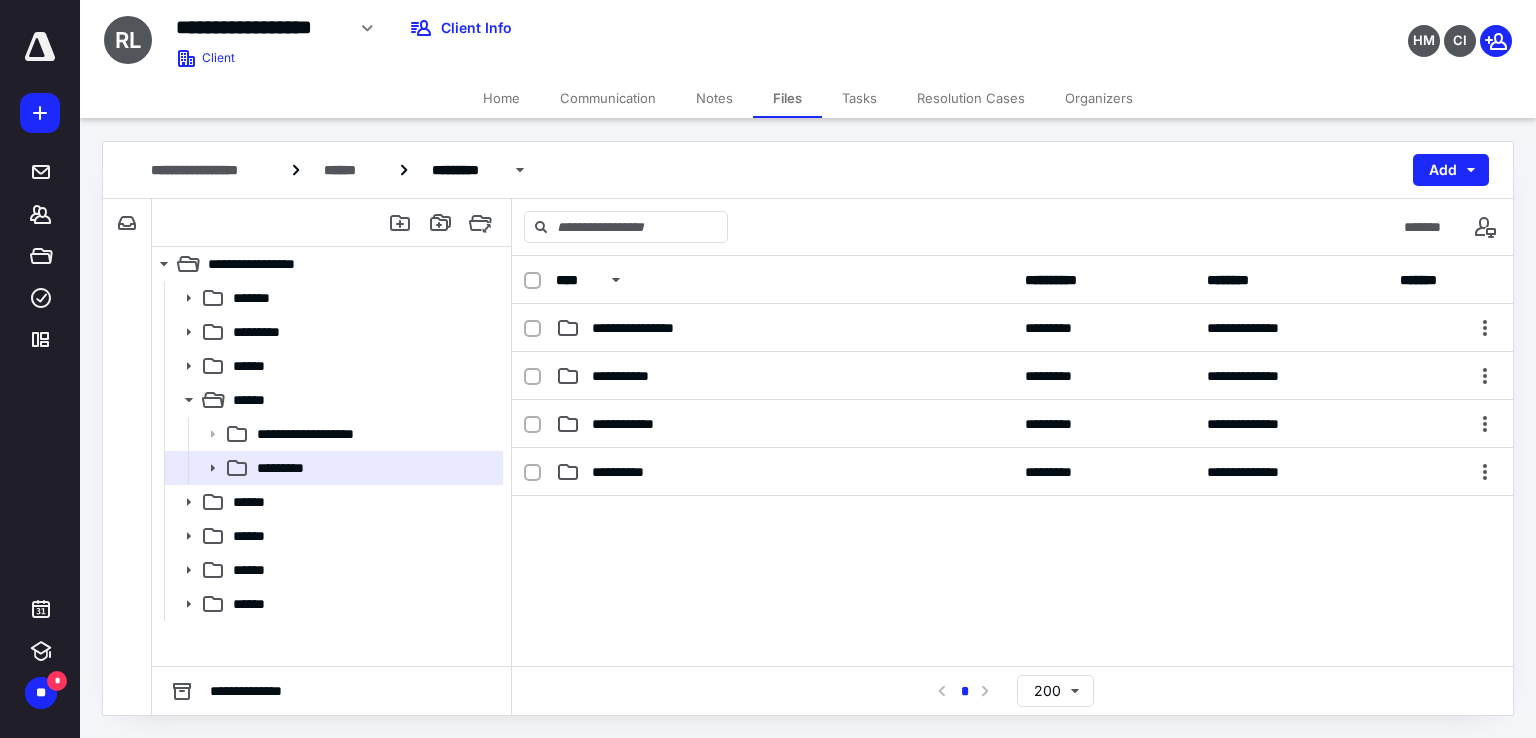 click on "******" at bounding box center [259, 502] 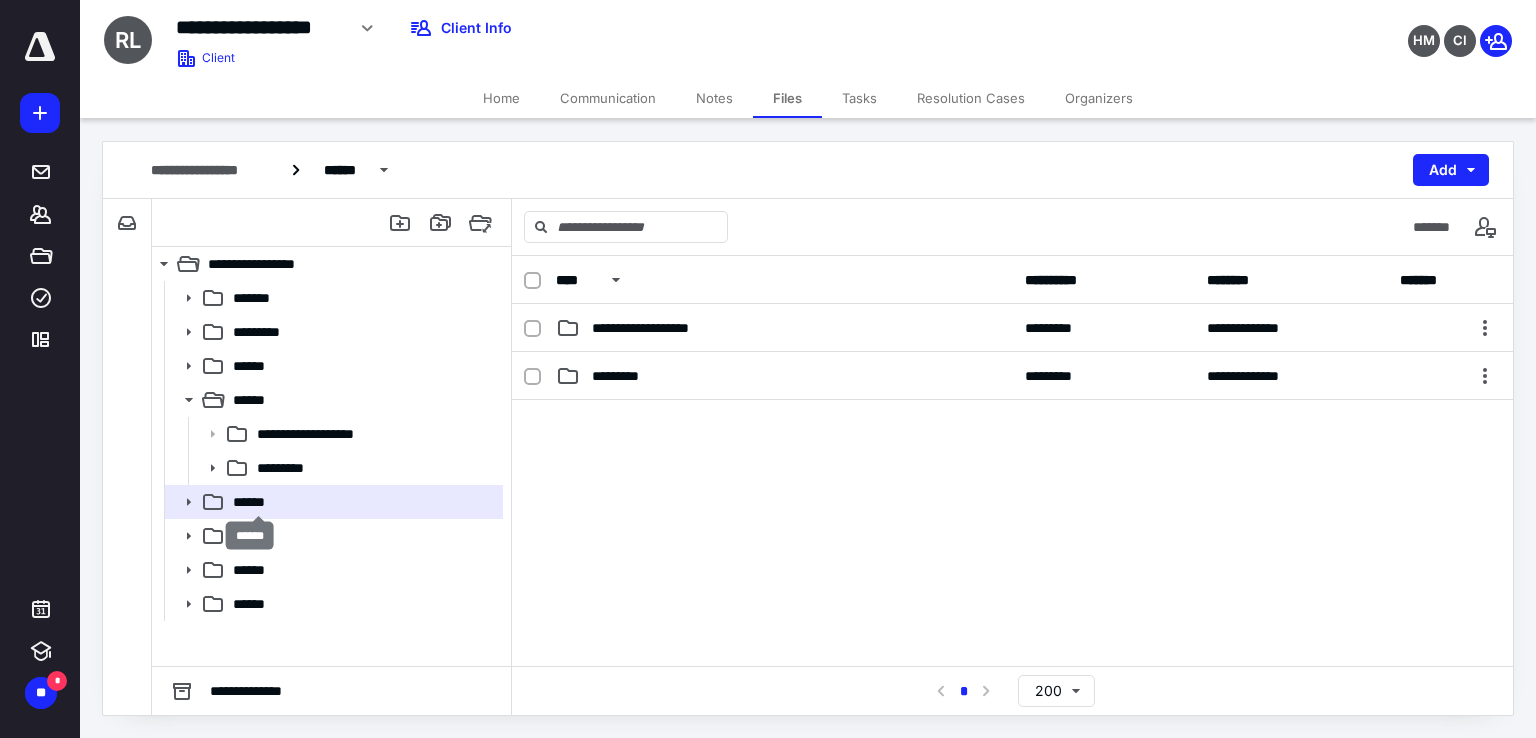 click on "******" at bounding box center [259, 502] 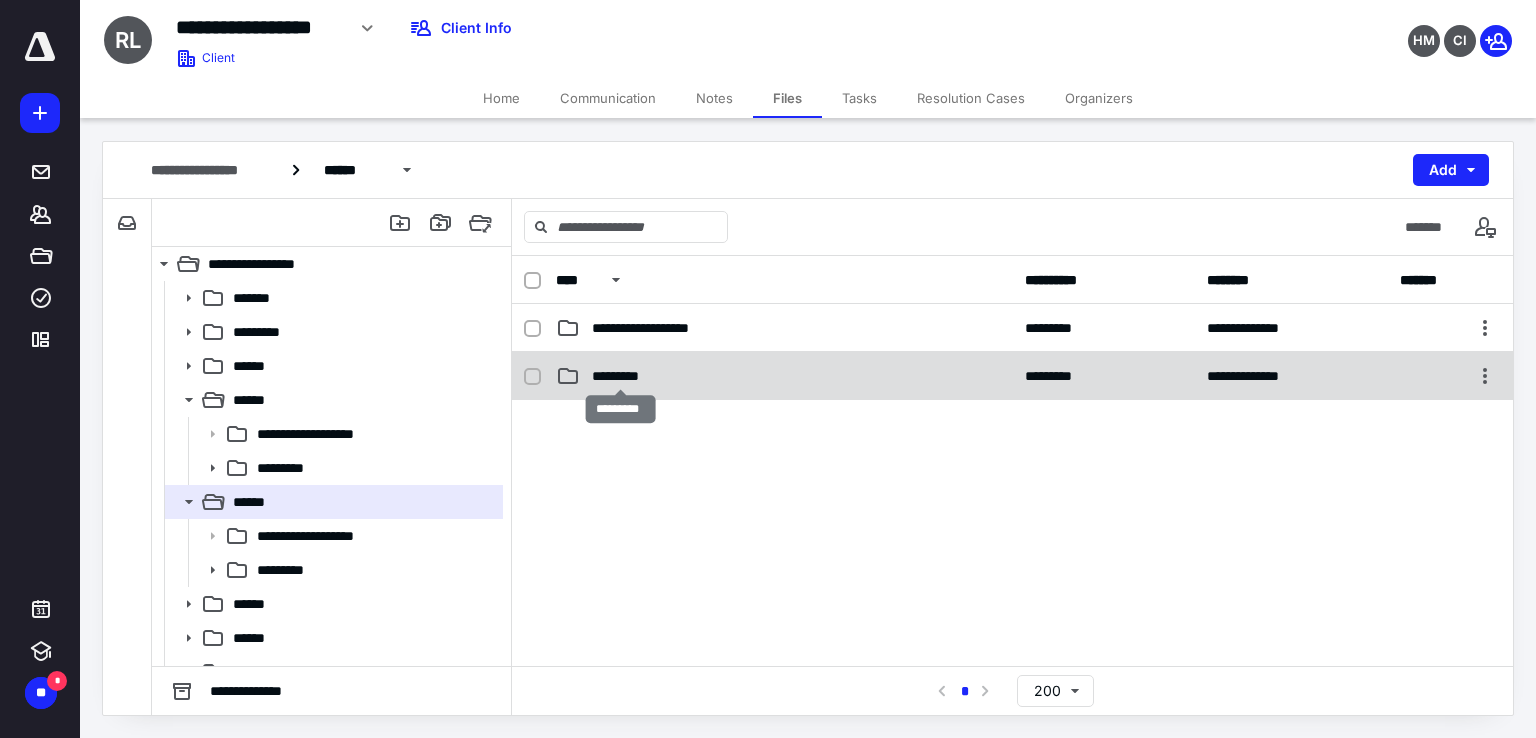 click on "*********" at bounding box center [621, 376] 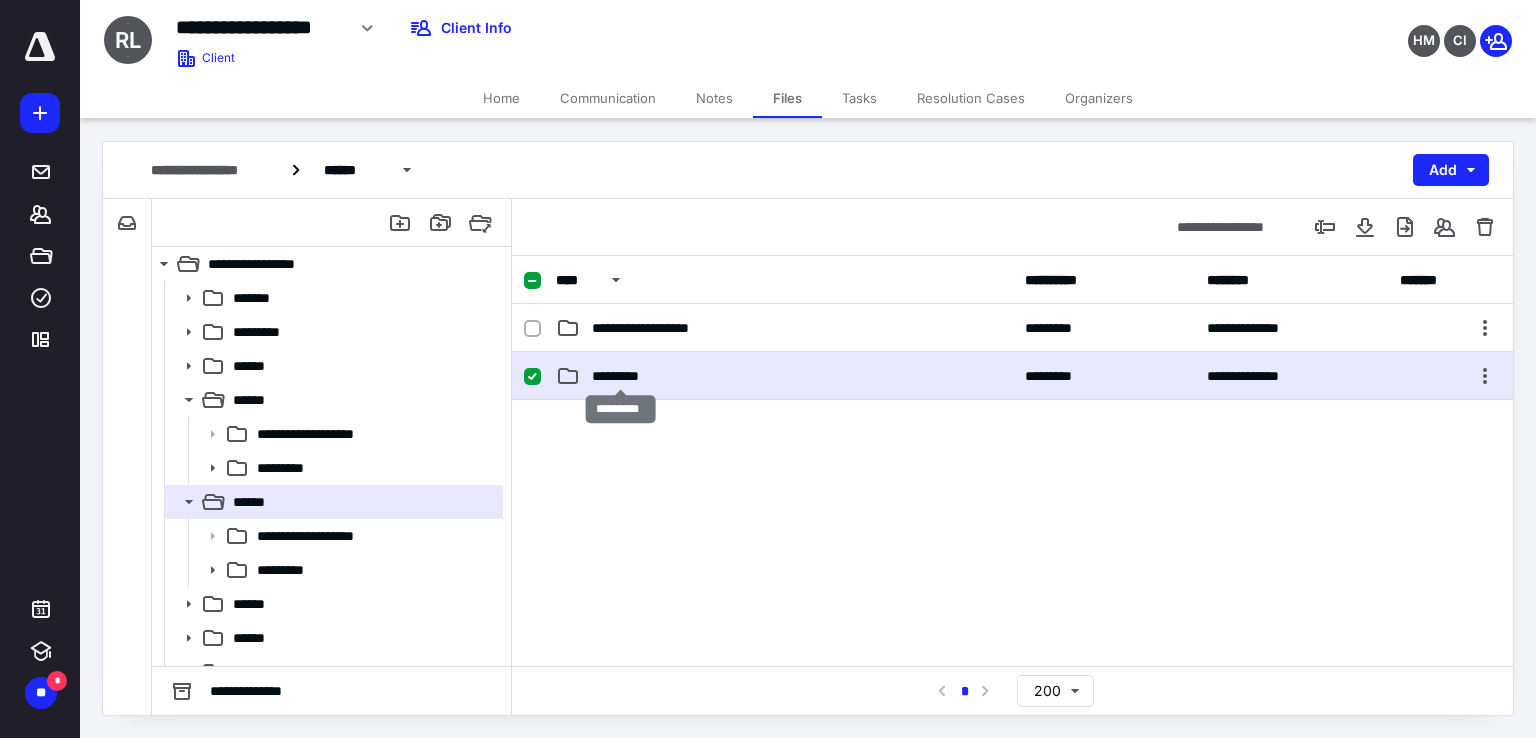 click on "*********" at bounding box center (621, 376) 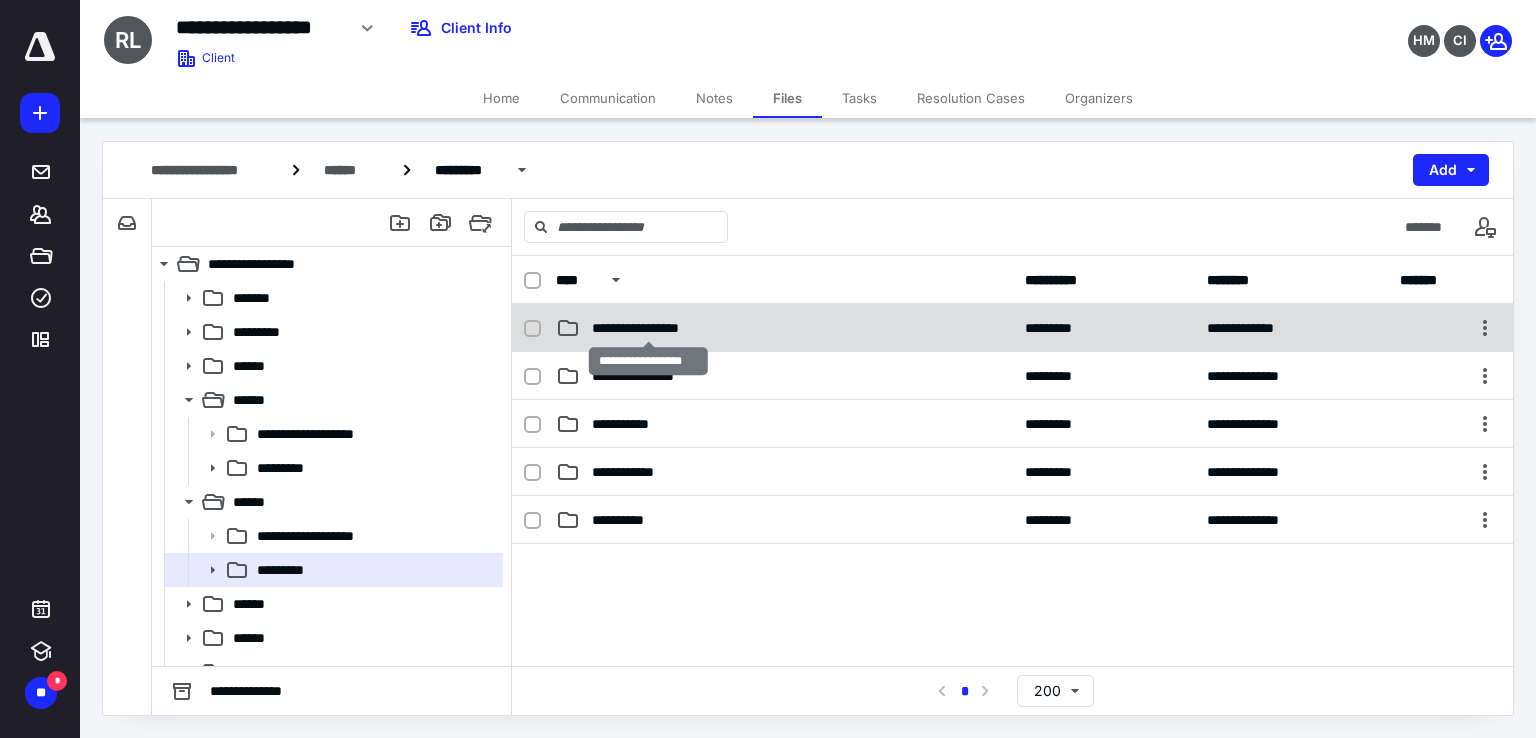 click on "**********" at bounding box center [649, 328] 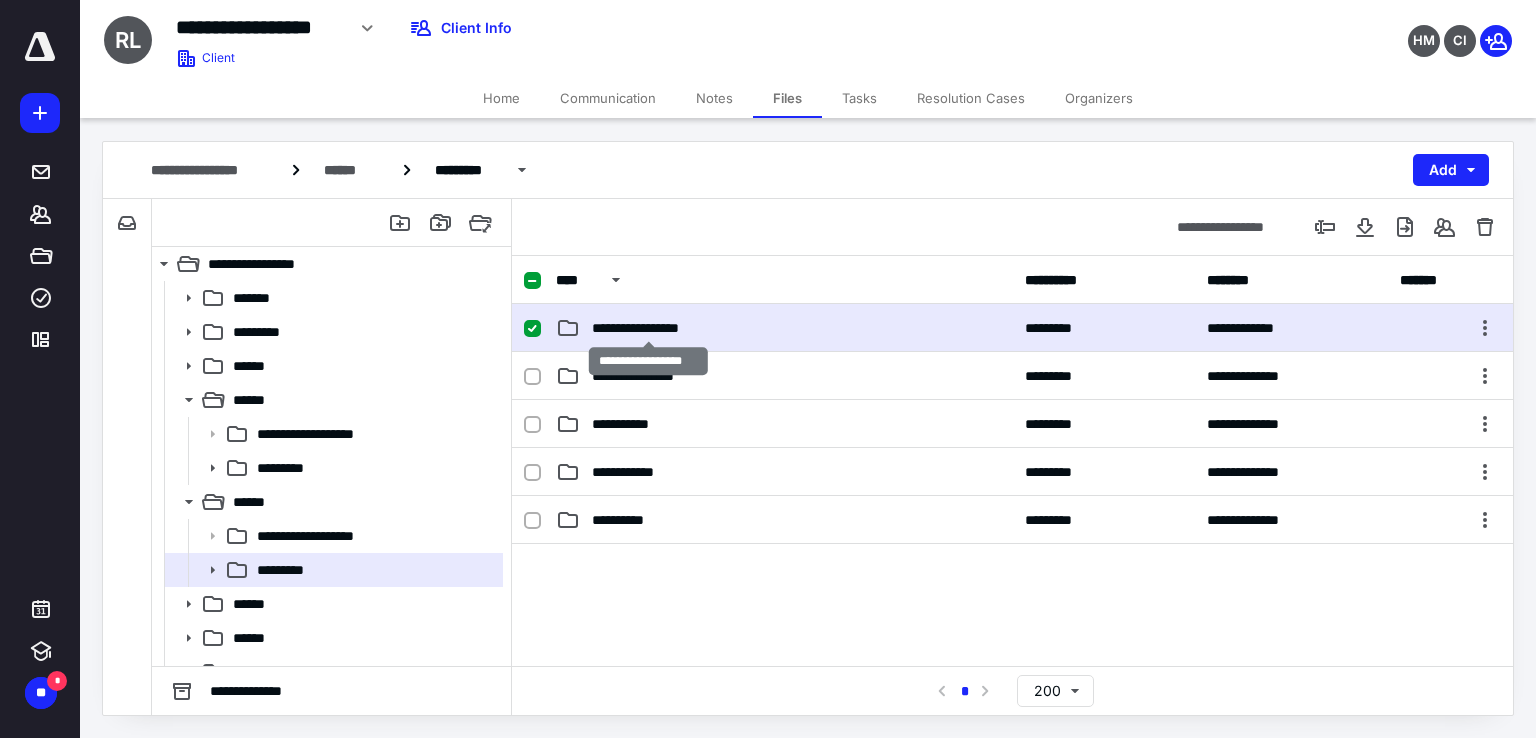 click on "**********" at bounding box center (649, 328) 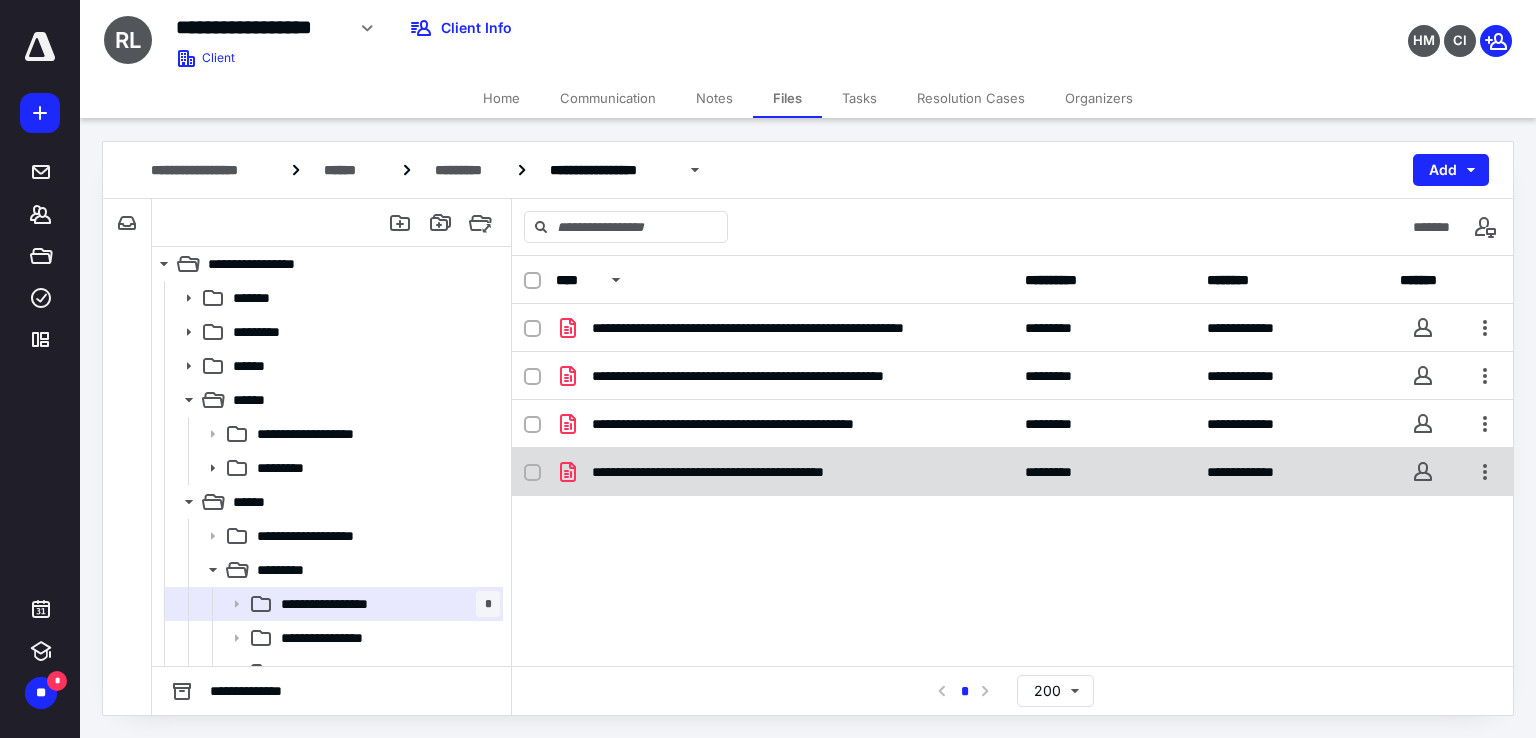 click on "**********" at bounding box center [784, 472] 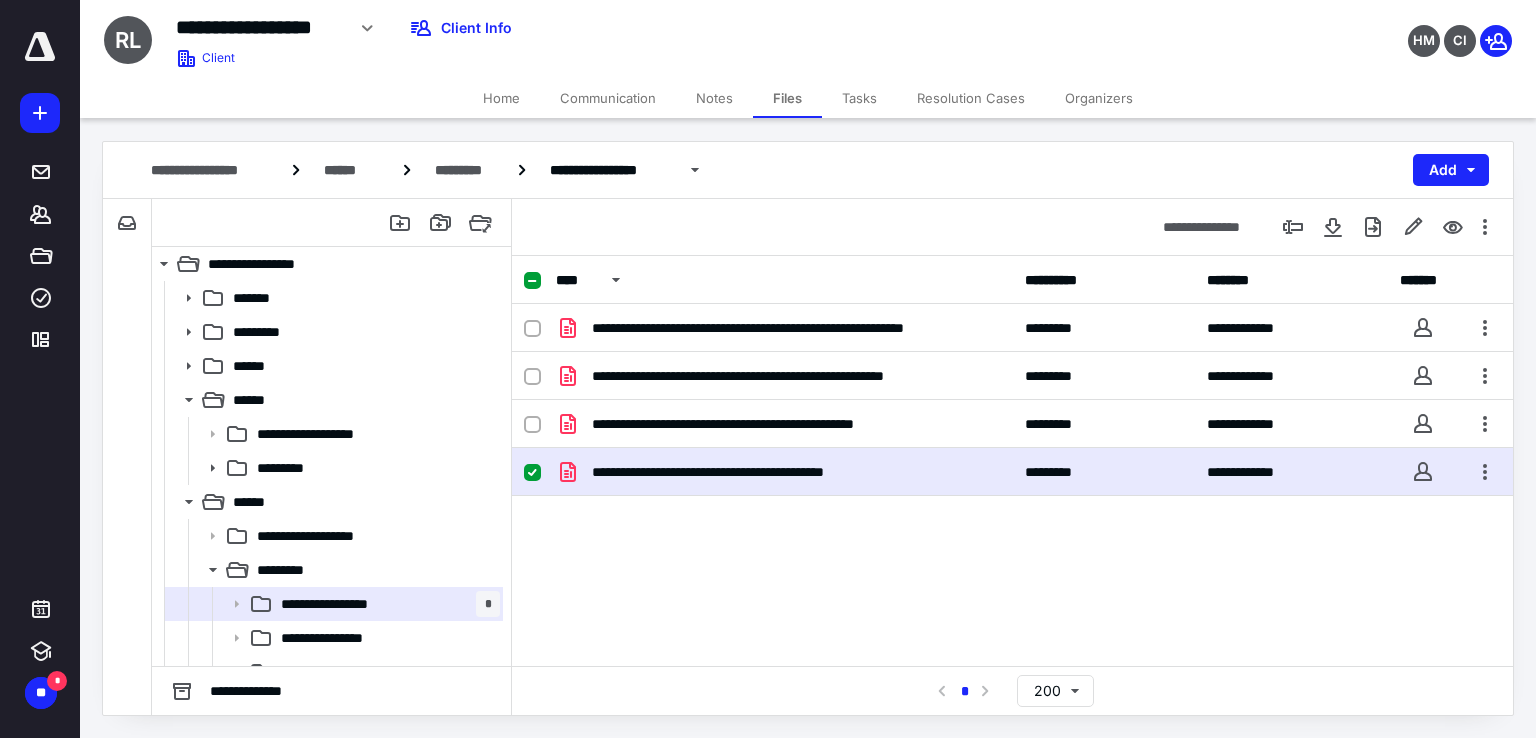 click on "**********" at bounding box center [784, 472] 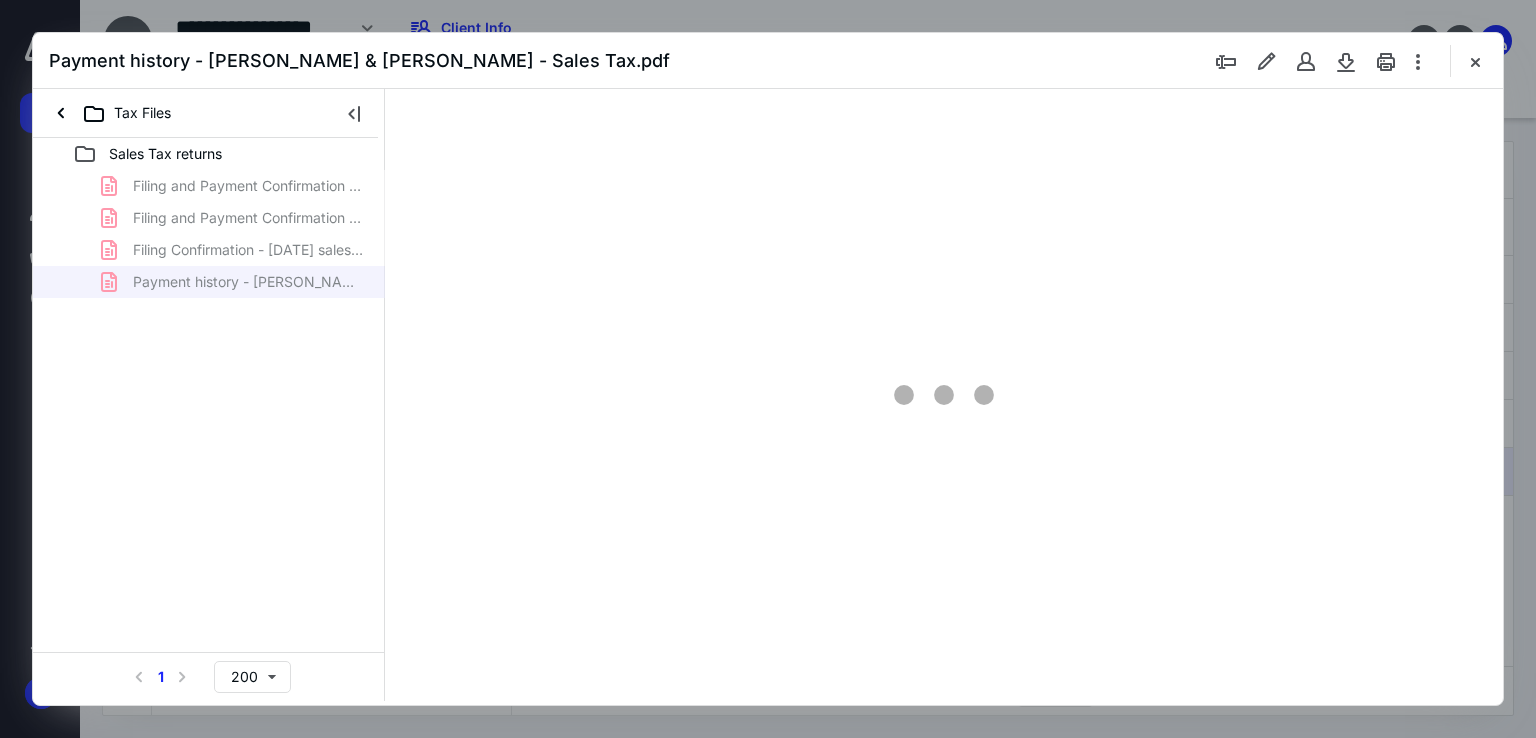 scroll, scrollTop: 0, scrollLeft: 0, axis: both 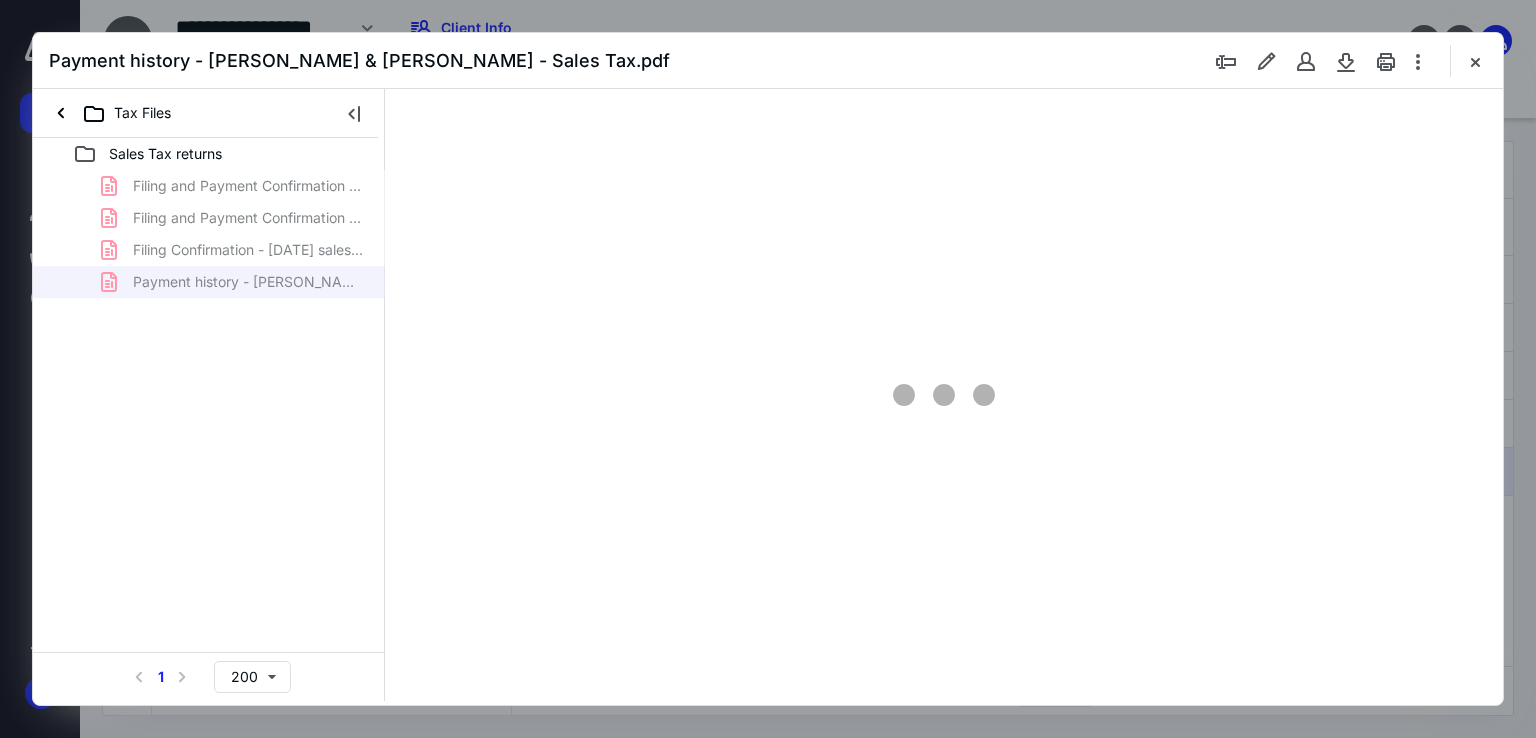 type on "179" 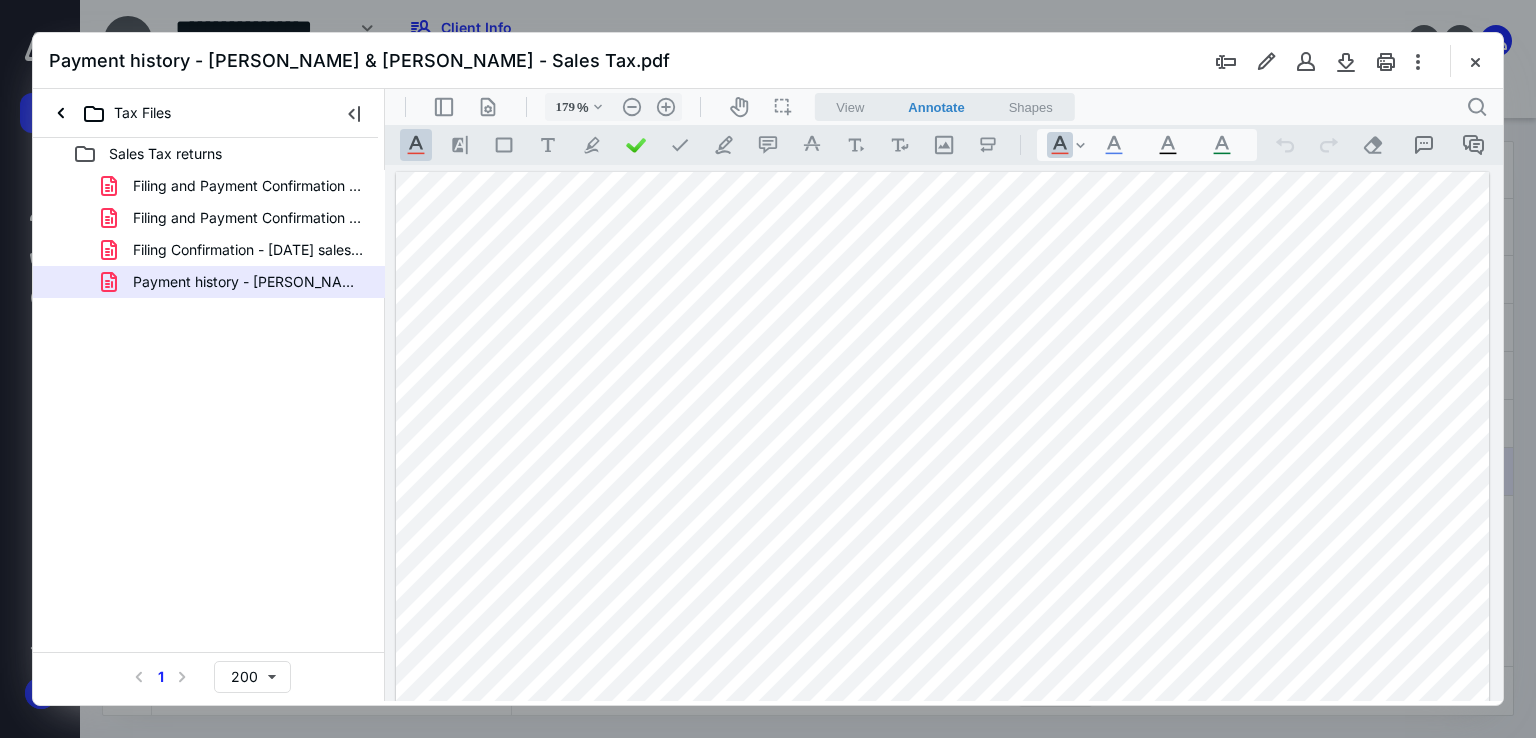 scroll, scrollTop: 300, scrollLeft: 0, axis: vertical 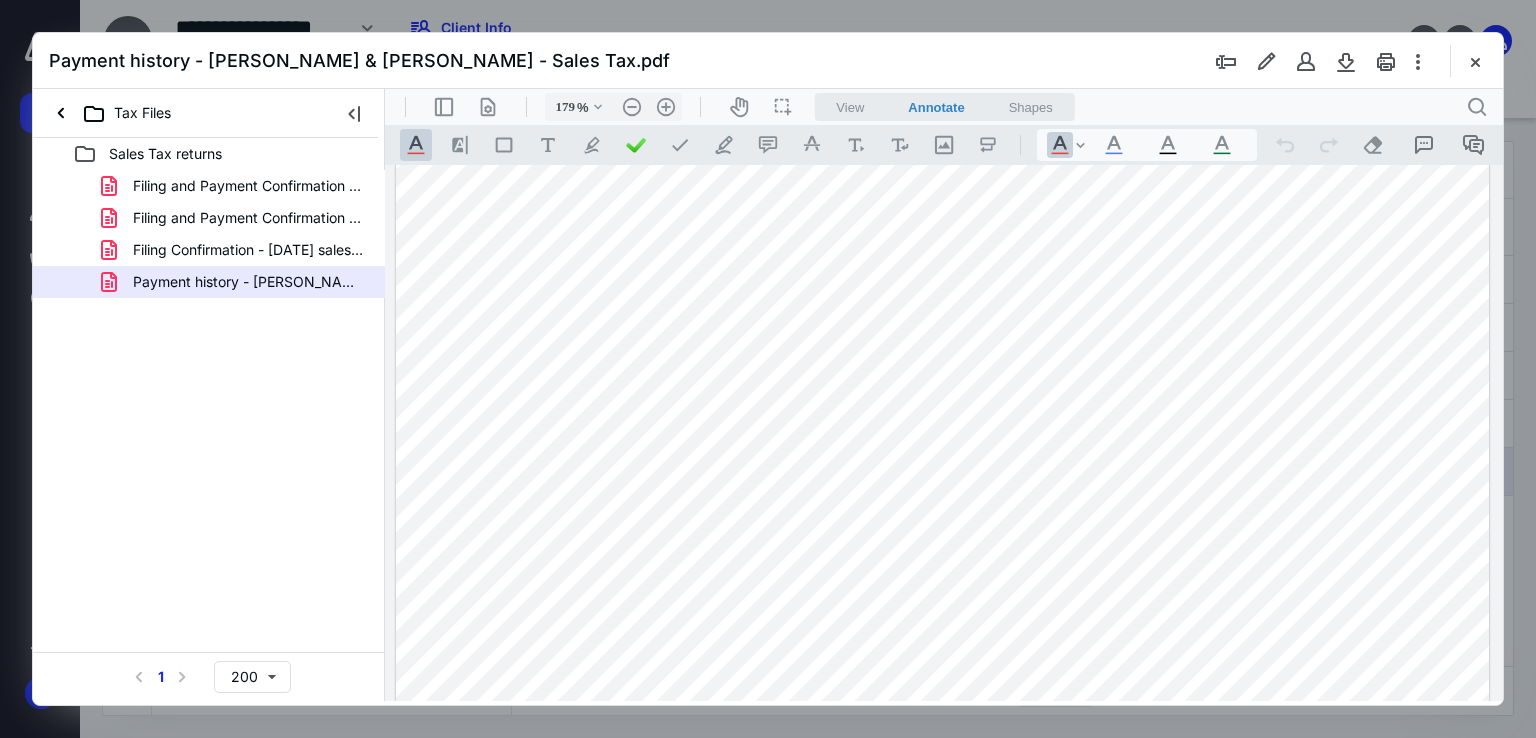 click at bounding box center [1475, 61] 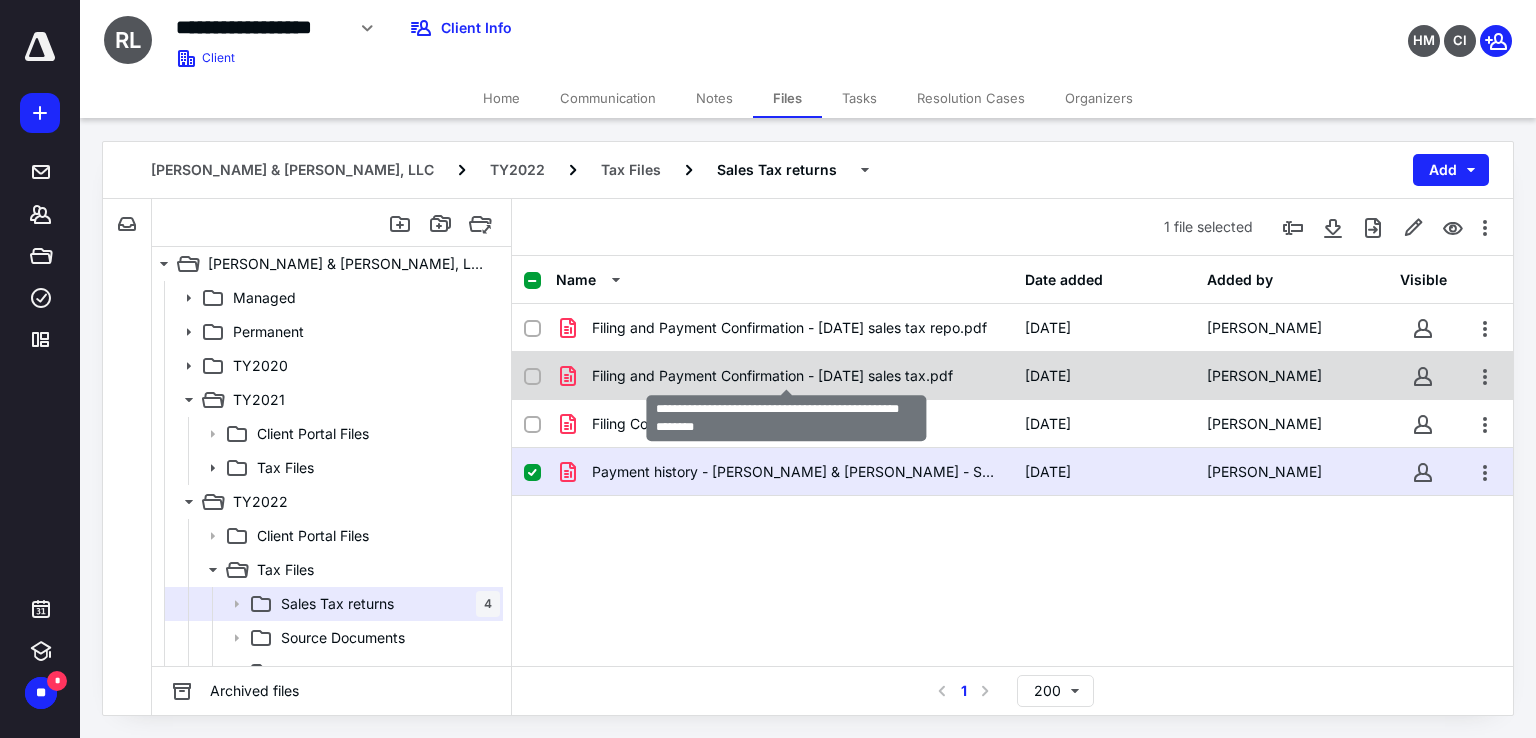 click on "Filing and Payment Confirmation - [DATE] sales tax.pdf" at bounding box center (772, 376) 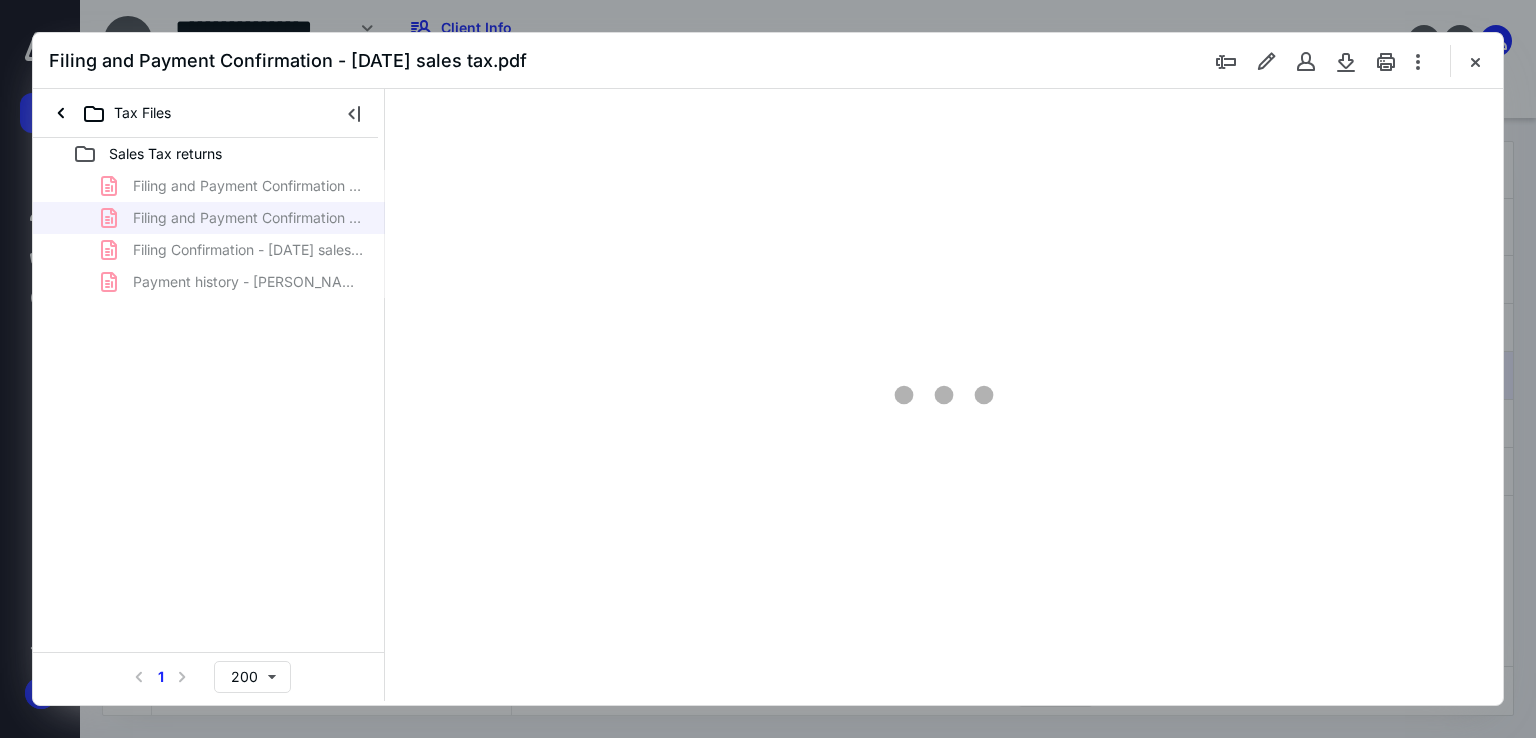 scroll, scrollTop: 0, scrollLeft: 0, axis: both 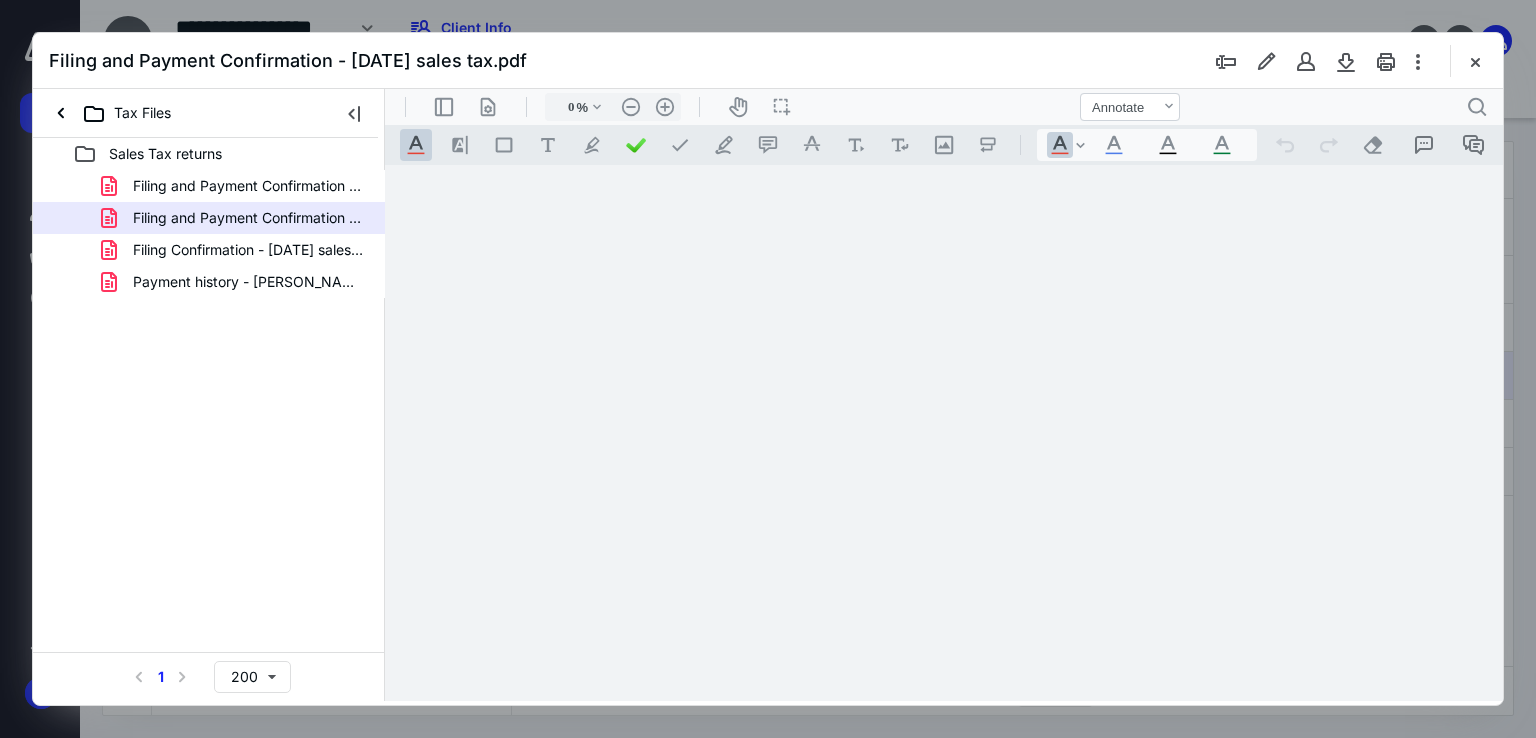 type on "179" 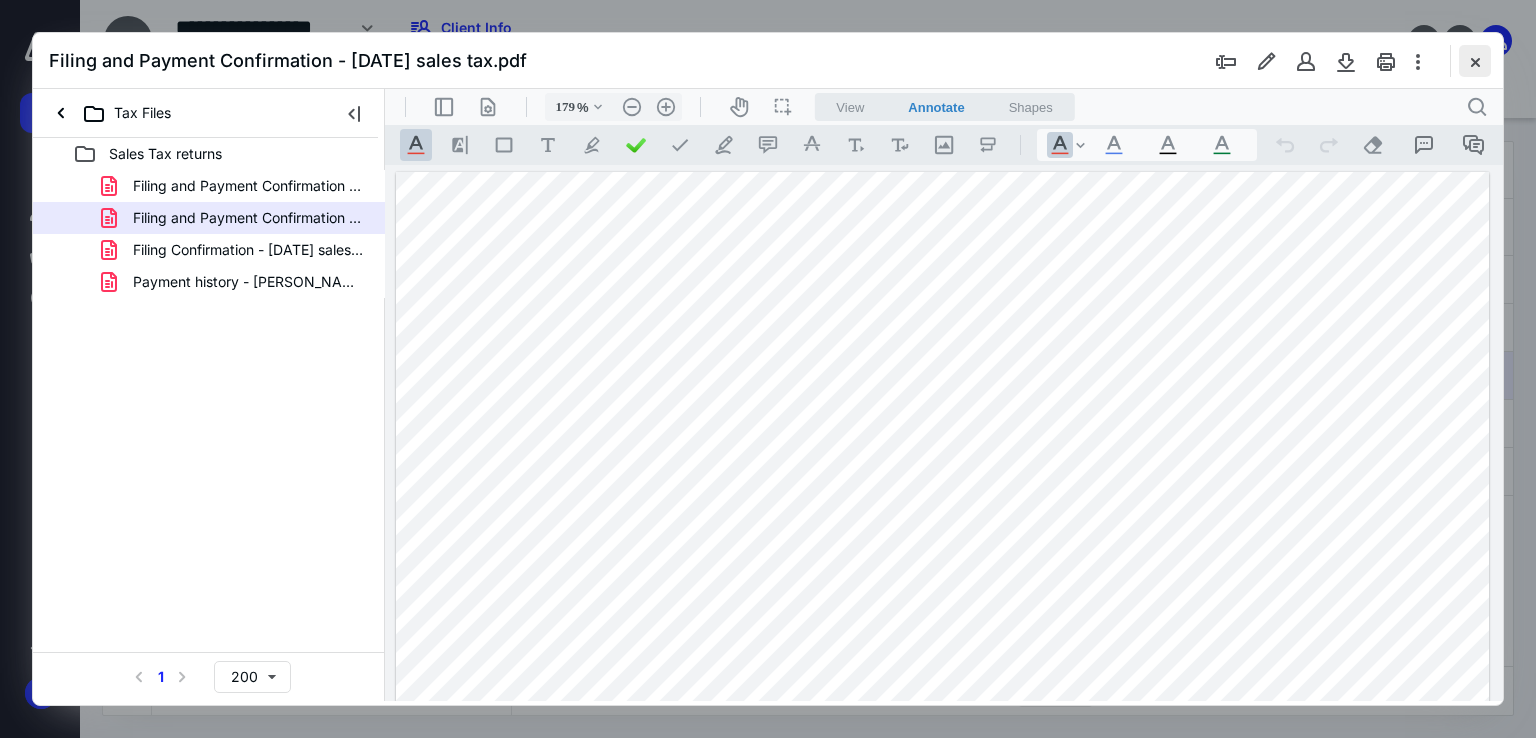 click at bounding box center (1475, 61) 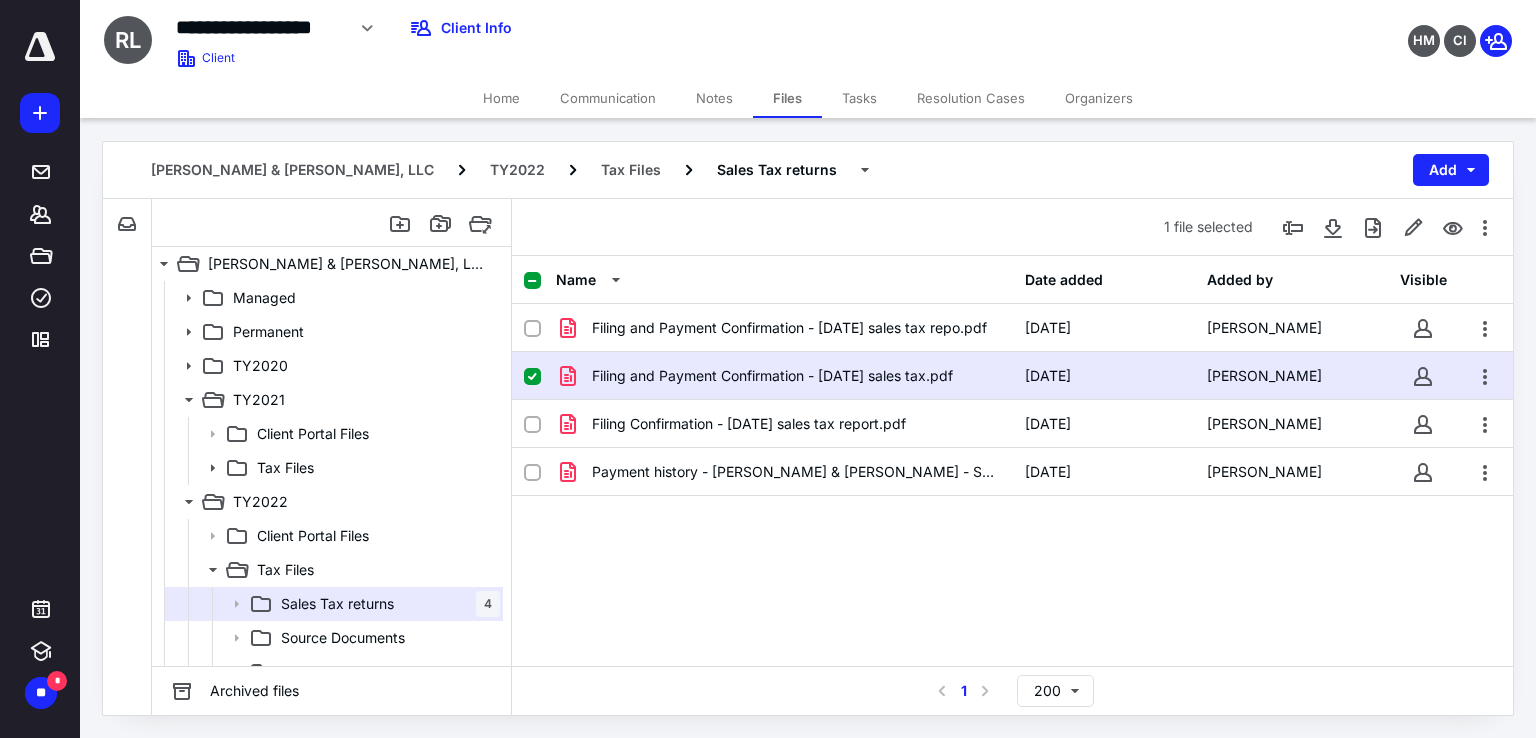 scroll, scrollTop: 192, scrollLeft: 0, axis: vertical 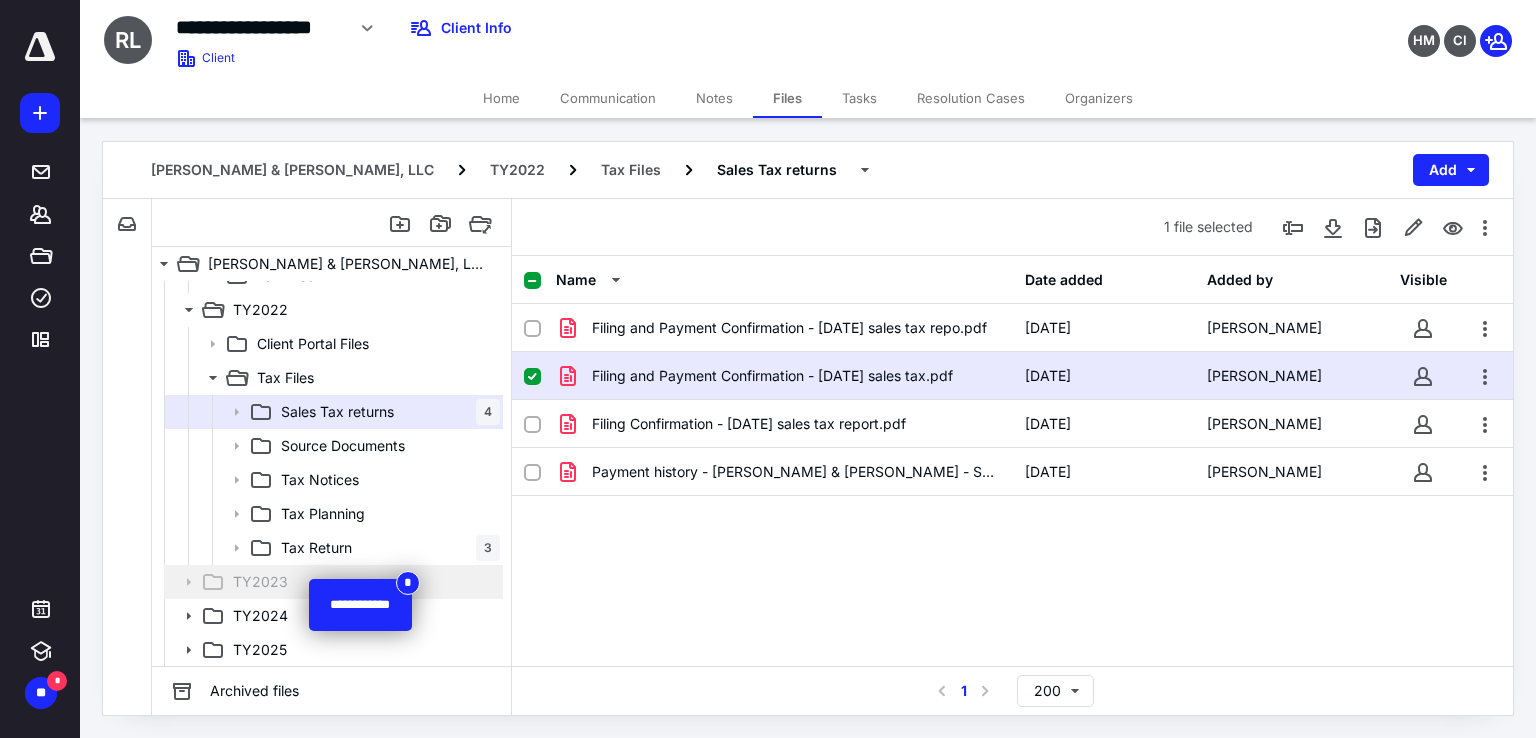 checkbox on "false" 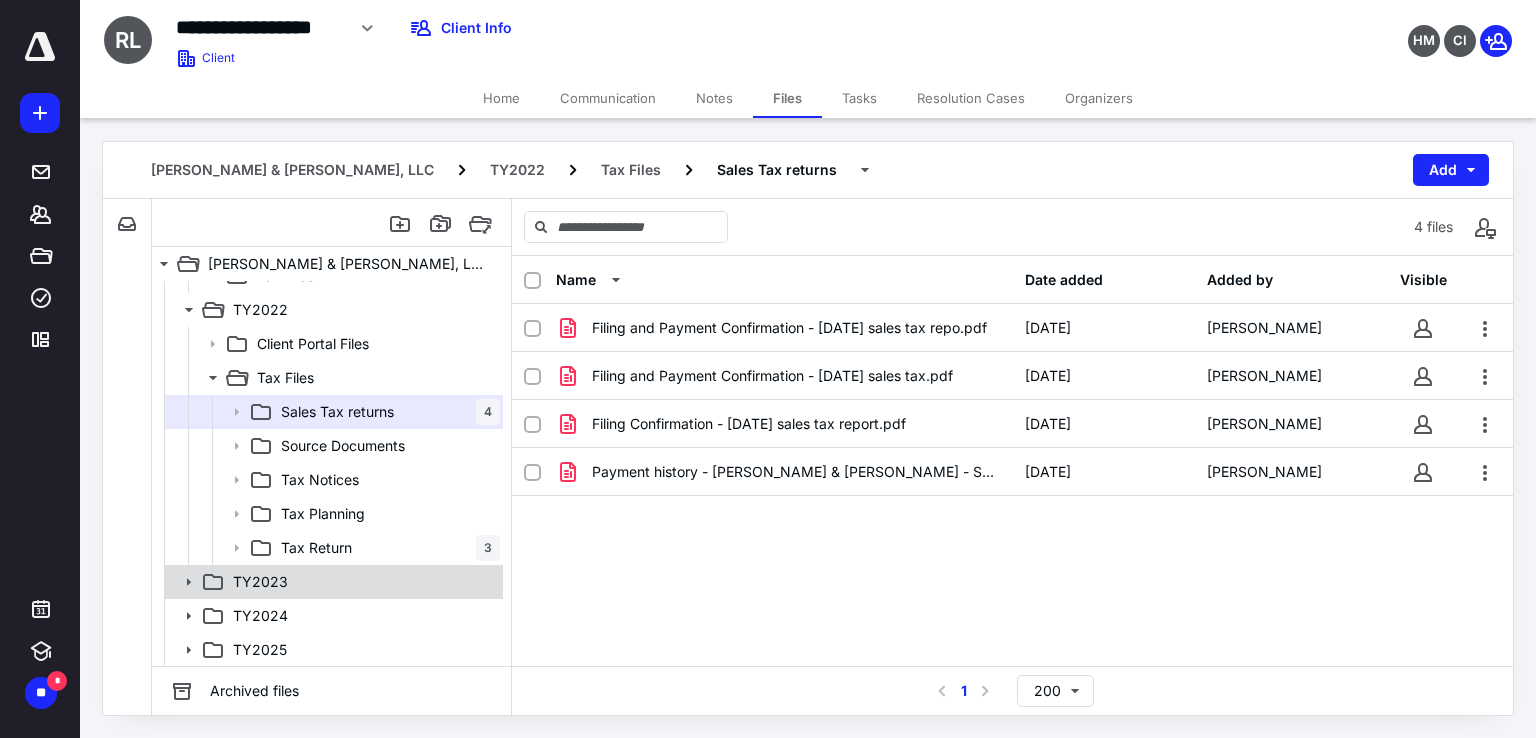 click on "TY2023" at bounding box center (362, 582) 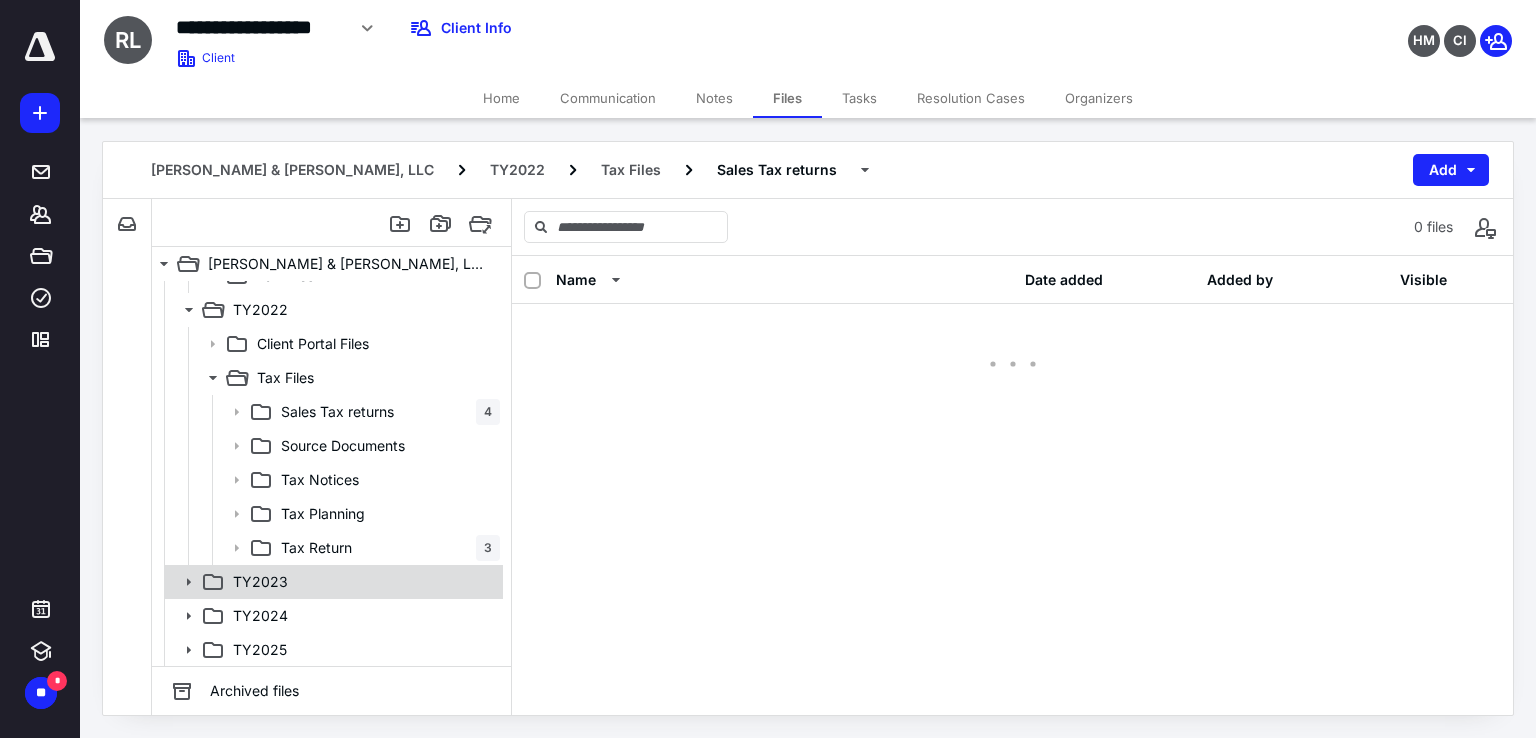 click on "TY2023" at bounding box center [362, 582] 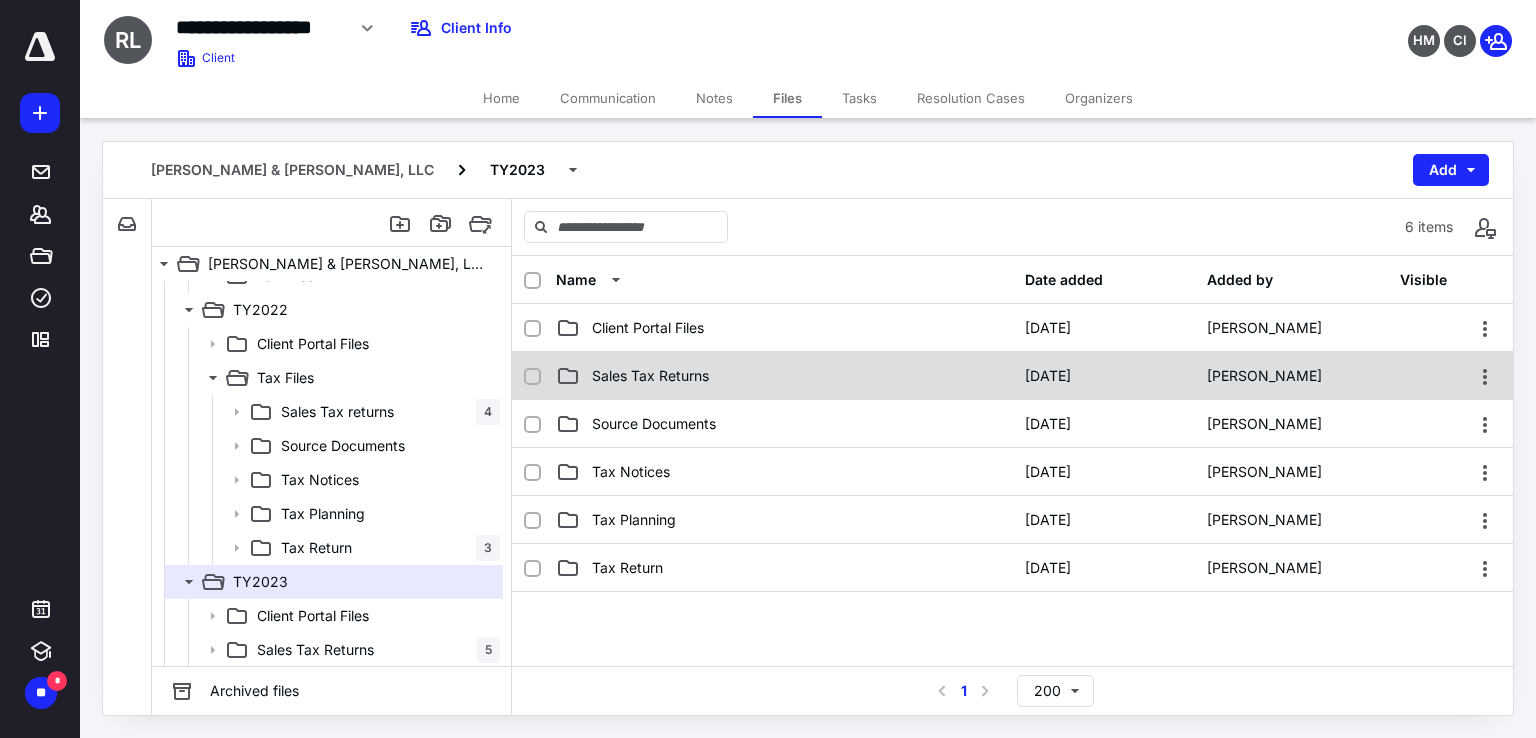 click on "Sales Tax Returns" at bounding box center [784, 376] 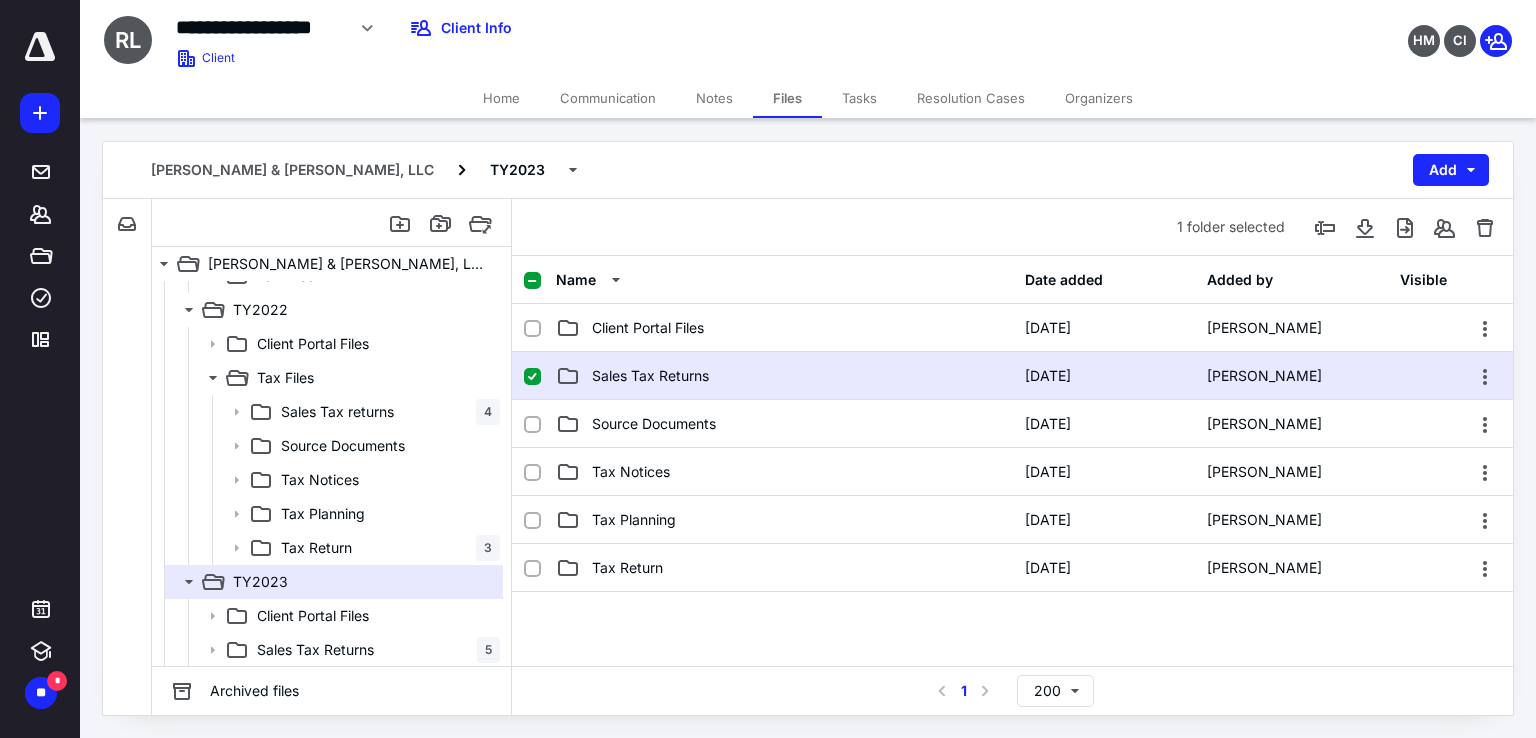 click on "Sales Tax Returns" at bounding box center [784, 376] 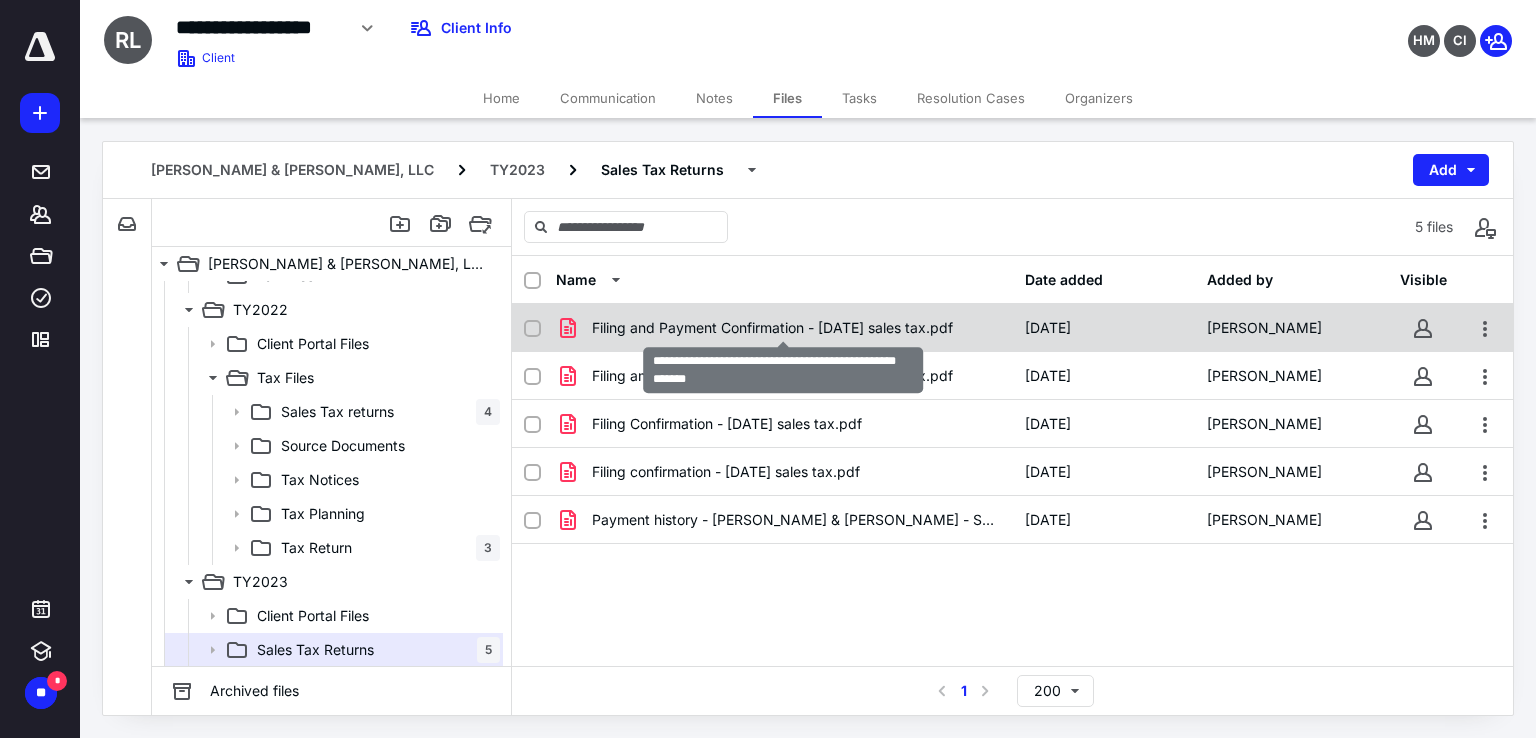 click on "Filing and Payment Confirmation - [DATE] sales tax.pdf" at bounding box center (772, 328) 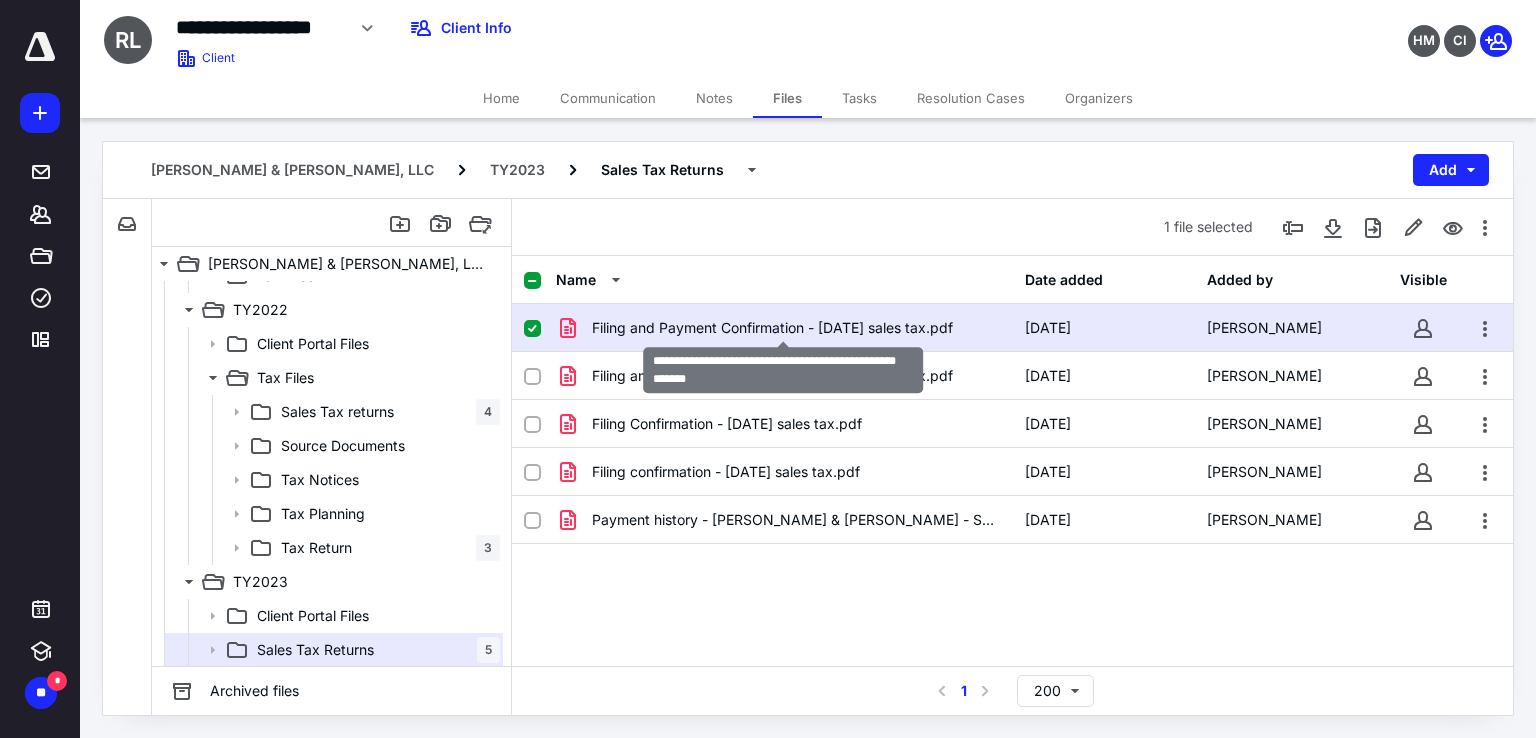 click on "Filing and Payment Confirmation - [DATE] sales tax.pdf" at bounding box center [772, 328] 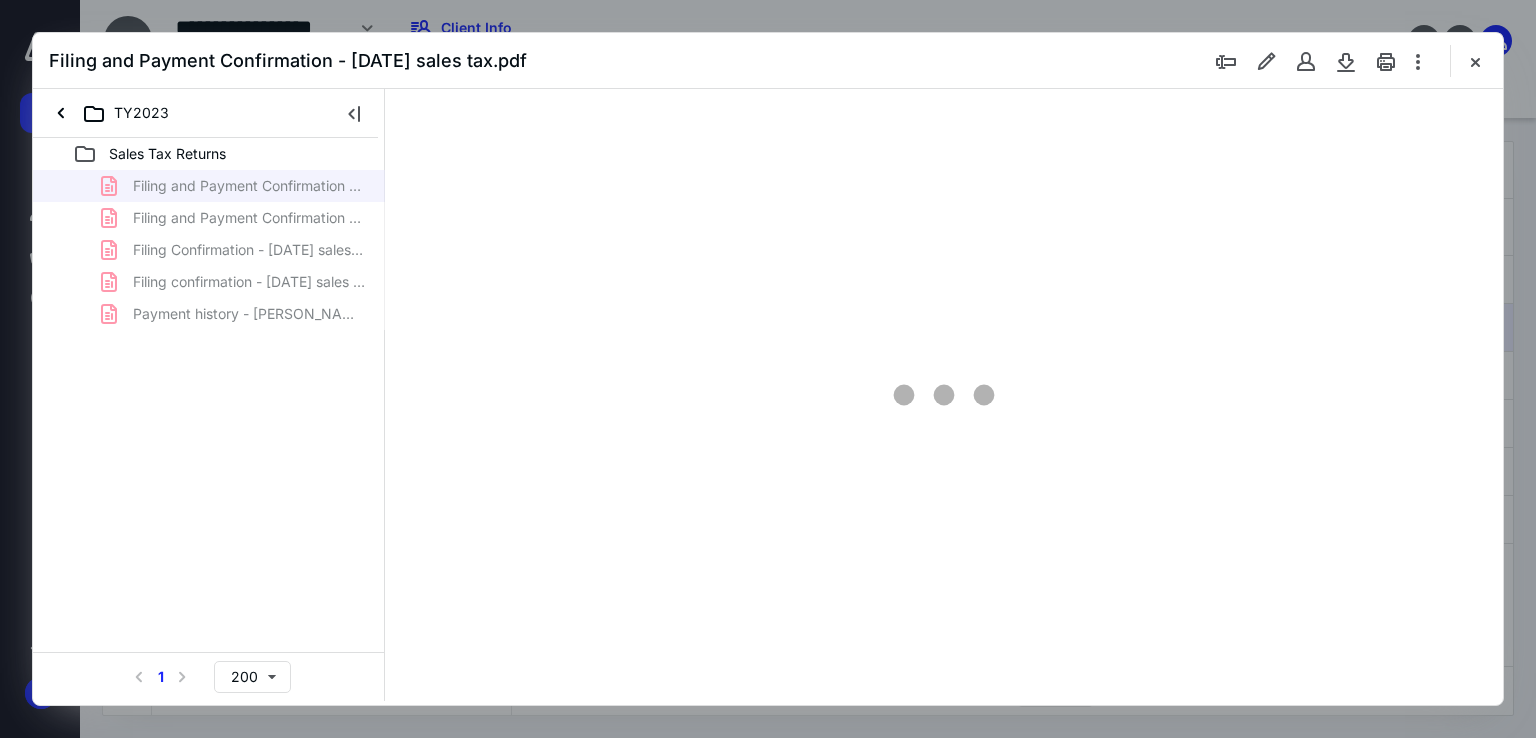 scroll, scrollTop: 0, scrollLeft: 0, axis: both 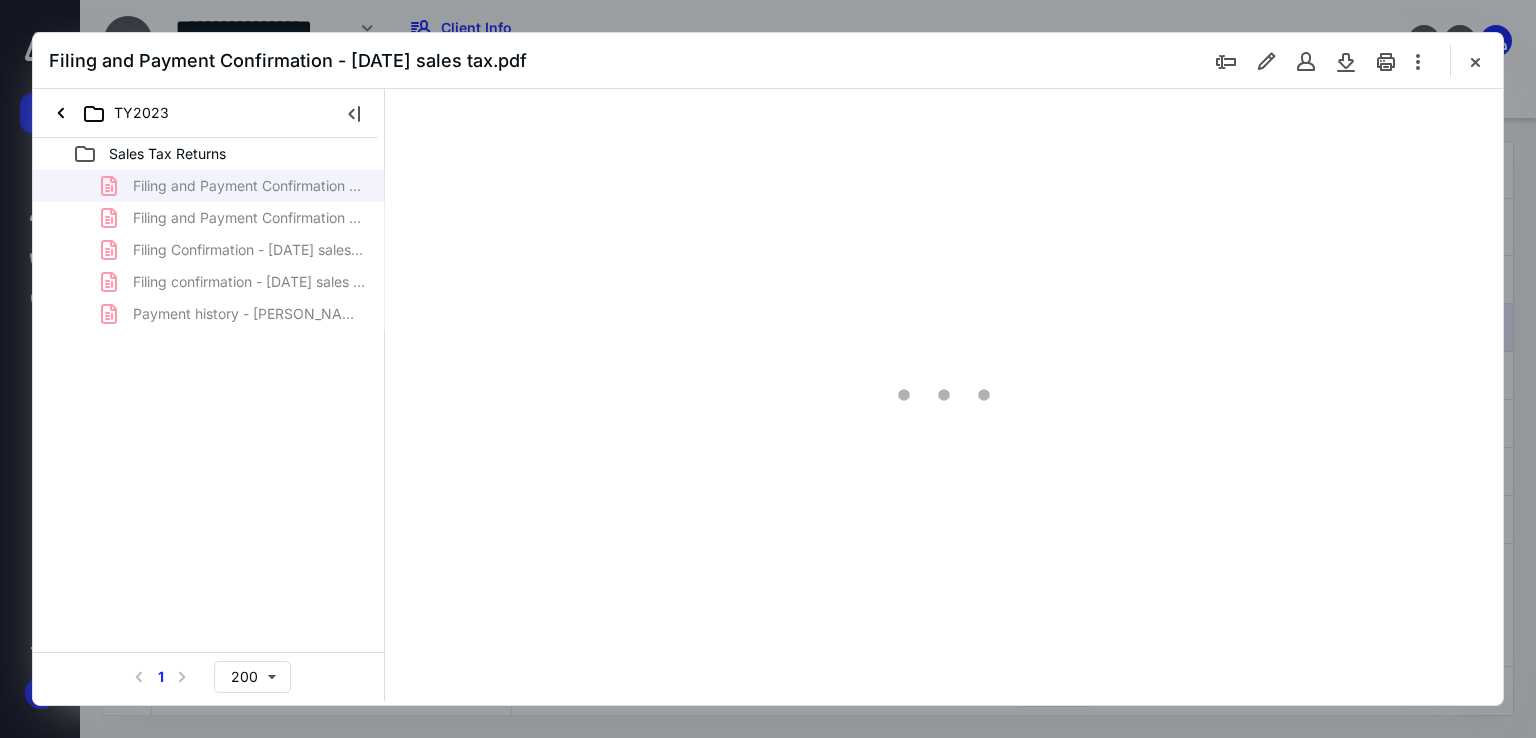 type on "179" 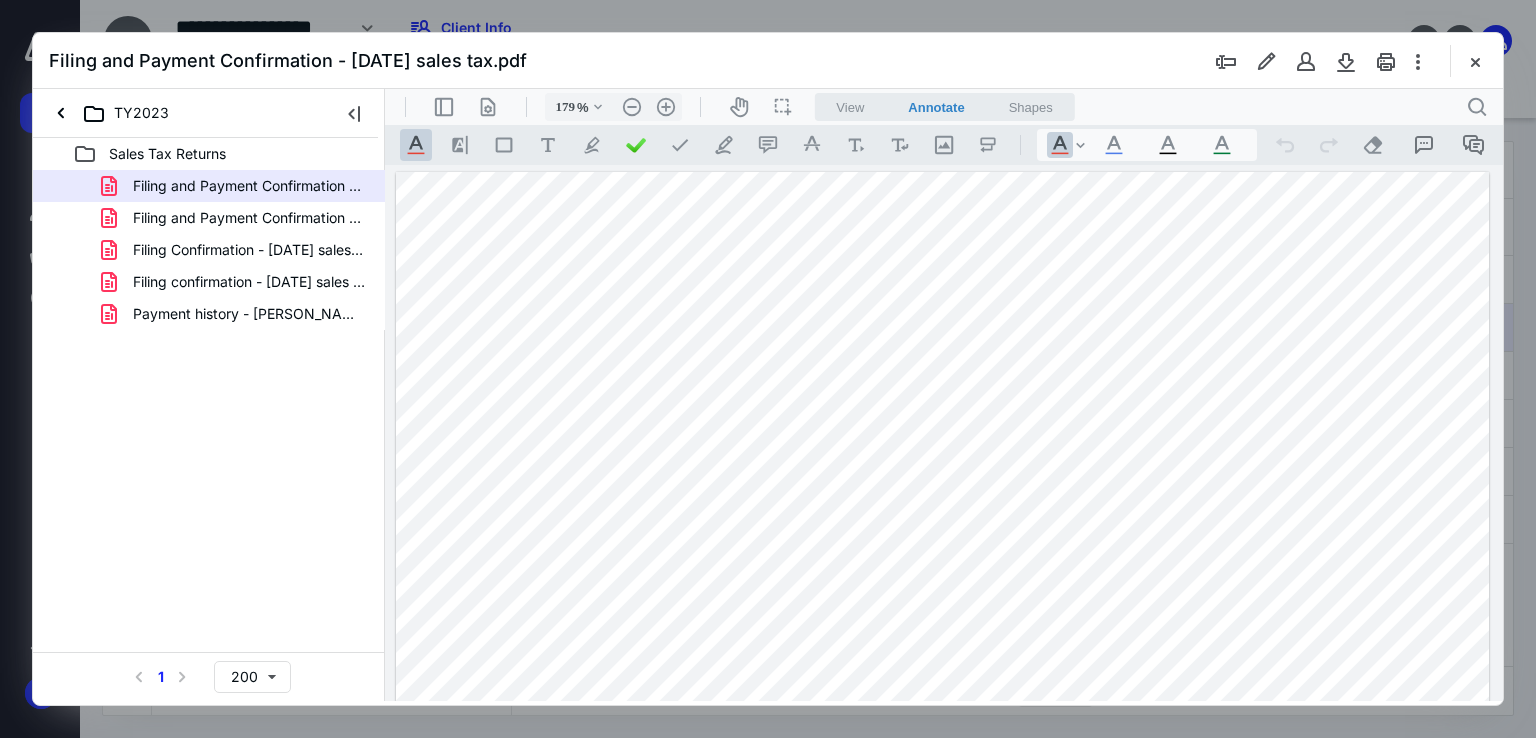 click at bounding box center (1475, 61) 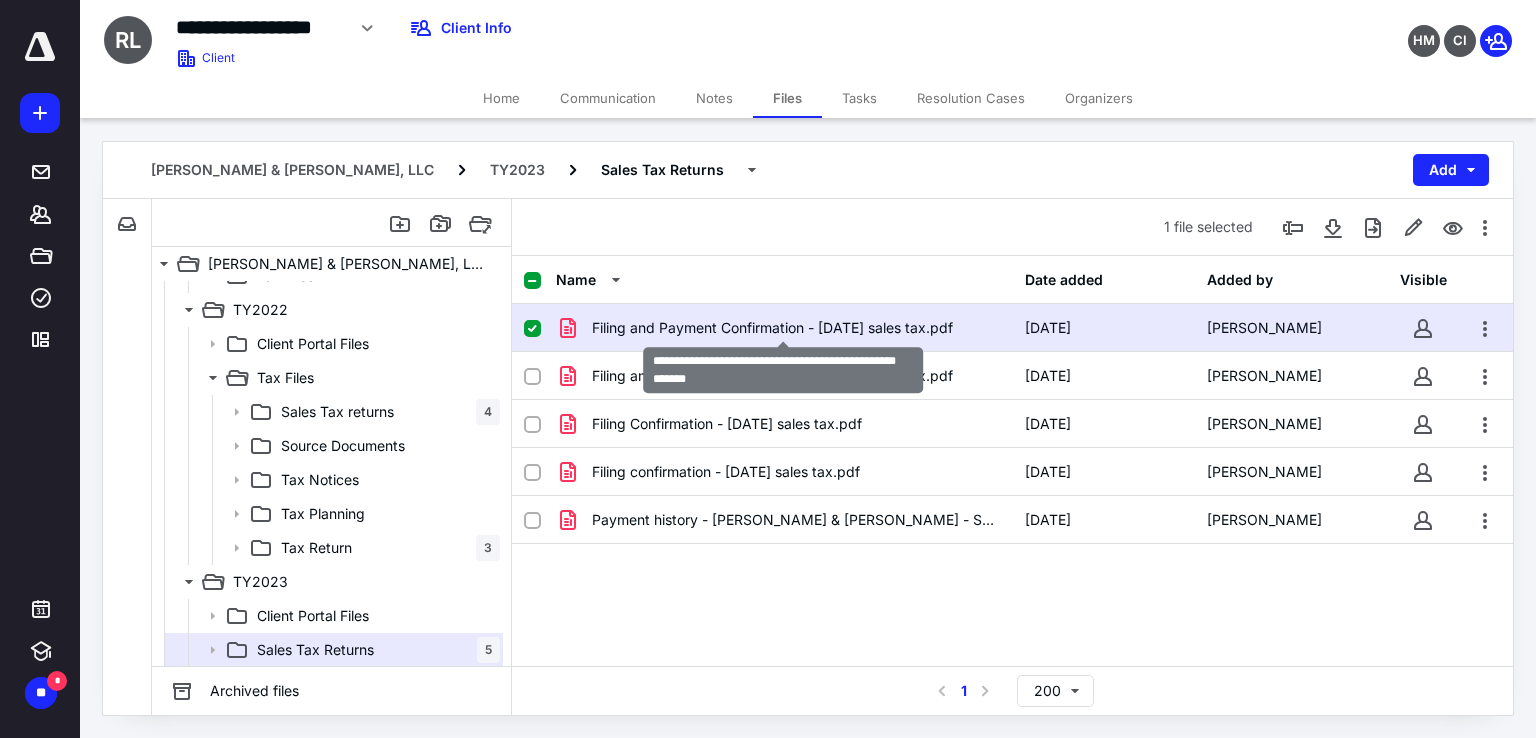 click on "Filing and Payment Confirmation - [DATE] sales tax.pdf" at bounding box center [772, 328] 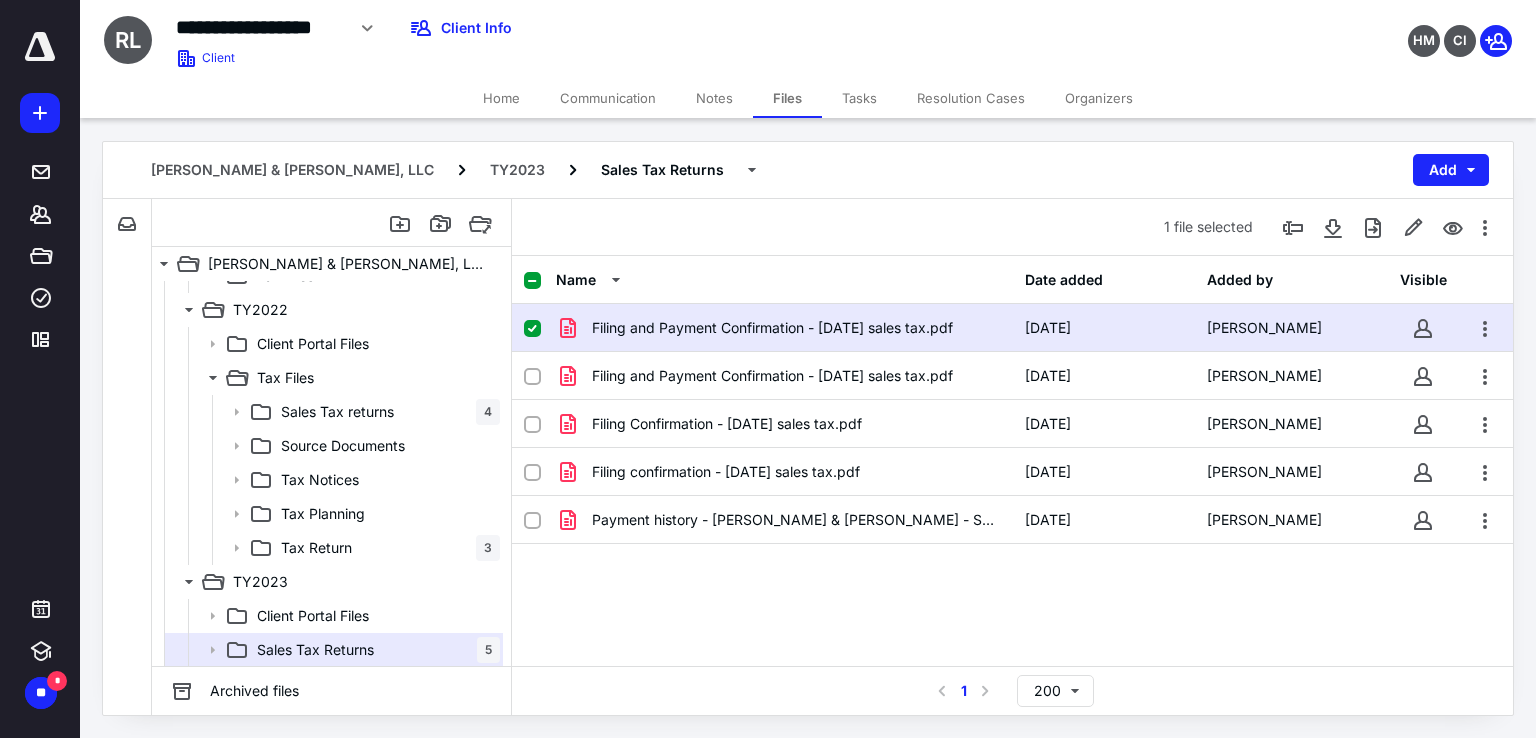 click at bounding box center [934, 385] 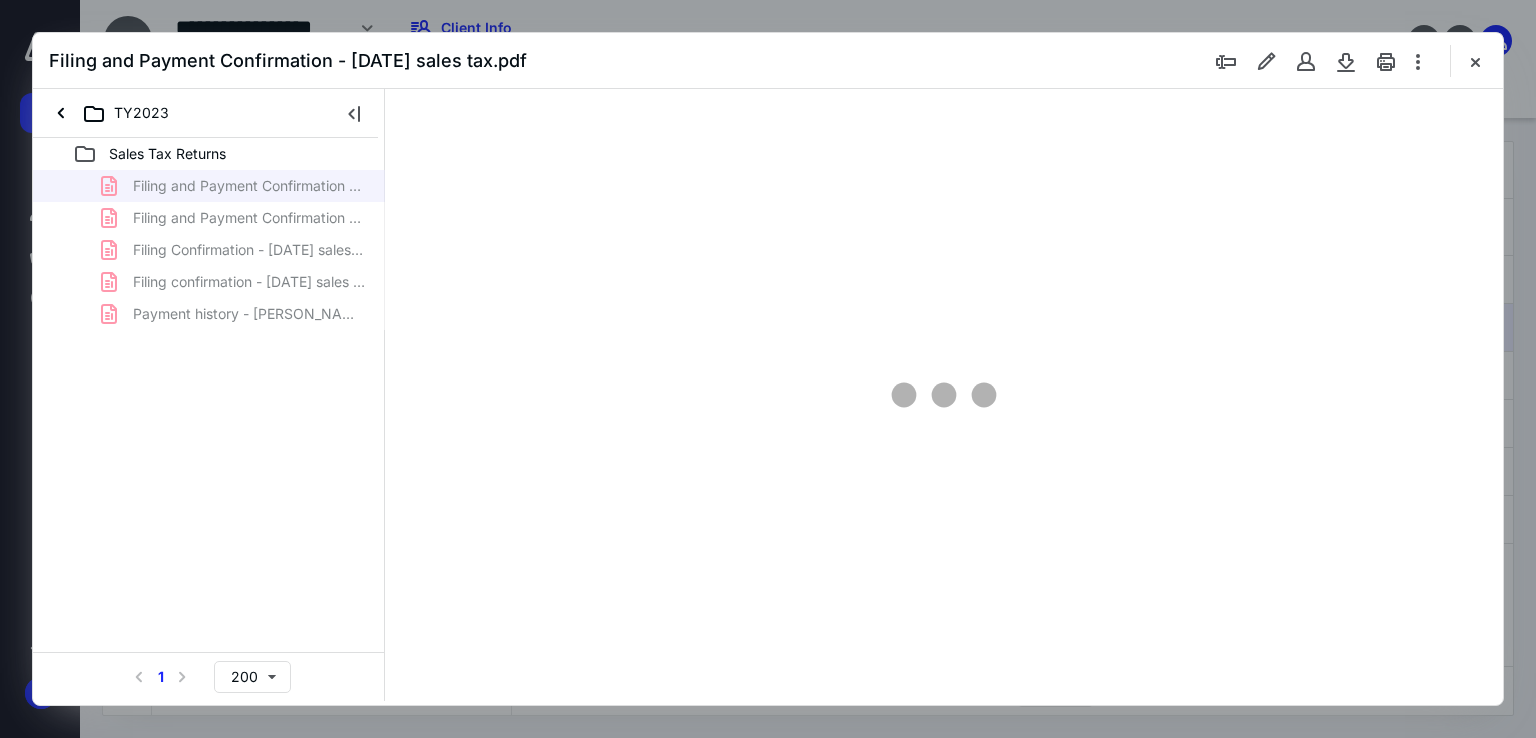 scroll, scrollTop: 0, scrollLeft: 0, axis: both 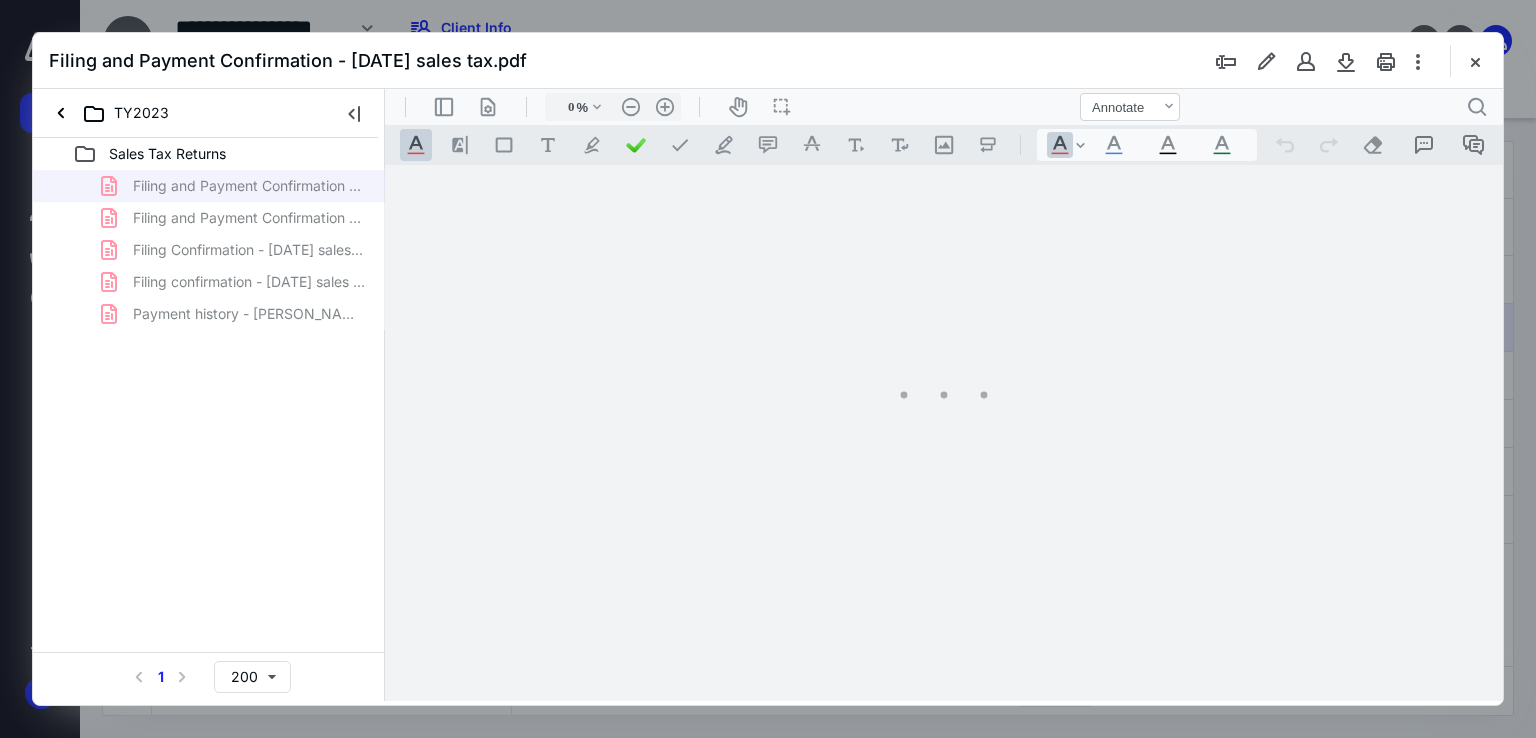 type on "179" 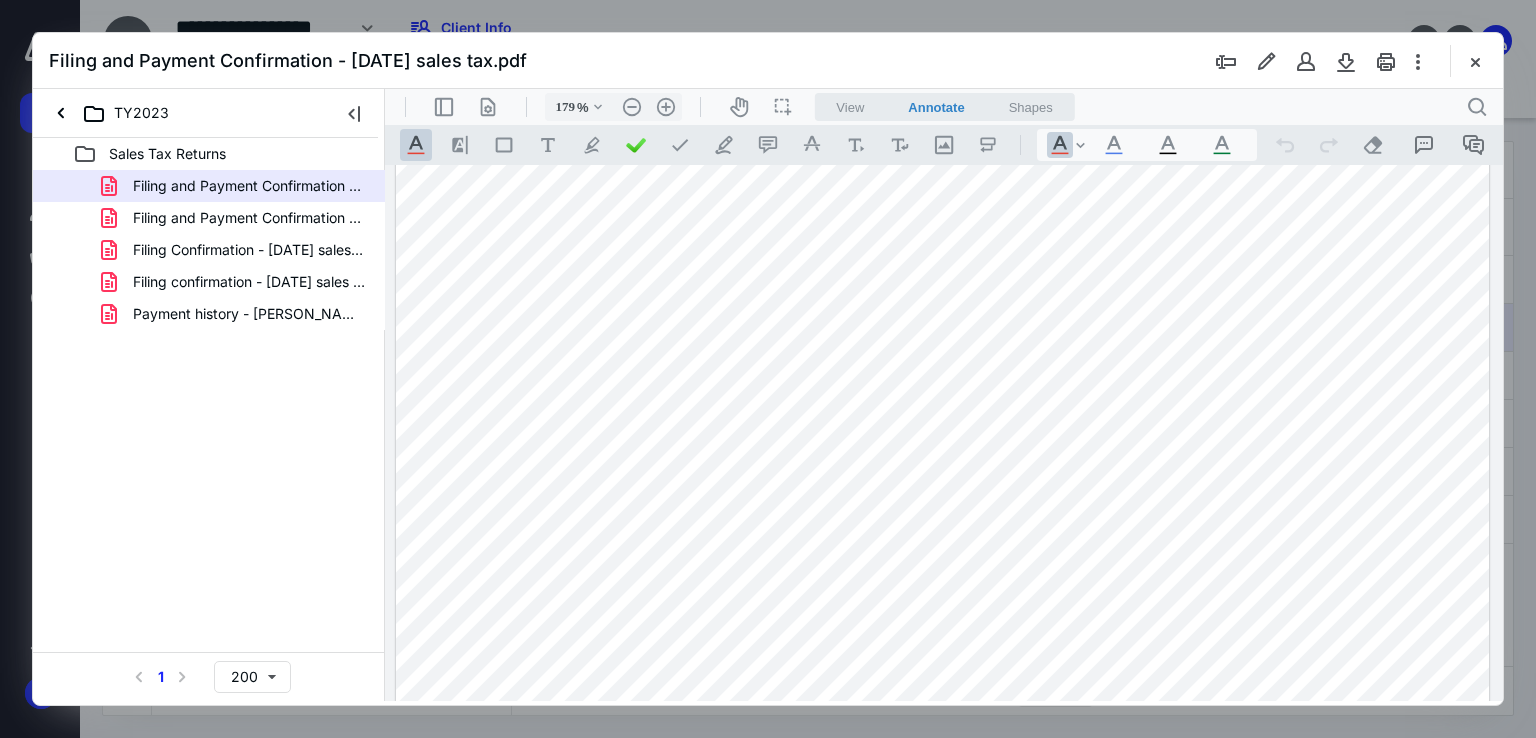 scroll, scrollTop: 0, scrollLeft: 0, axis: both 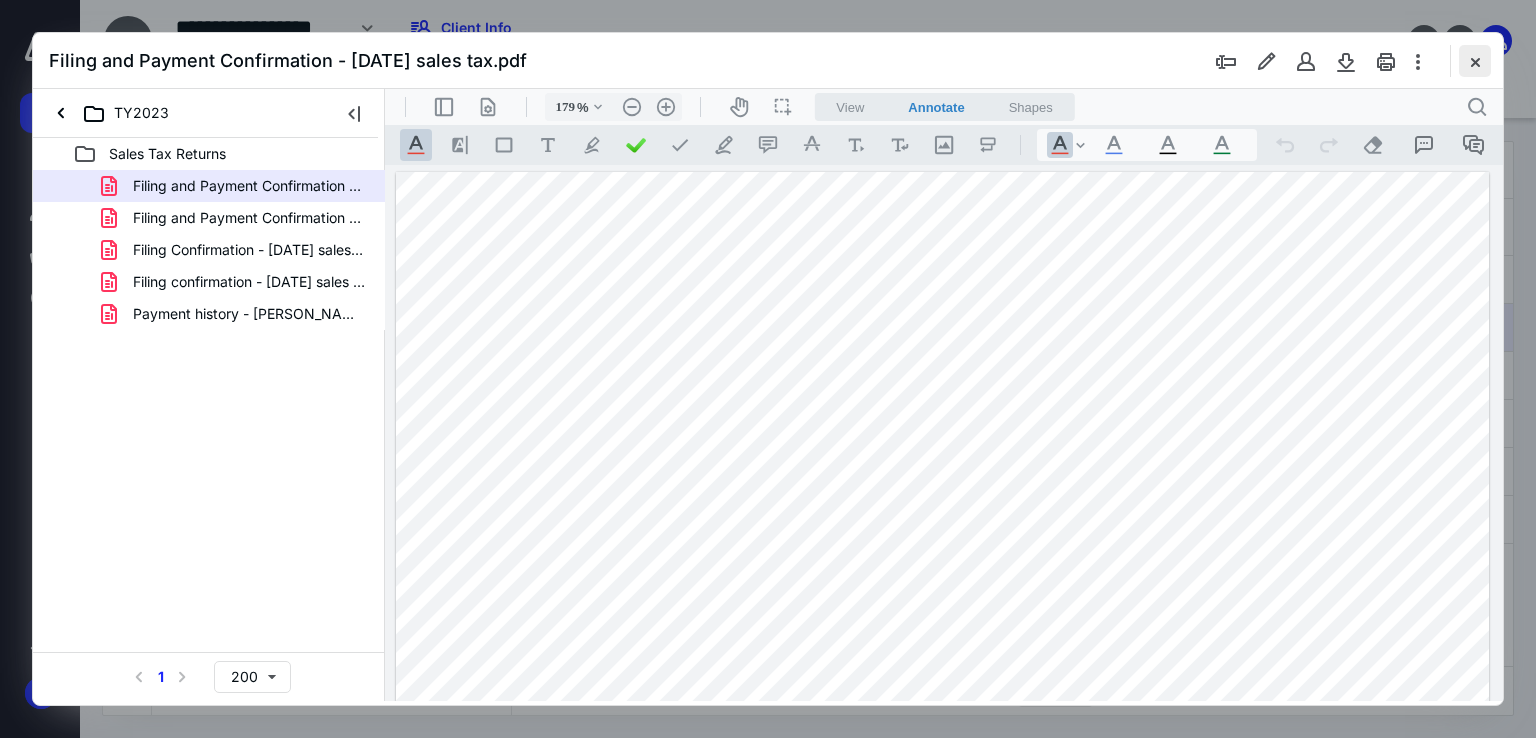 click at bounding box center (1475, 61) 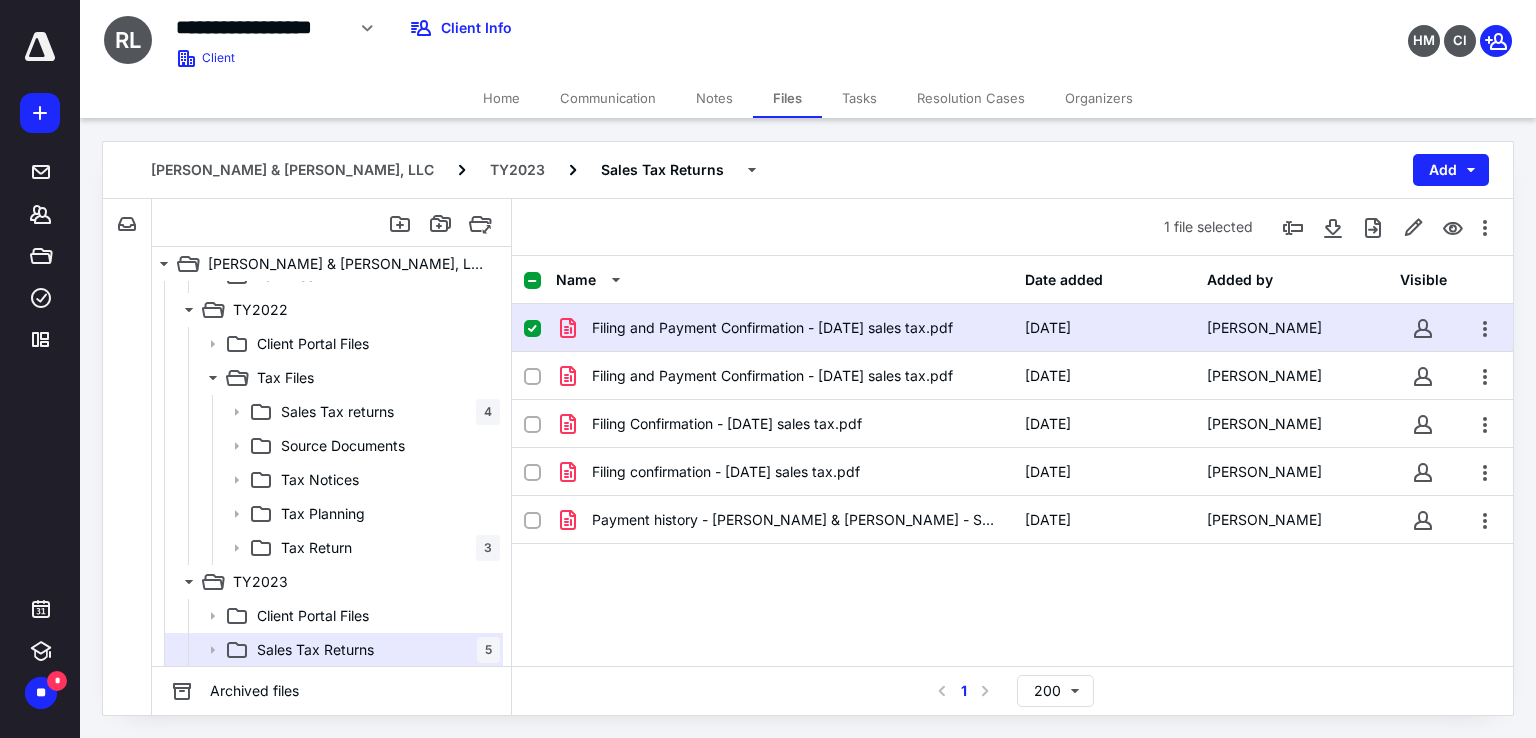 scroll, scrollTop: 396, scrollLeft: 0, axis: vertical 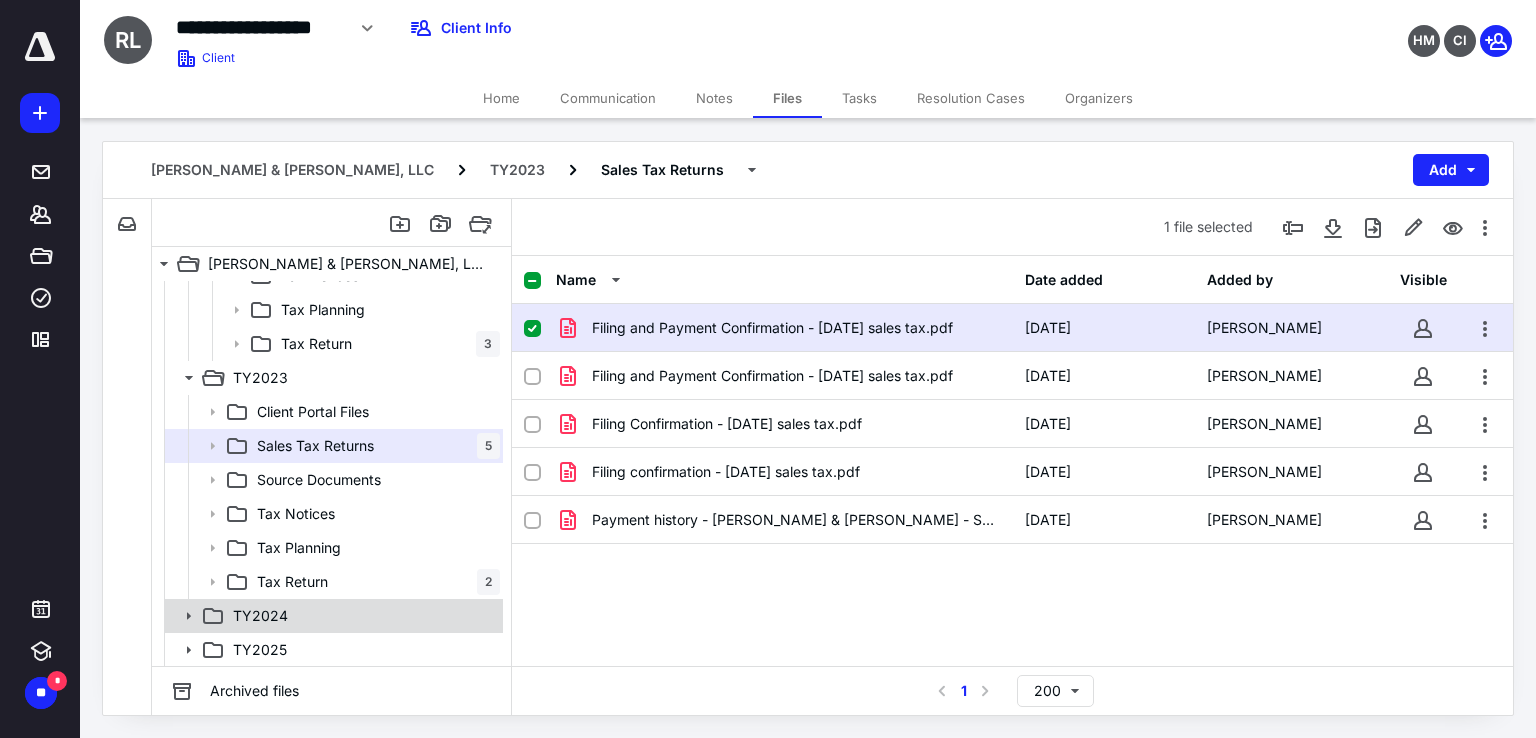 click on "TY2024" at bounding box center [362, 616] 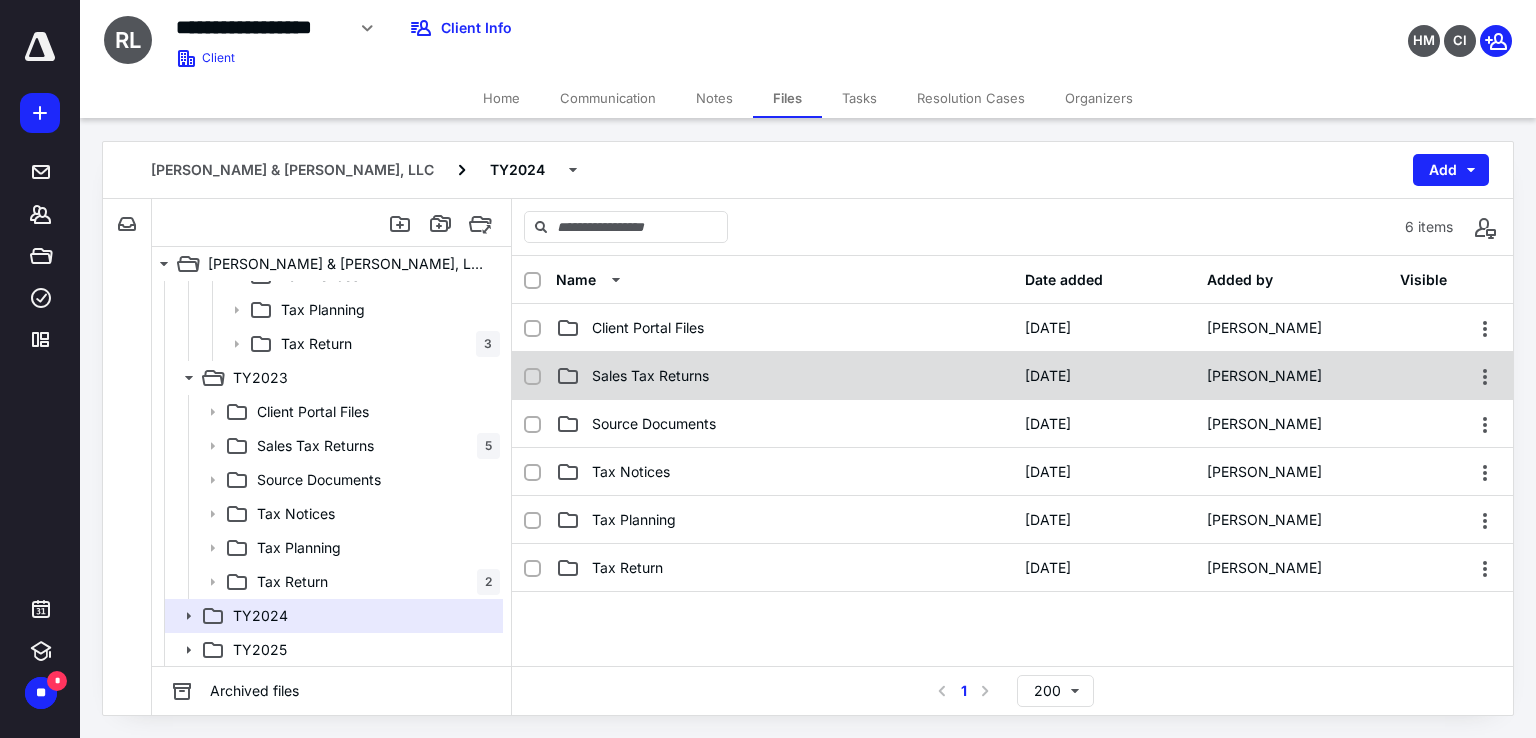 click on "Sales Tax Returns" at bounding box center [784, 376] 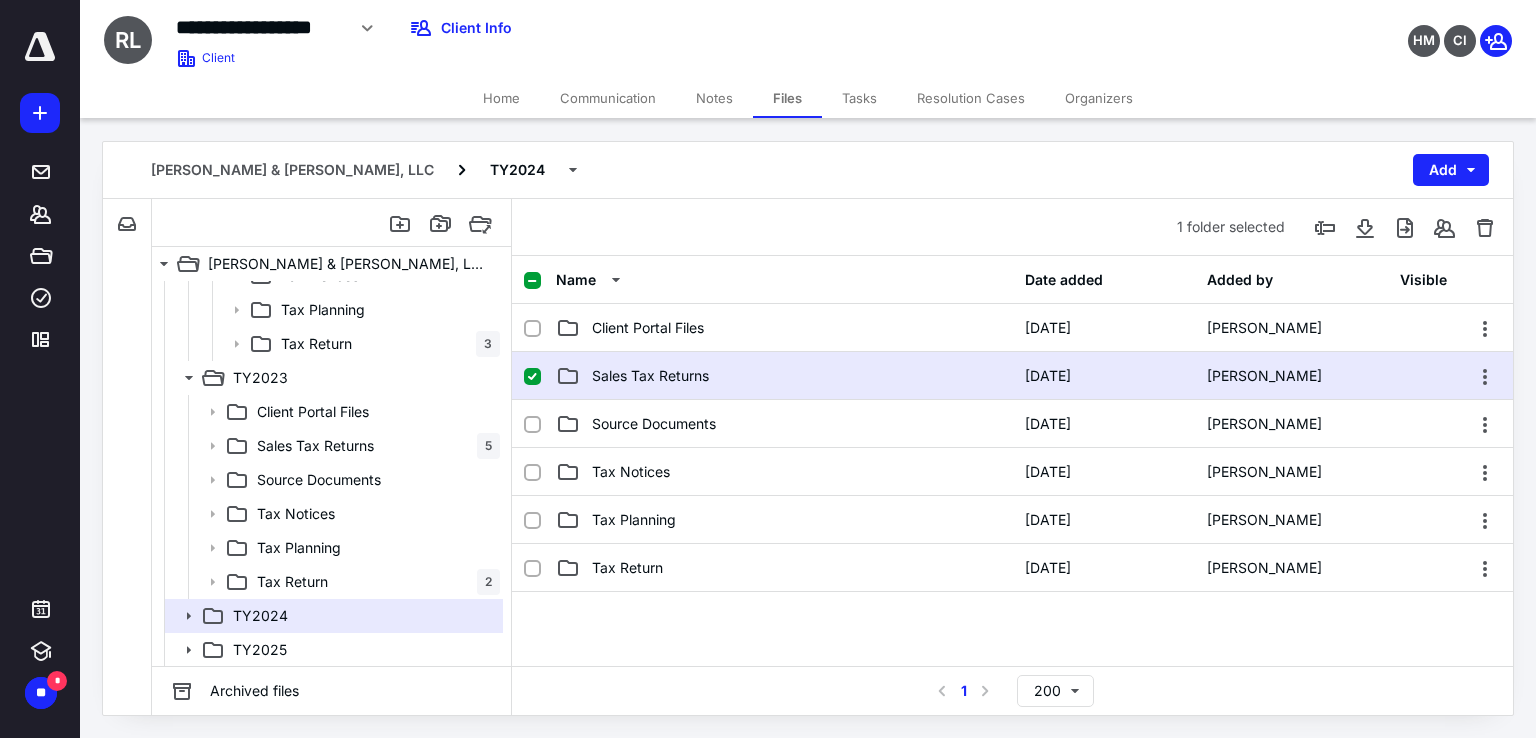 click on "Sales Tax Returns" at bounding box center (784, 376) 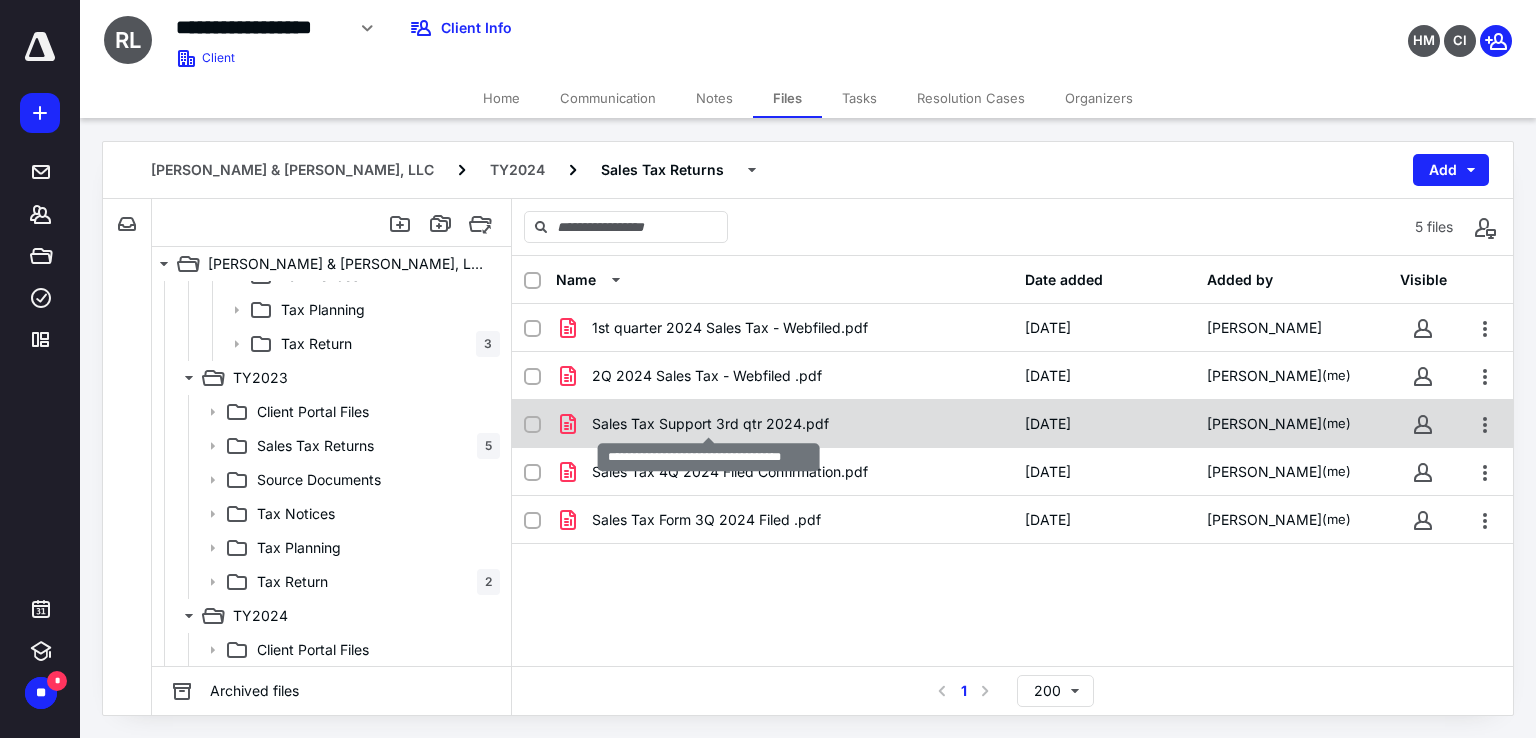 click on "Sales Tax  Support 3rd qtr 2024.pdf" at bounding box center [710, 424] 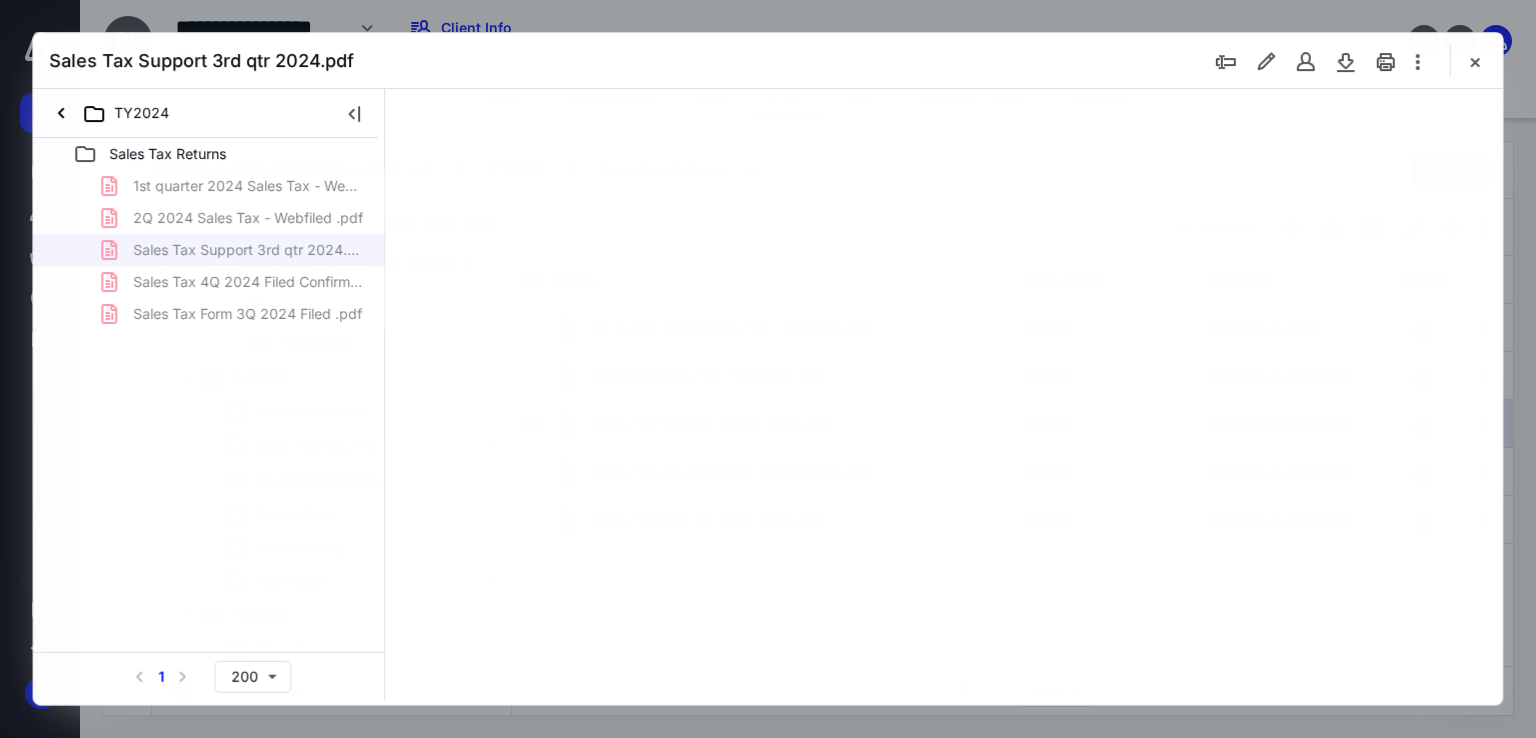 scroll, scrollTop: 0, scrollLeft: 0, axis: both 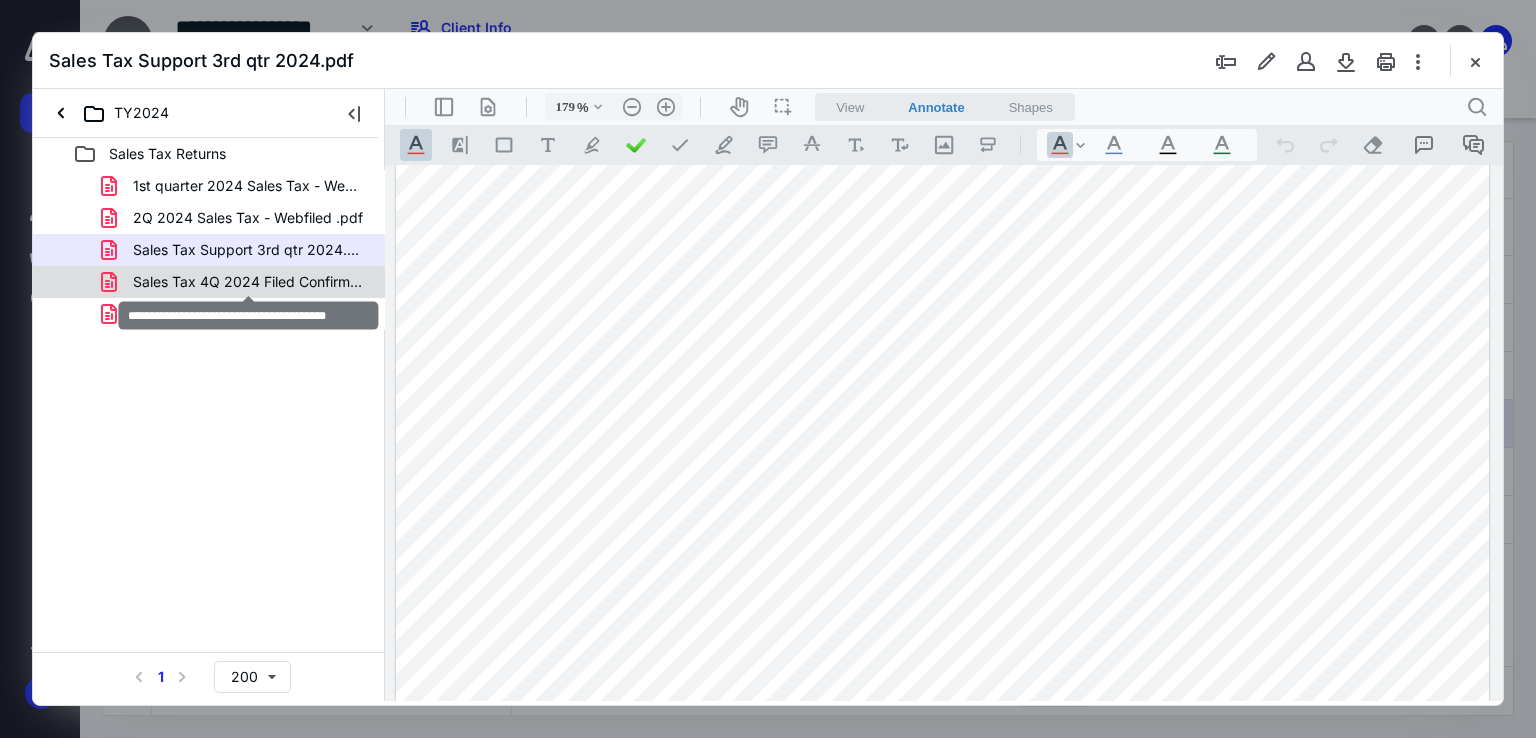 click on "Sales Tax 4Q 2024 Filed Confirmation.pdf" at bounding box center [249, 282] 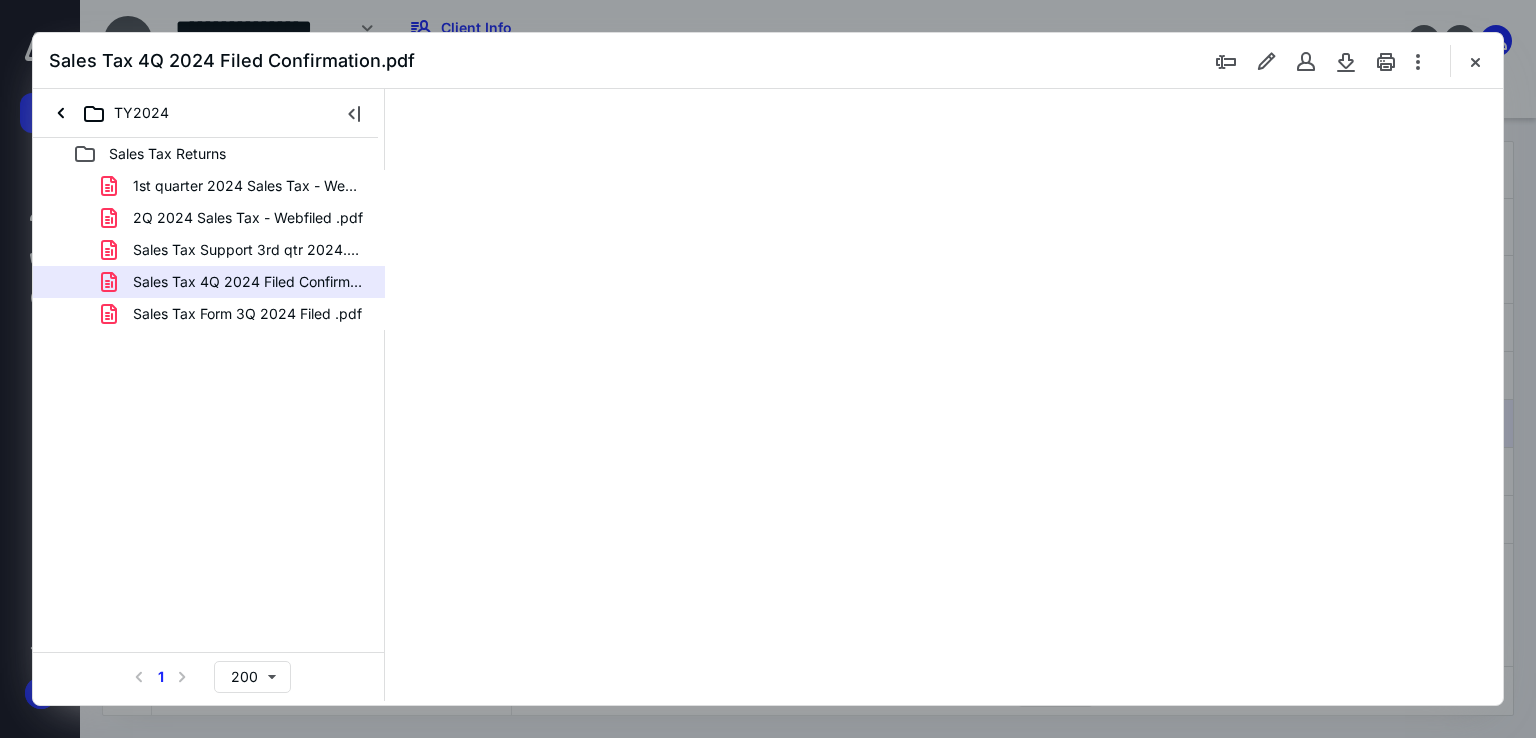 scroll, scrollTop: 0, scrollLeft: 0, axis: both 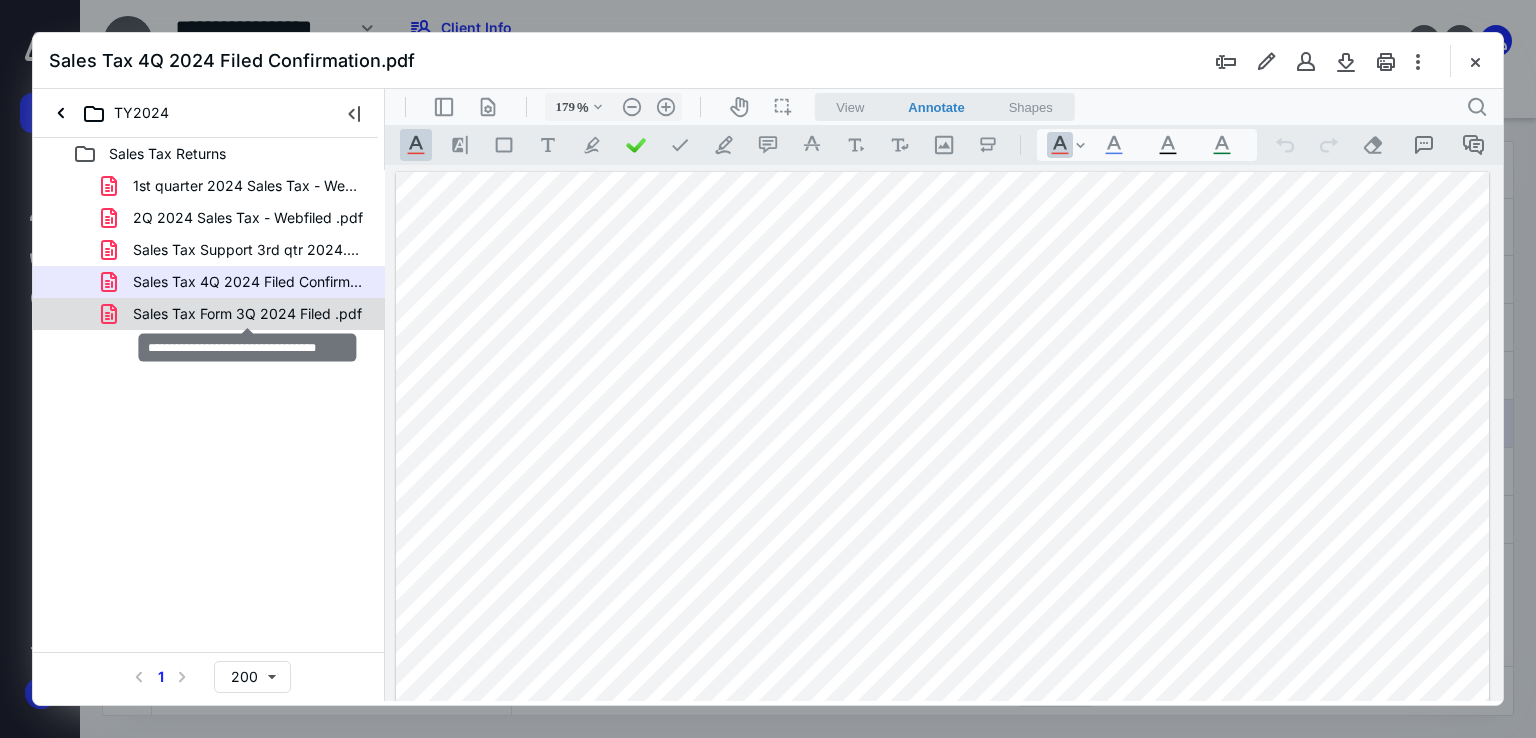 click on "Sales Tax Form 3Q  2024 Filed .pdf" at bounding box center [247, 314] 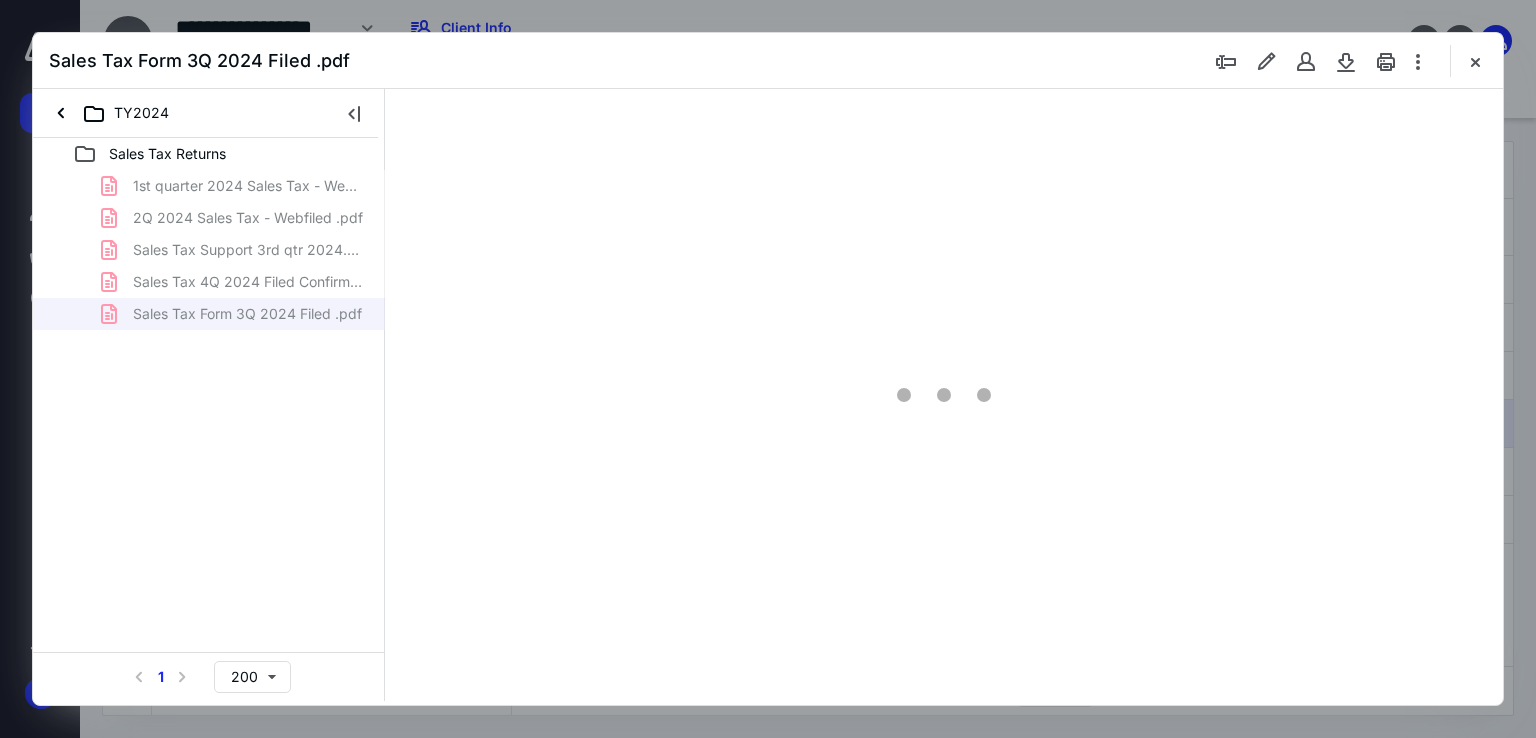 type on "179" 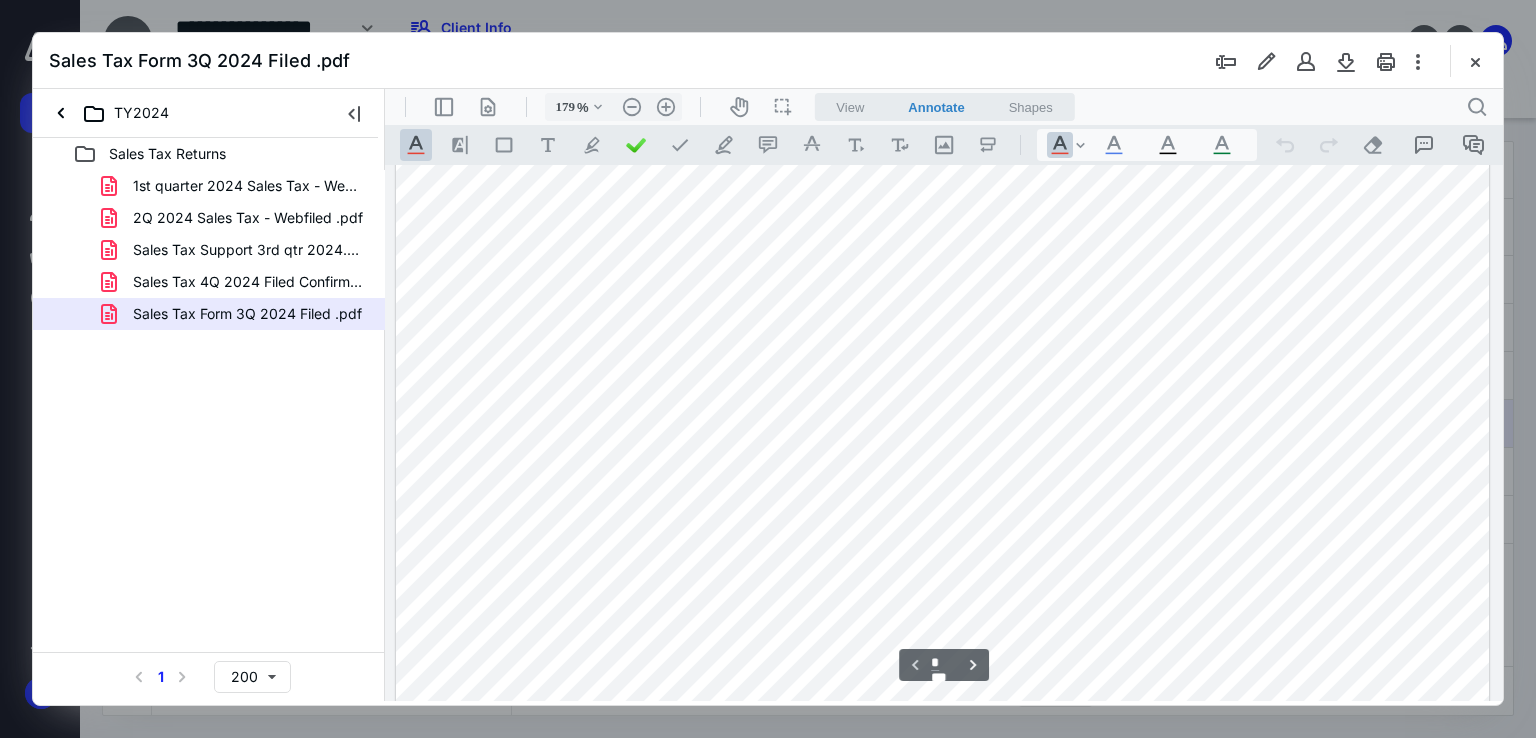 scroll, scrollTop: 0, scrollLeft: 0, axis: both 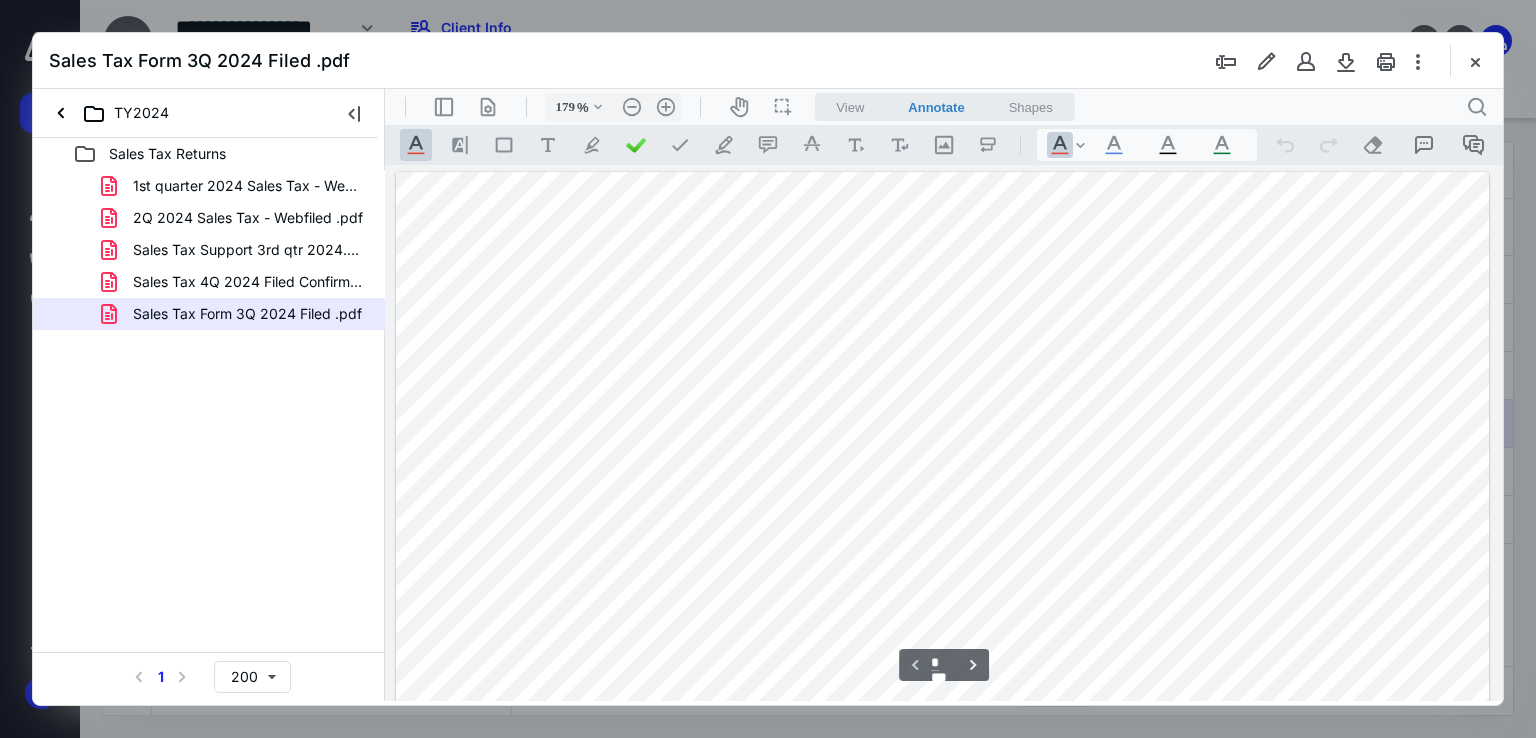 click at bounding box center [1475, 61] 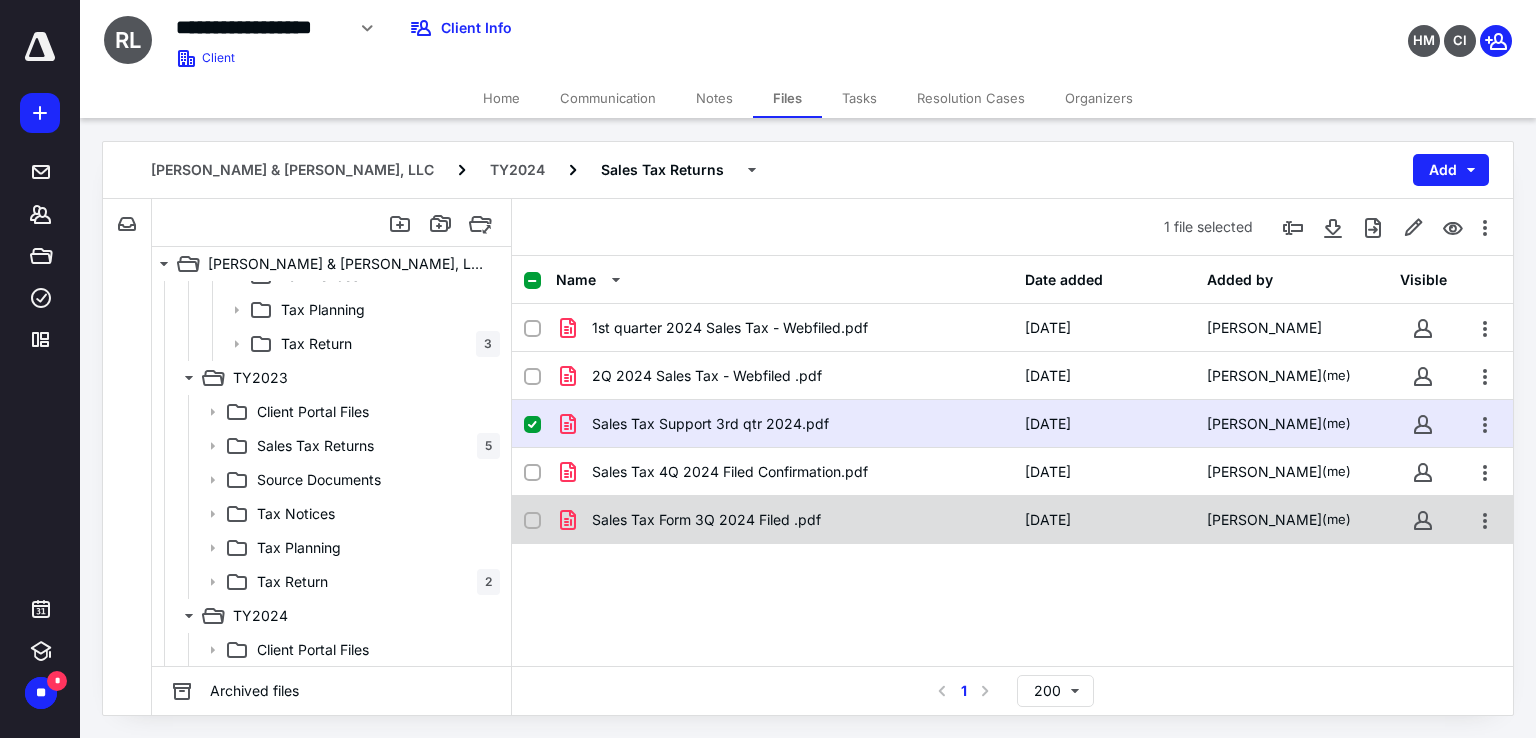 click on "Sales Tax Form 3Q  2024 Filed .pdf" at bounding box center [706, 520] 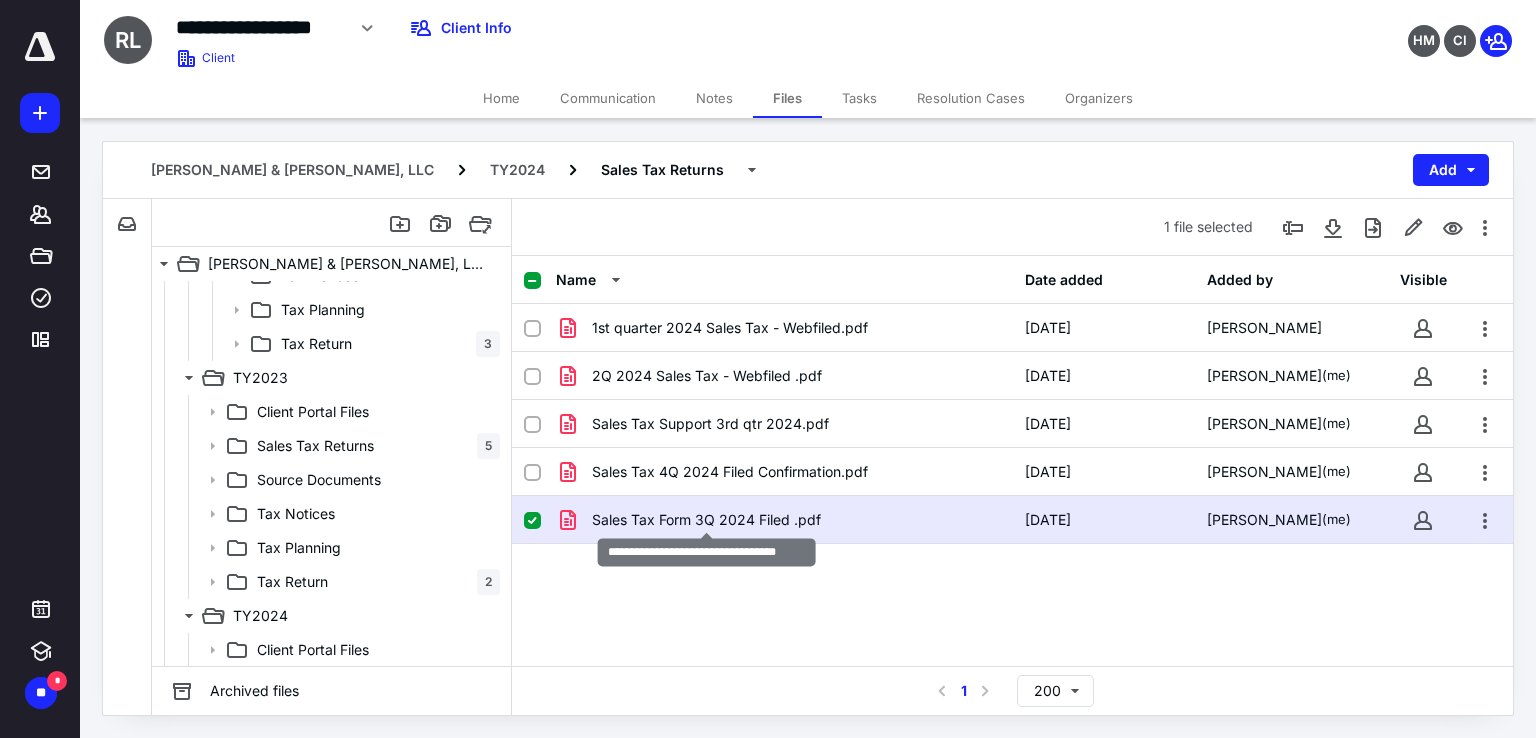 click on "Sales Tax Form 3Q  2024 Filed .pdf" at bounding box center [706, 520] 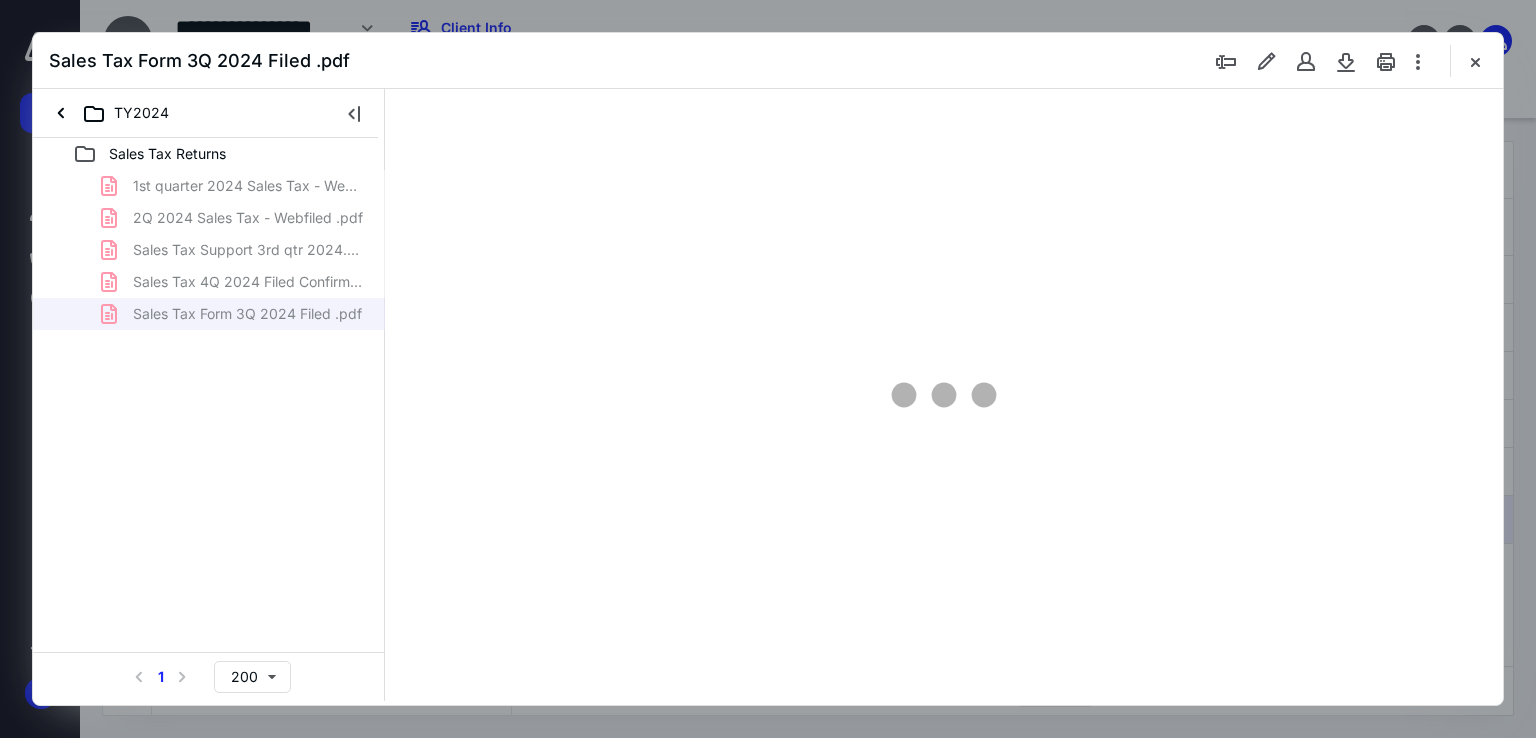 scroll, scrollTop: 0, scrollLeft: 0, axis: both 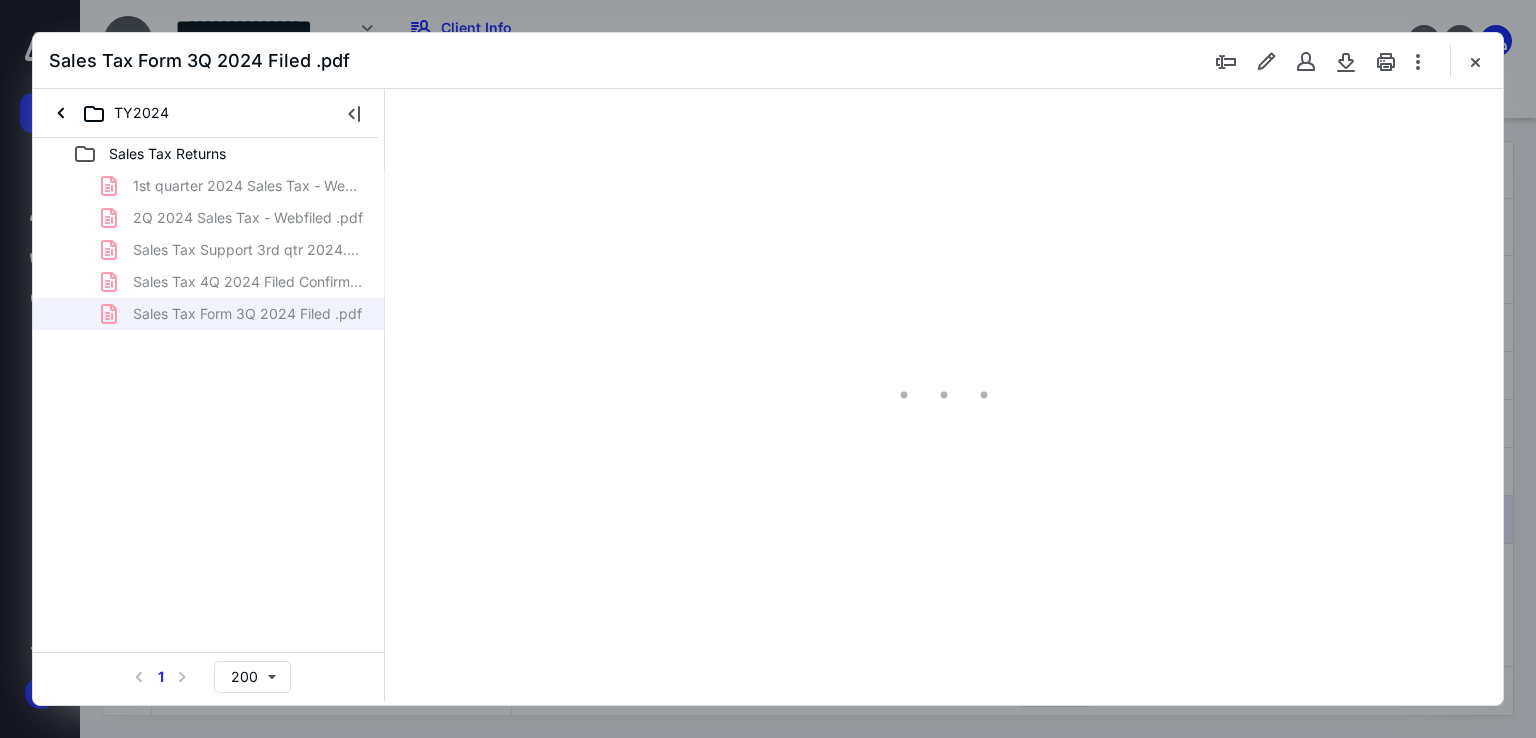 type on "179" 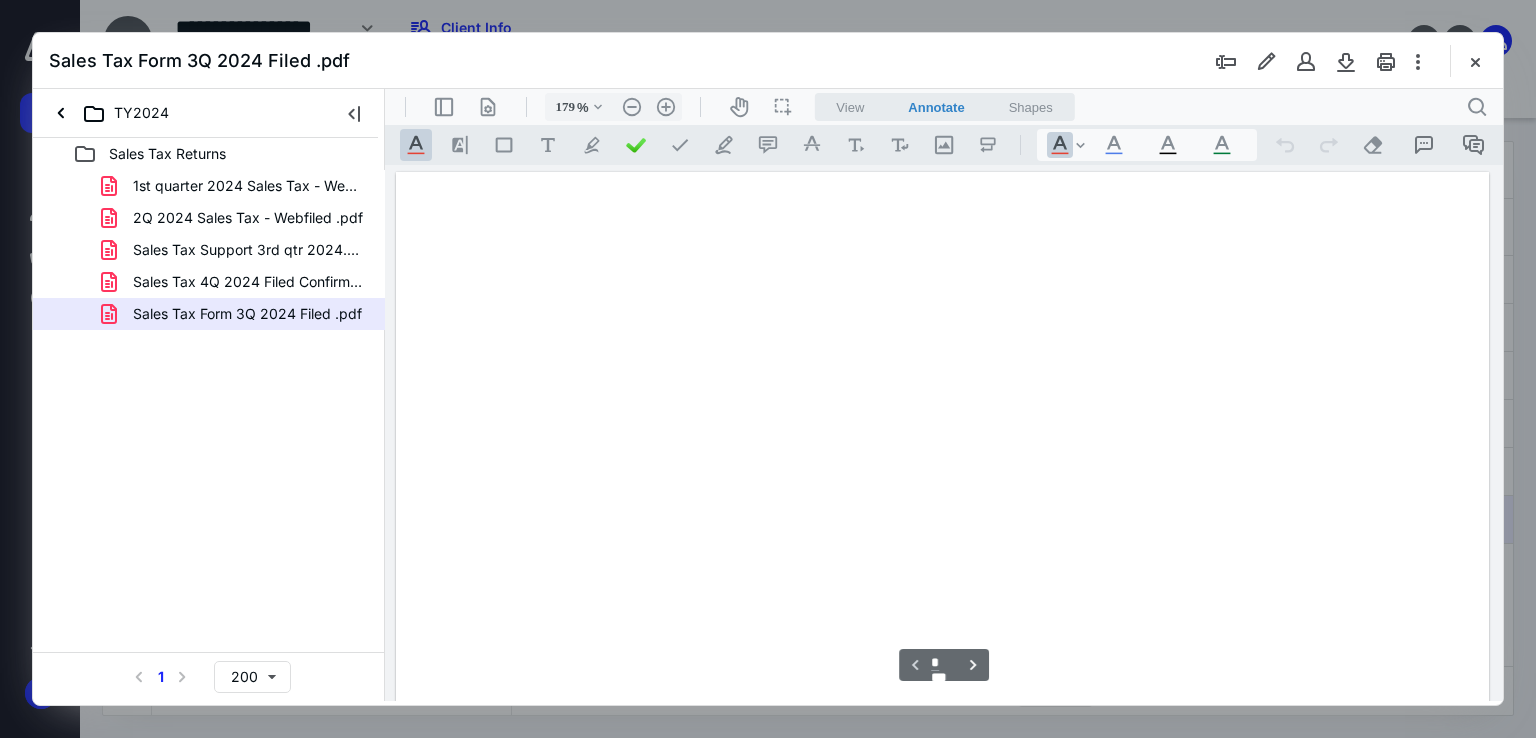 scroll, scrollTop: 83, scrollLeft: 0, axis: vertical 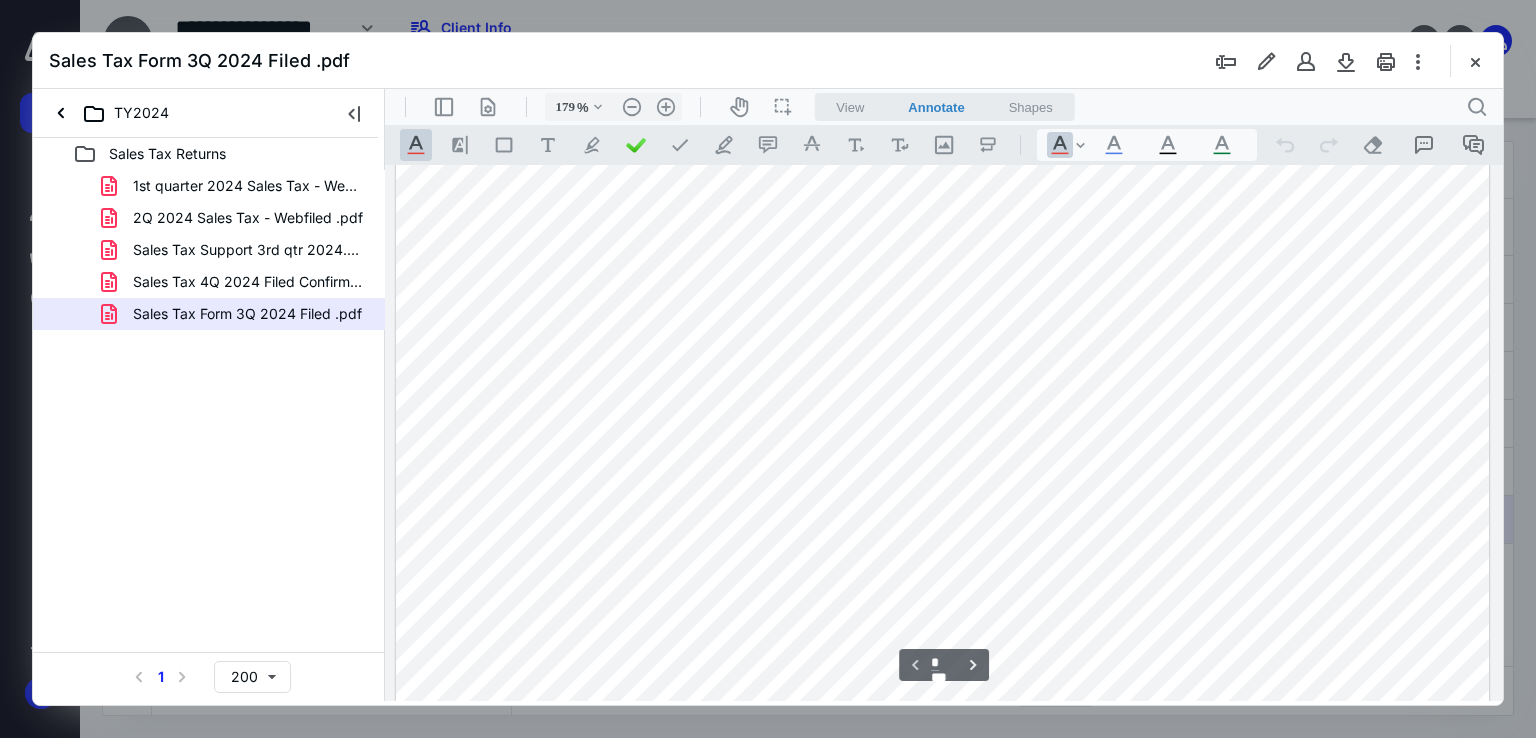 type on "*" 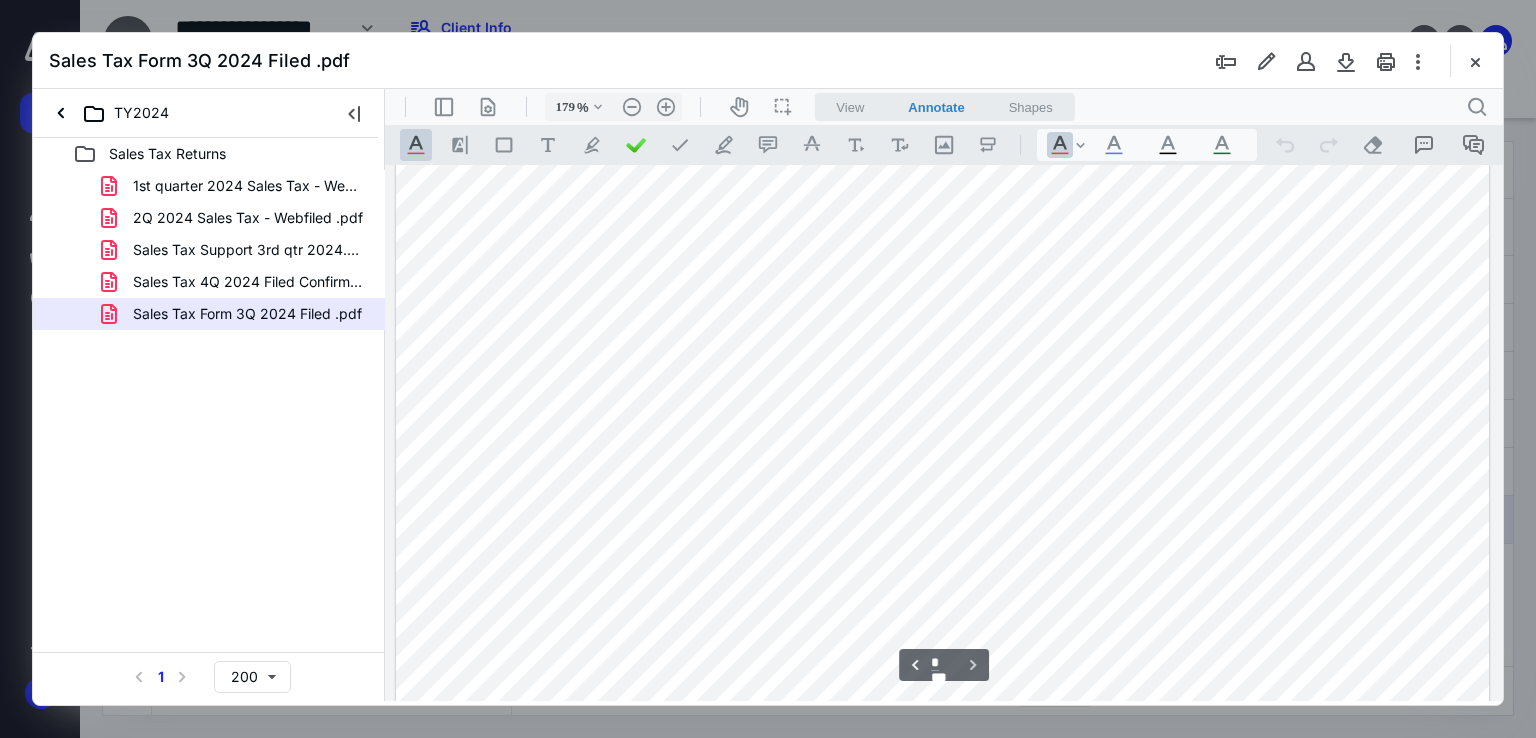 scroll, scrollTop: 2322, scrollLeft: 0, axis: vertical 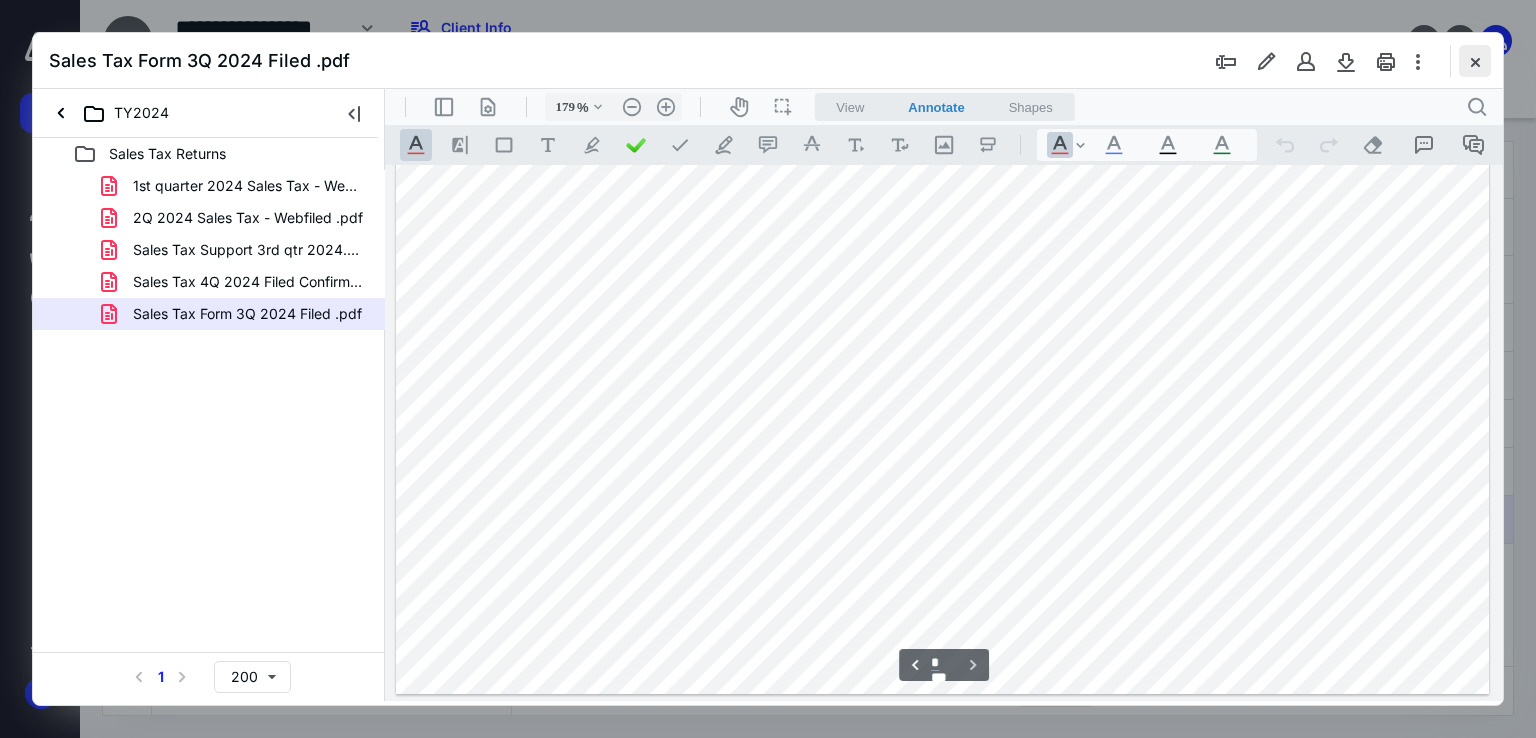 click at bounding box center (1475, 61) 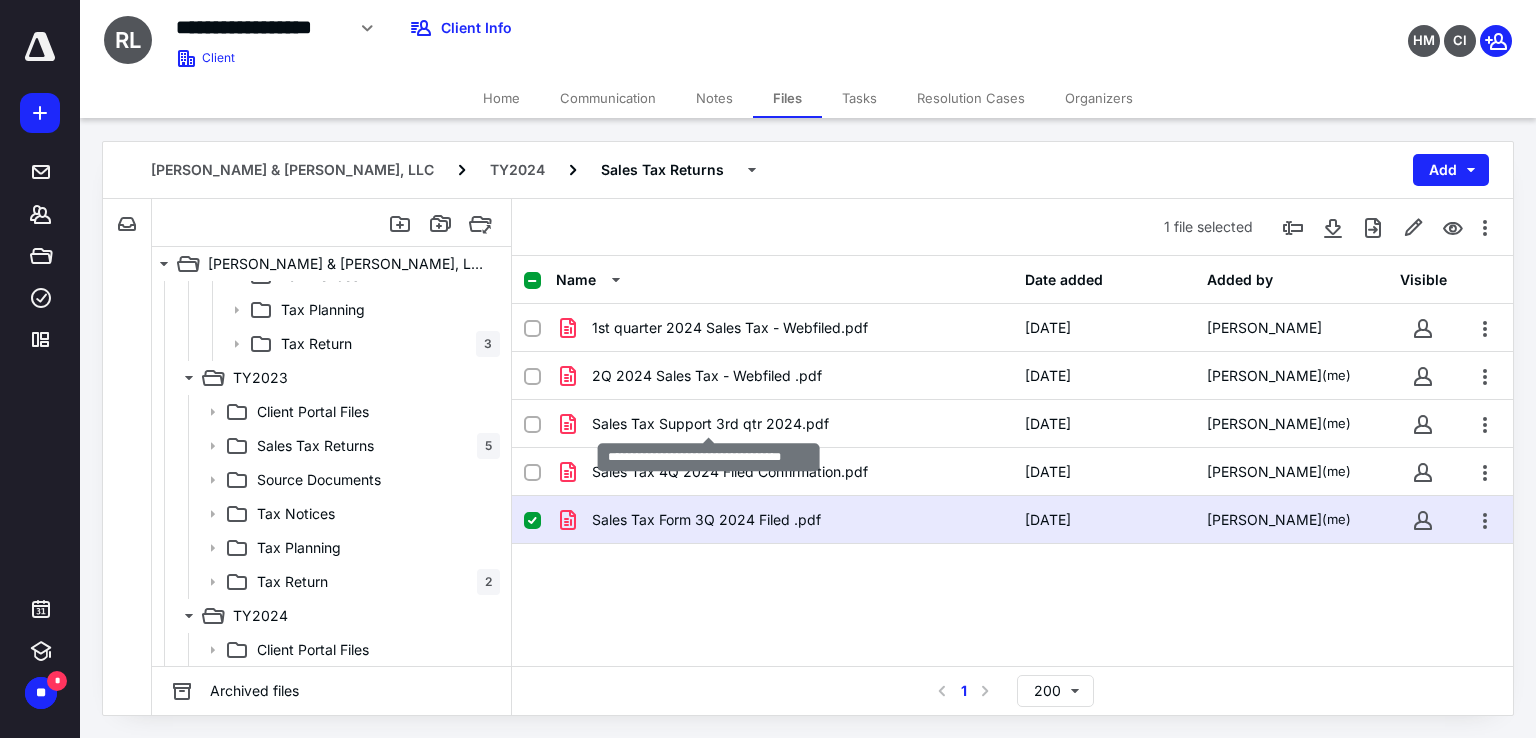 click on "Sales Tax  Support 3rd qtr 2024.pdf" at bounding box center [710, 424] 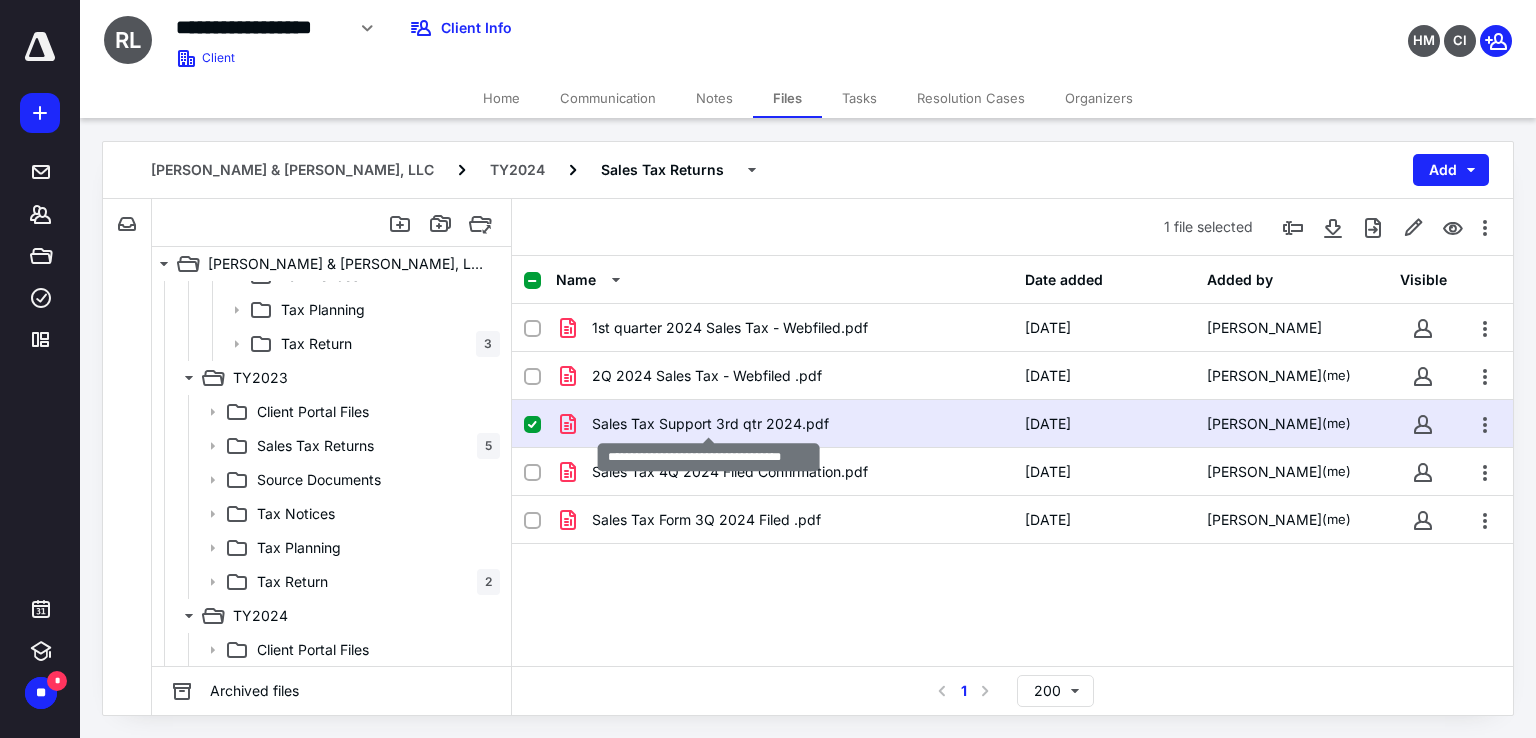 click on "Sales Tax  Support 3rd qtr 2024.pdf" at bounding box center [710, 424] 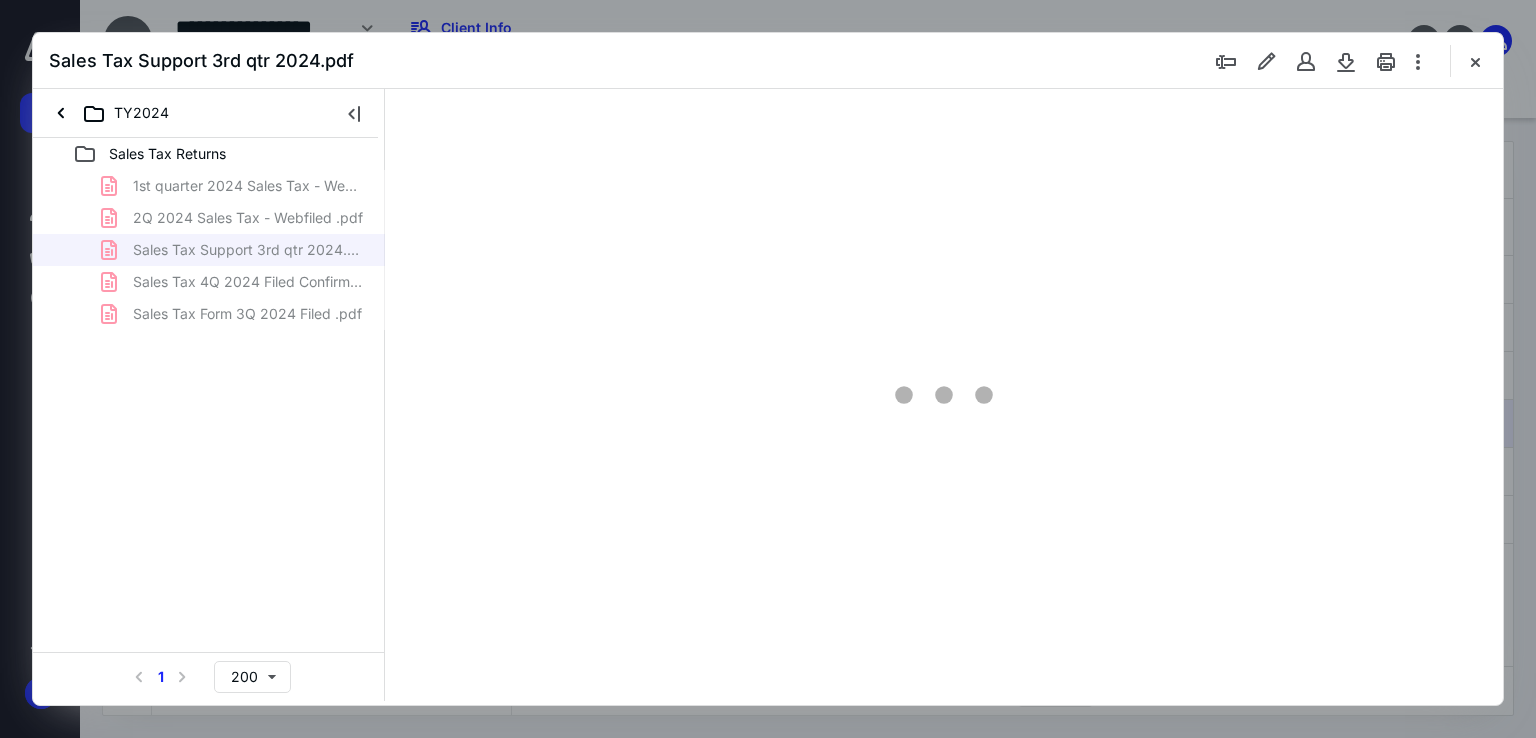 scroll, scrollTop: 0, scrollLeft: 0, axis: both 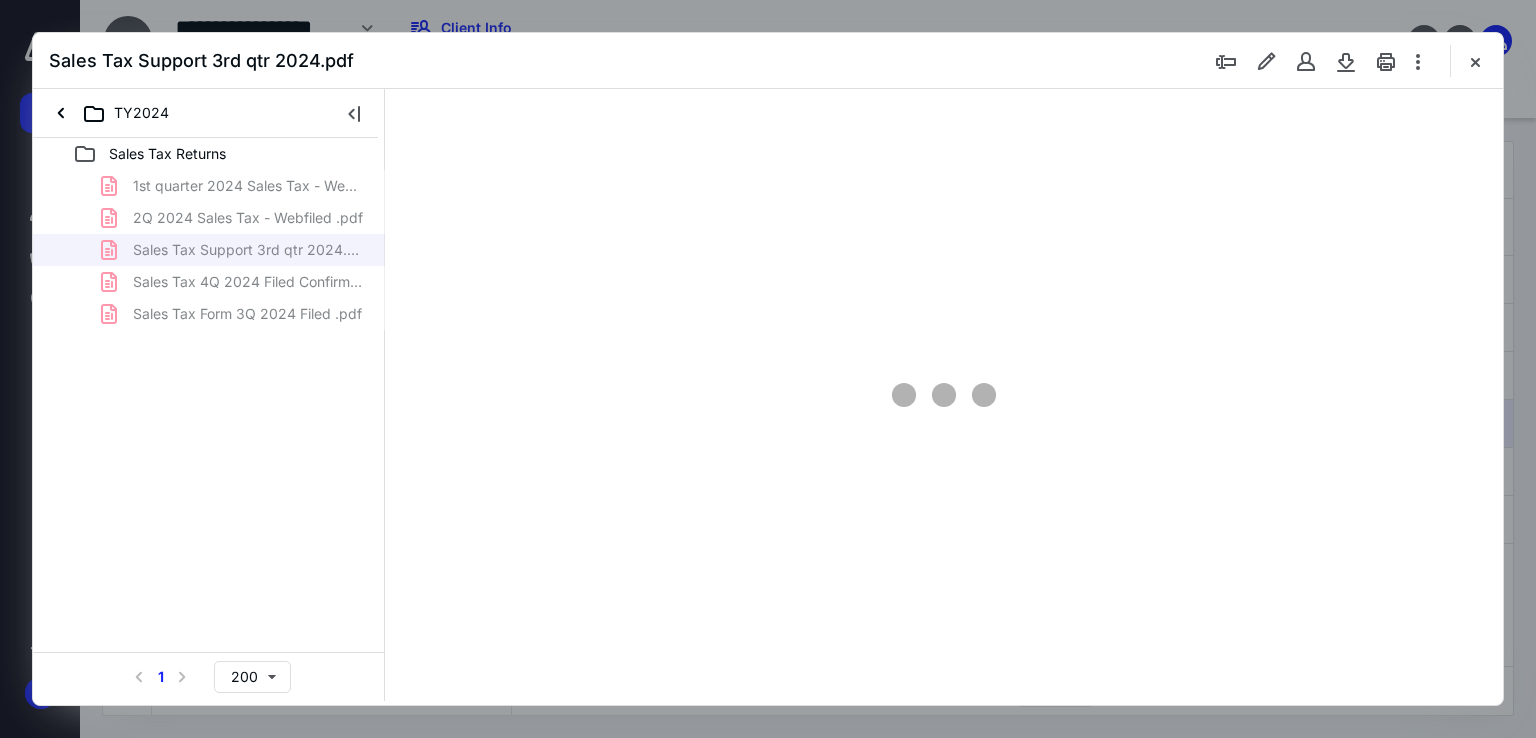 type on "179" 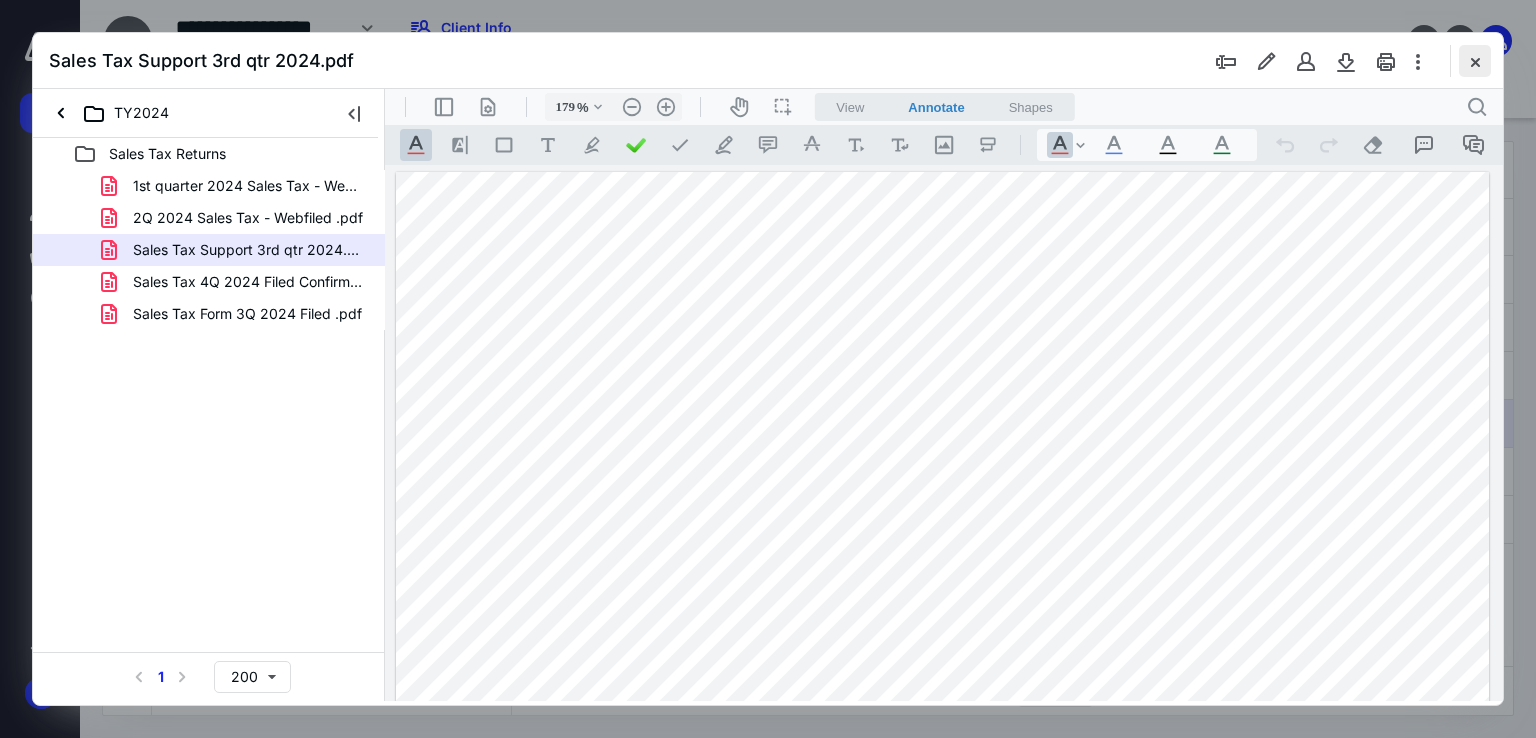 click at bounding box center [1475, 61] 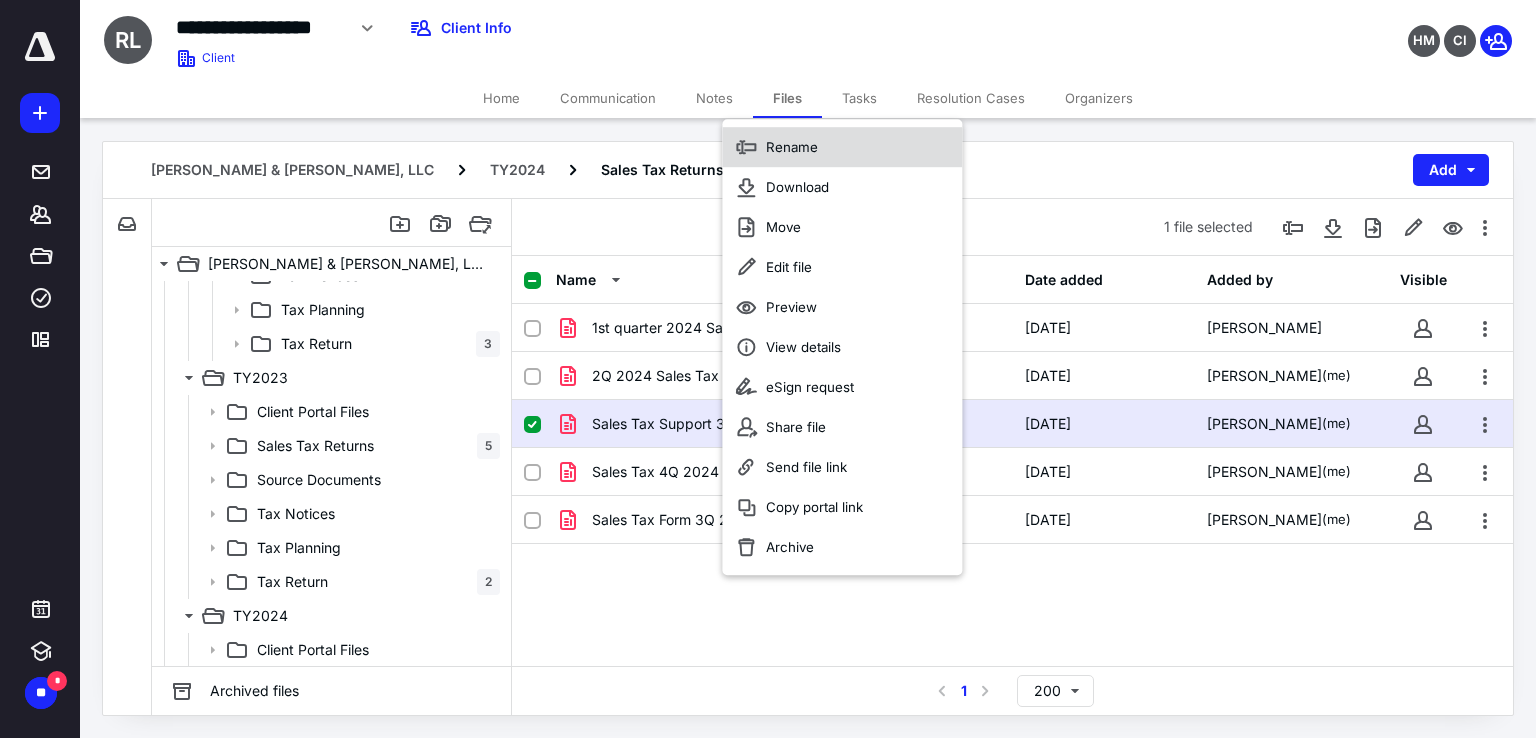click on "Rename" at bounding box center (792, 147) 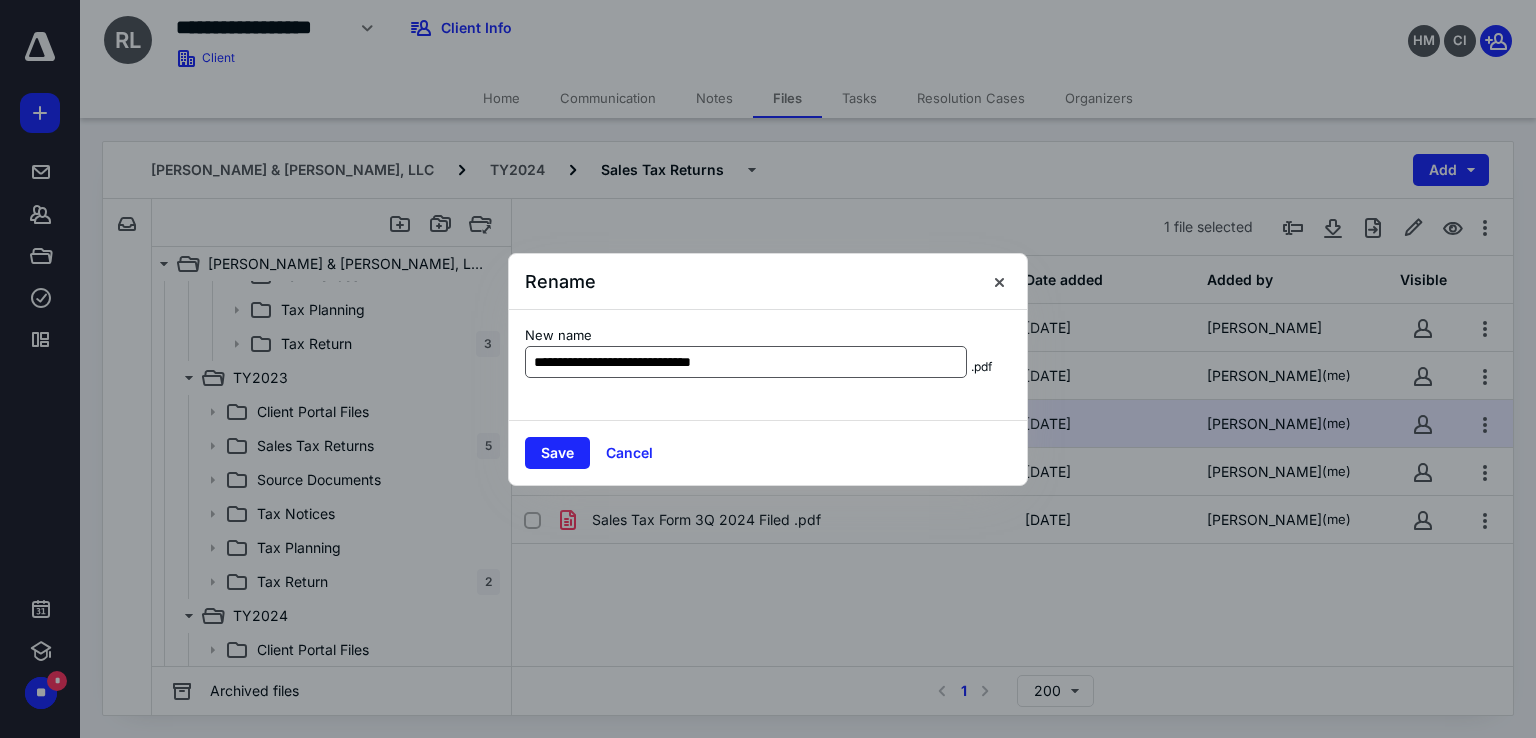 click on "**********" at bounding box center [746, 362] 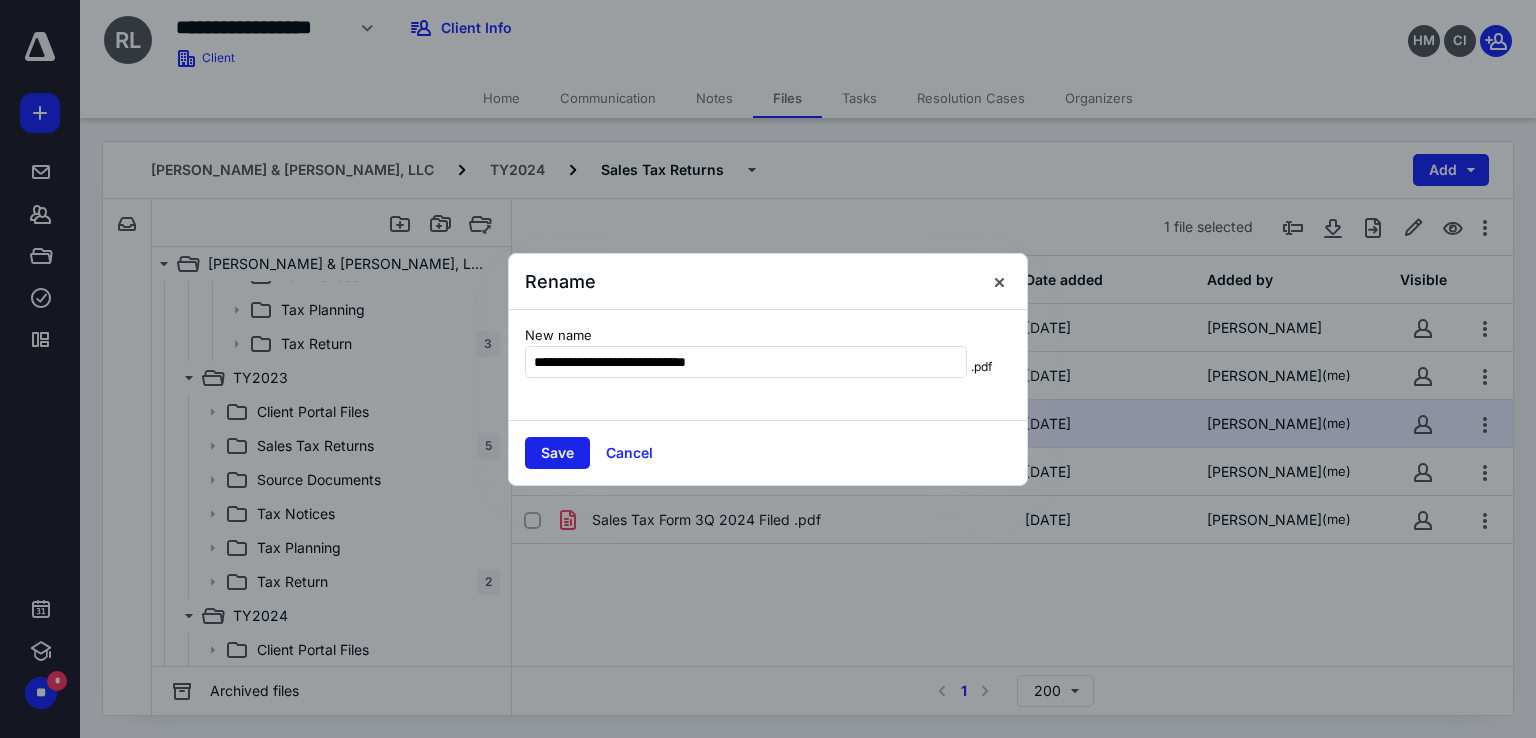type on "**********" 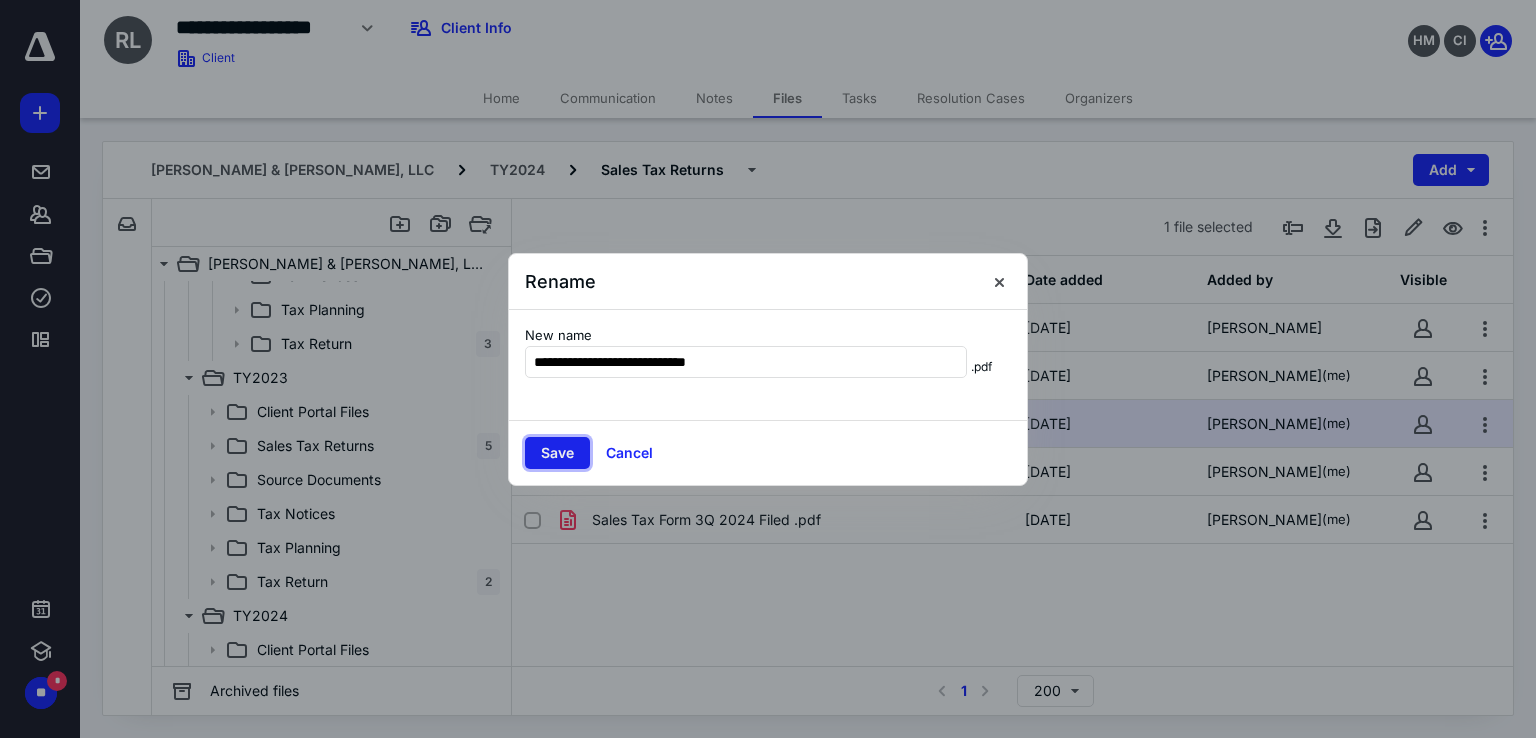 click on "Save" at bounding box center (557, 453) 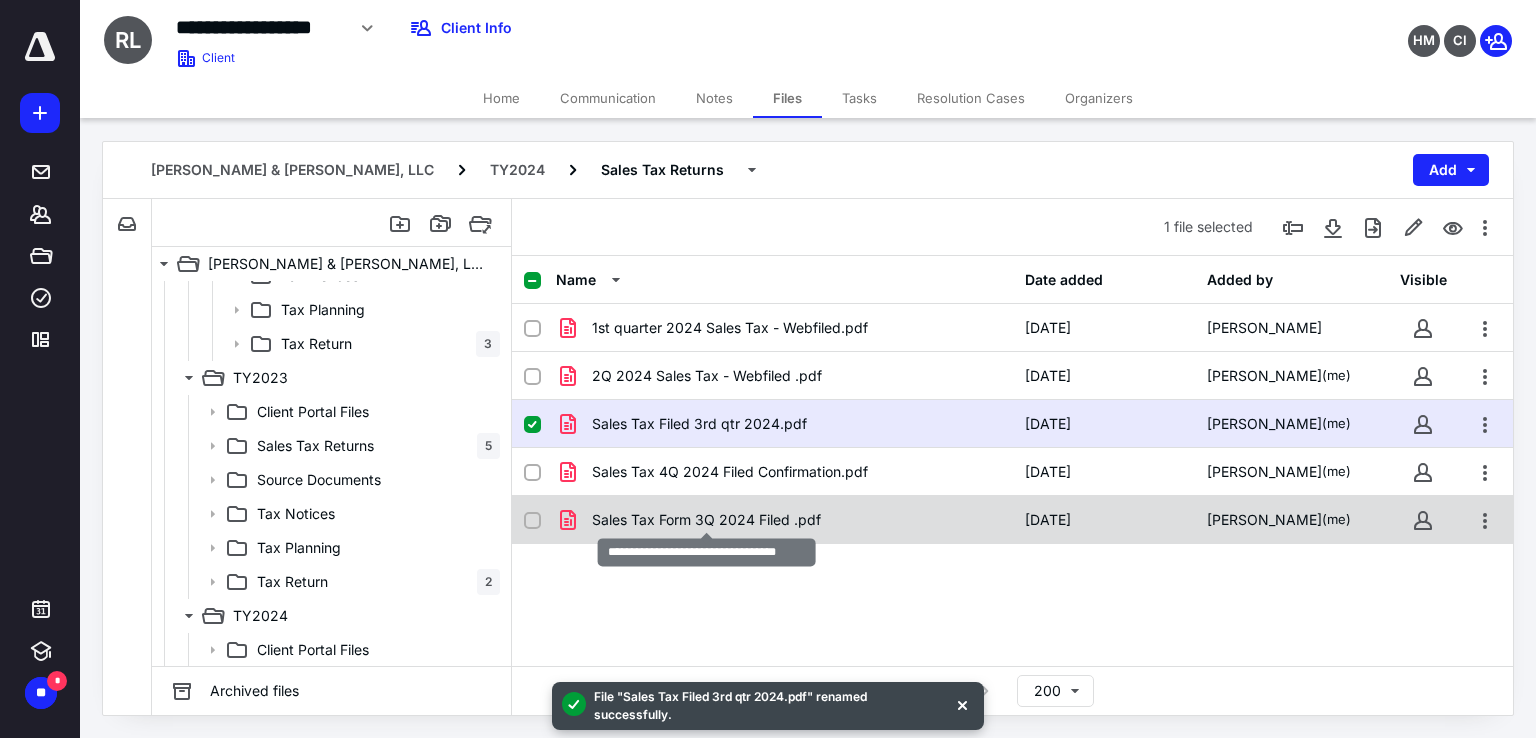 click on "Sales Tax Form 3Q  2024 Filed .pdf" at bounding box center (706, 520) 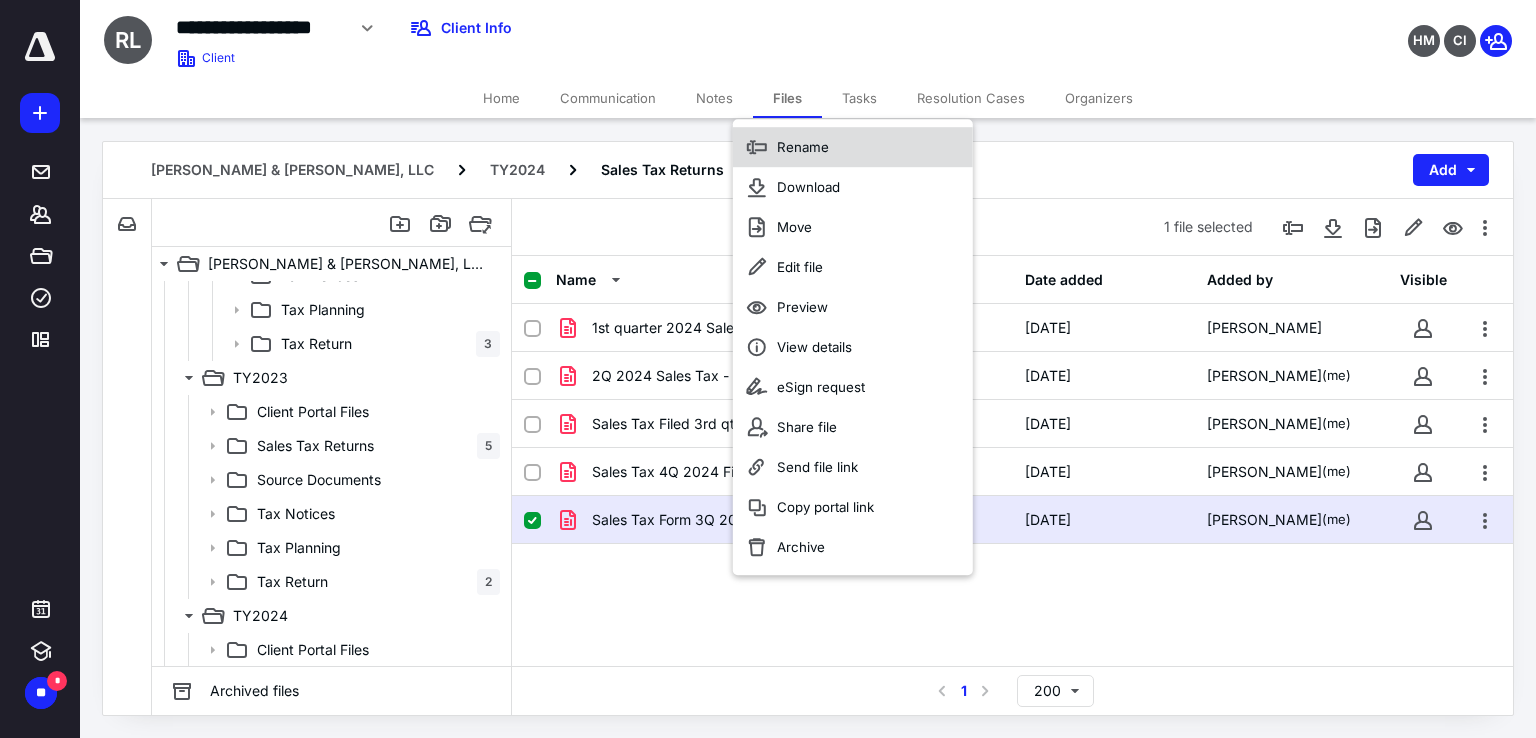 click on "Rename" at bounding box center (803, 147) 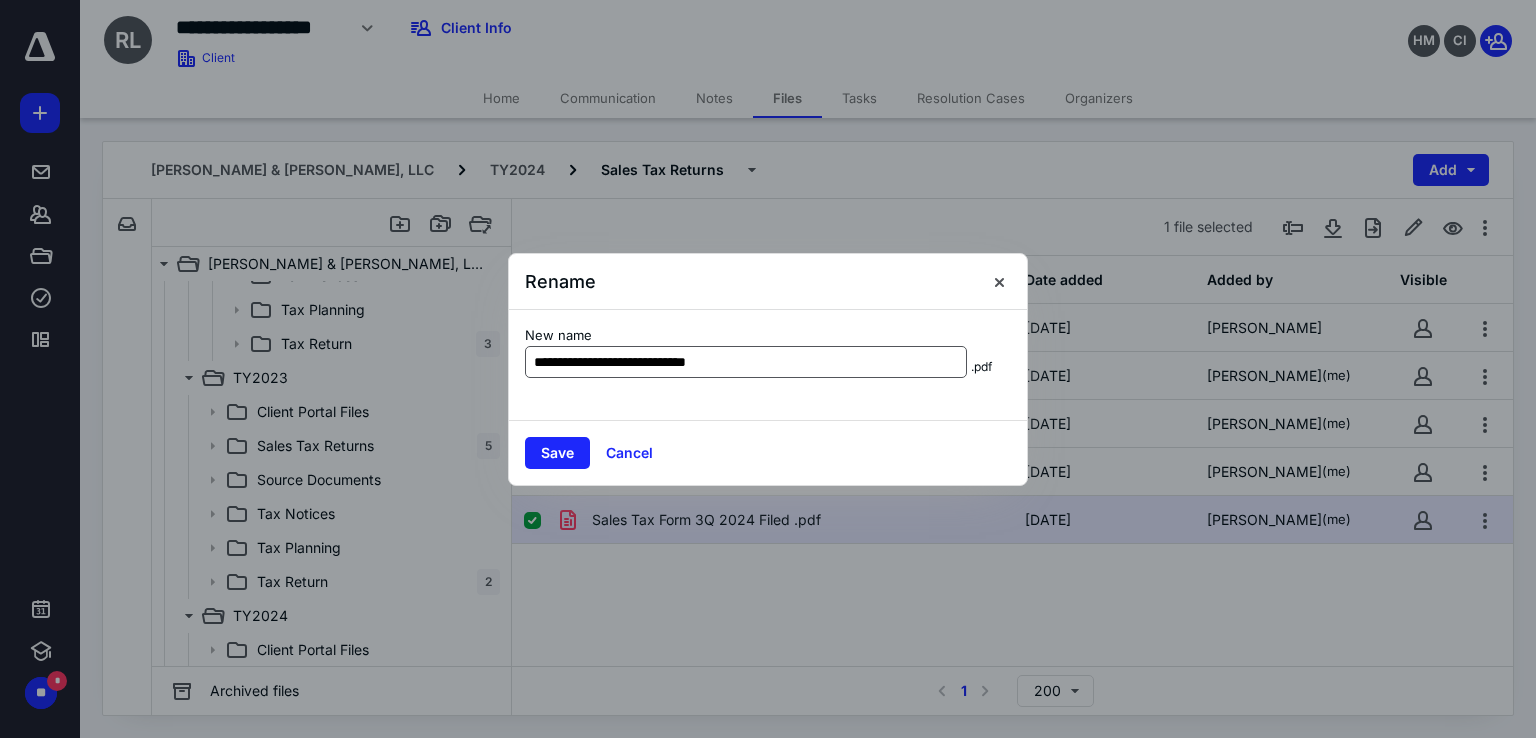 click on "**********" at bounding box center [746, 362] 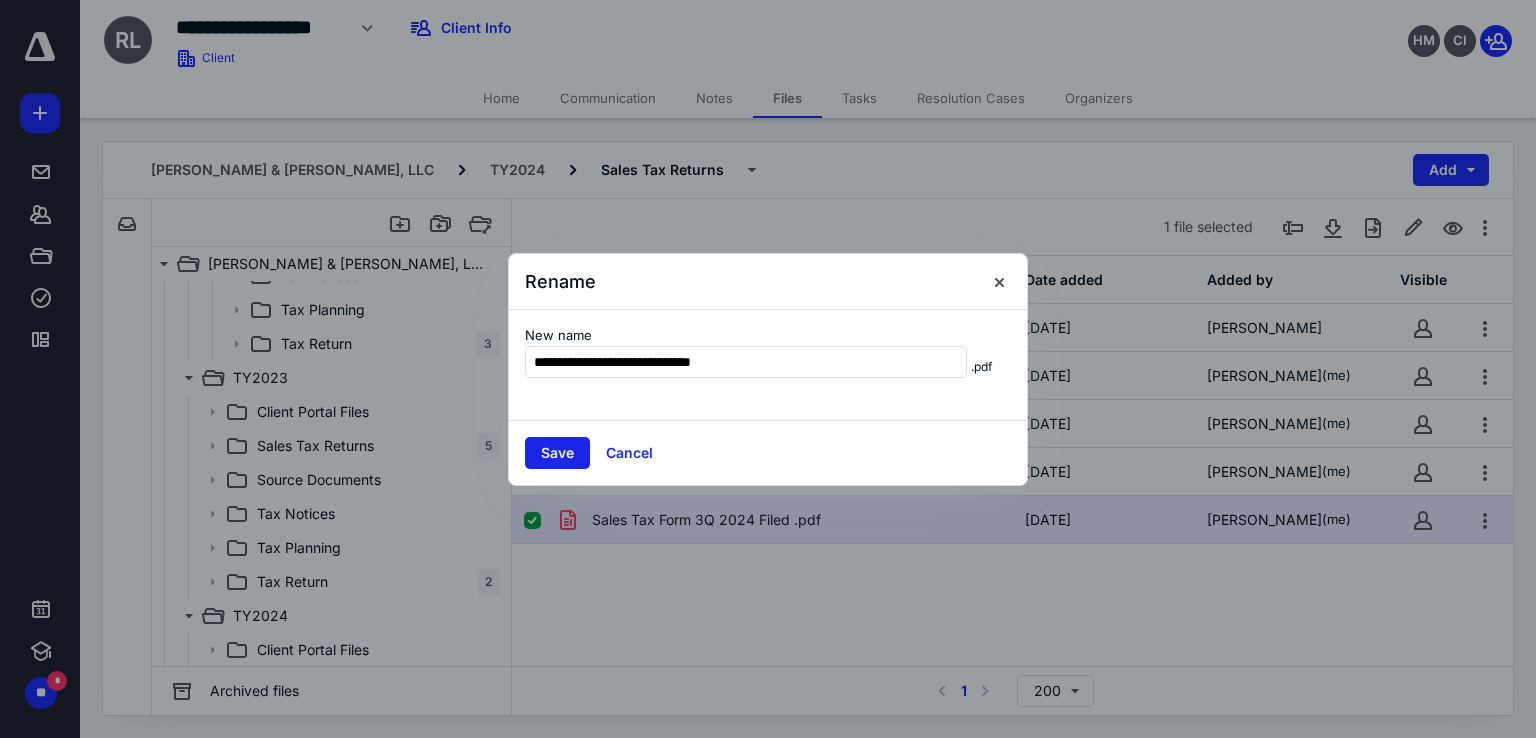 type on "**********" 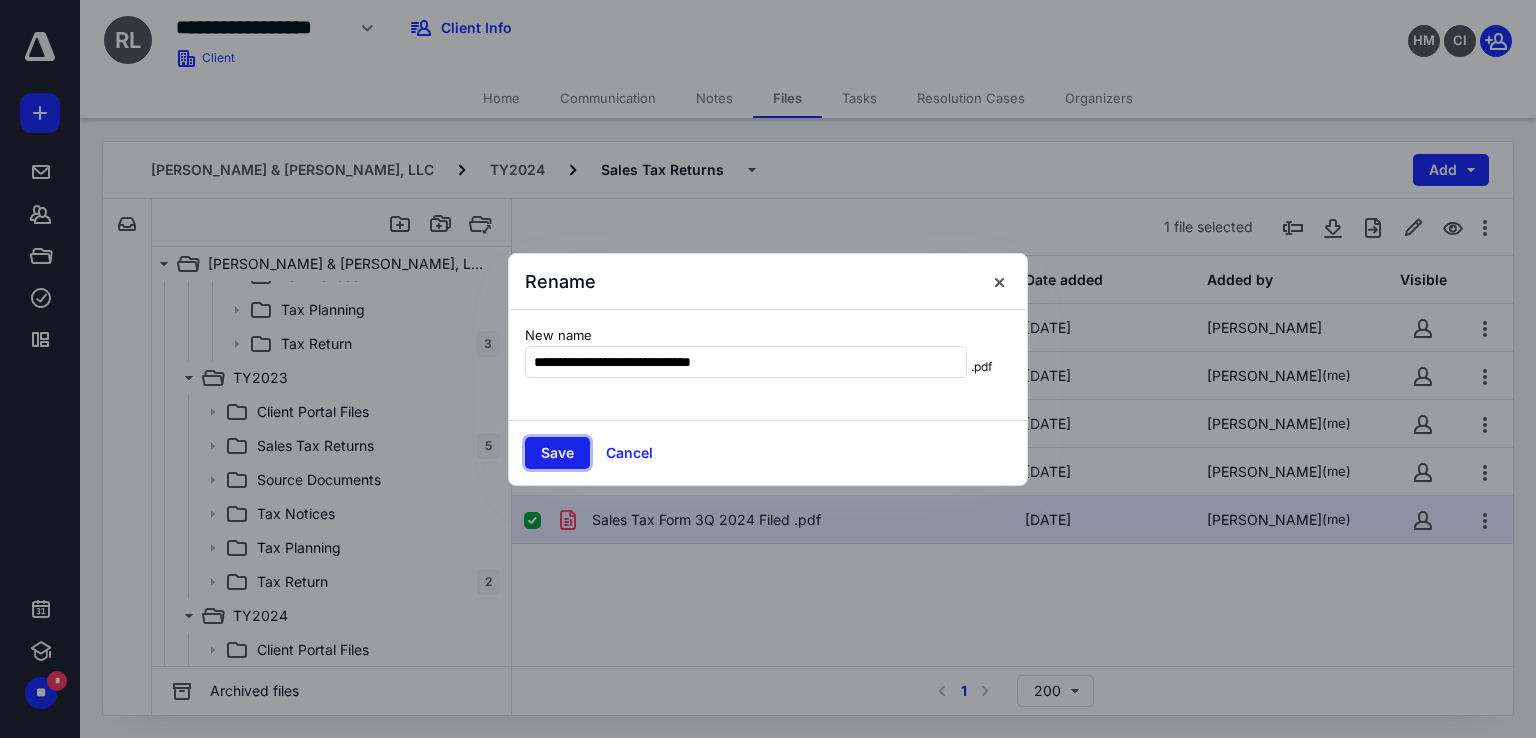 click on "Save" at bounding box center [557, 453] 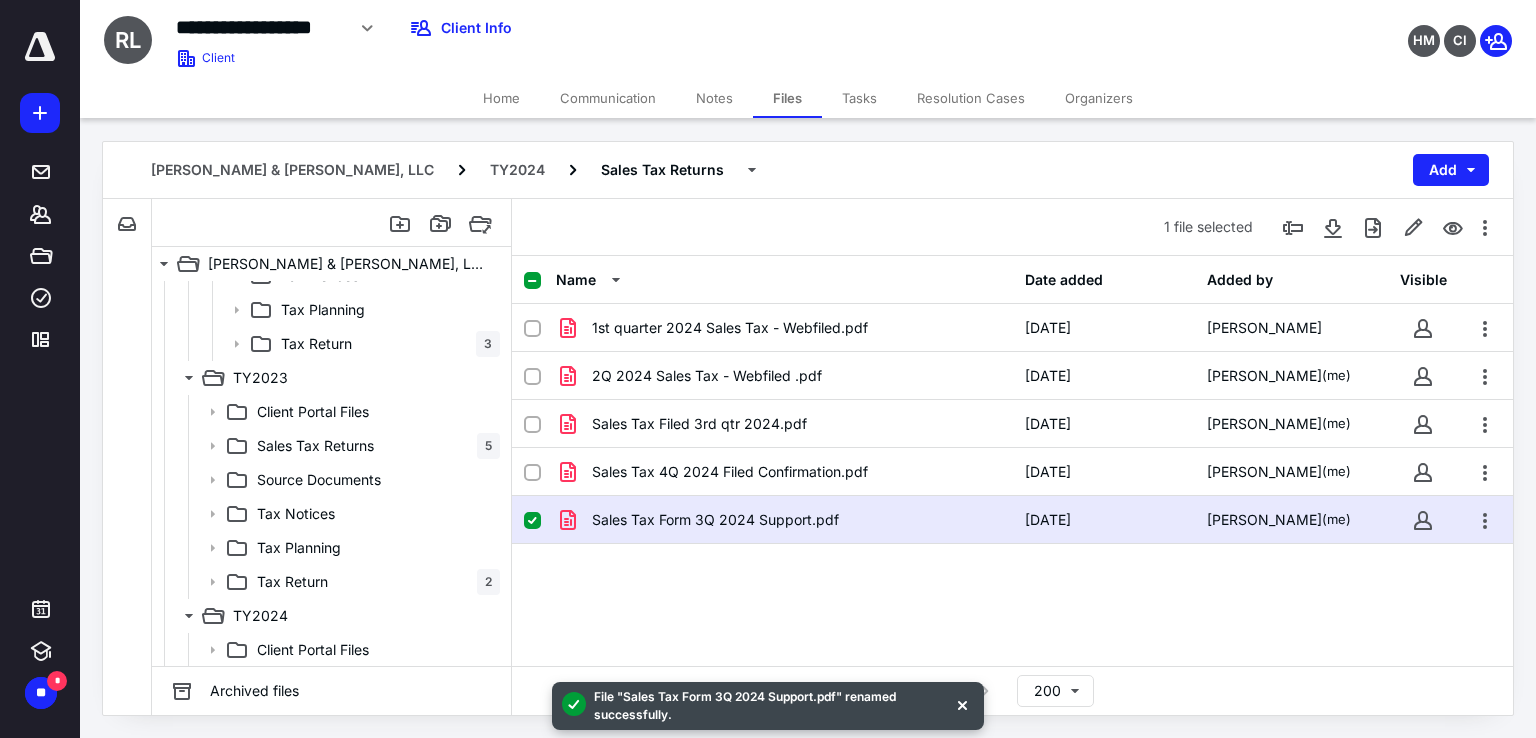 click on "Sales Tax Form 3Q  2024 Support.pdf" at bounding box center [715, 520] 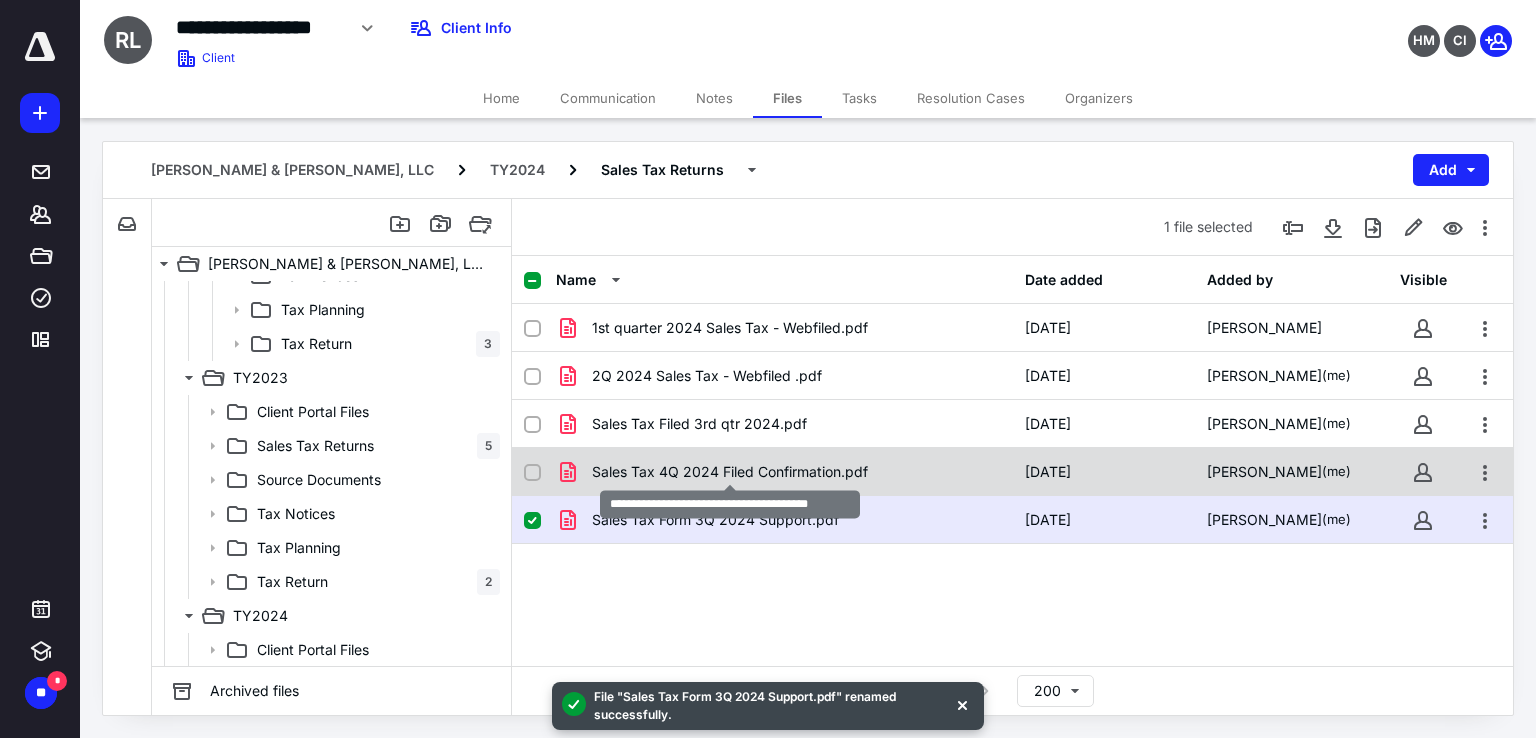 click on "Sales Tax 4Q 2024 Filed Confirmation.pdf" at bounding box center (730, 472) 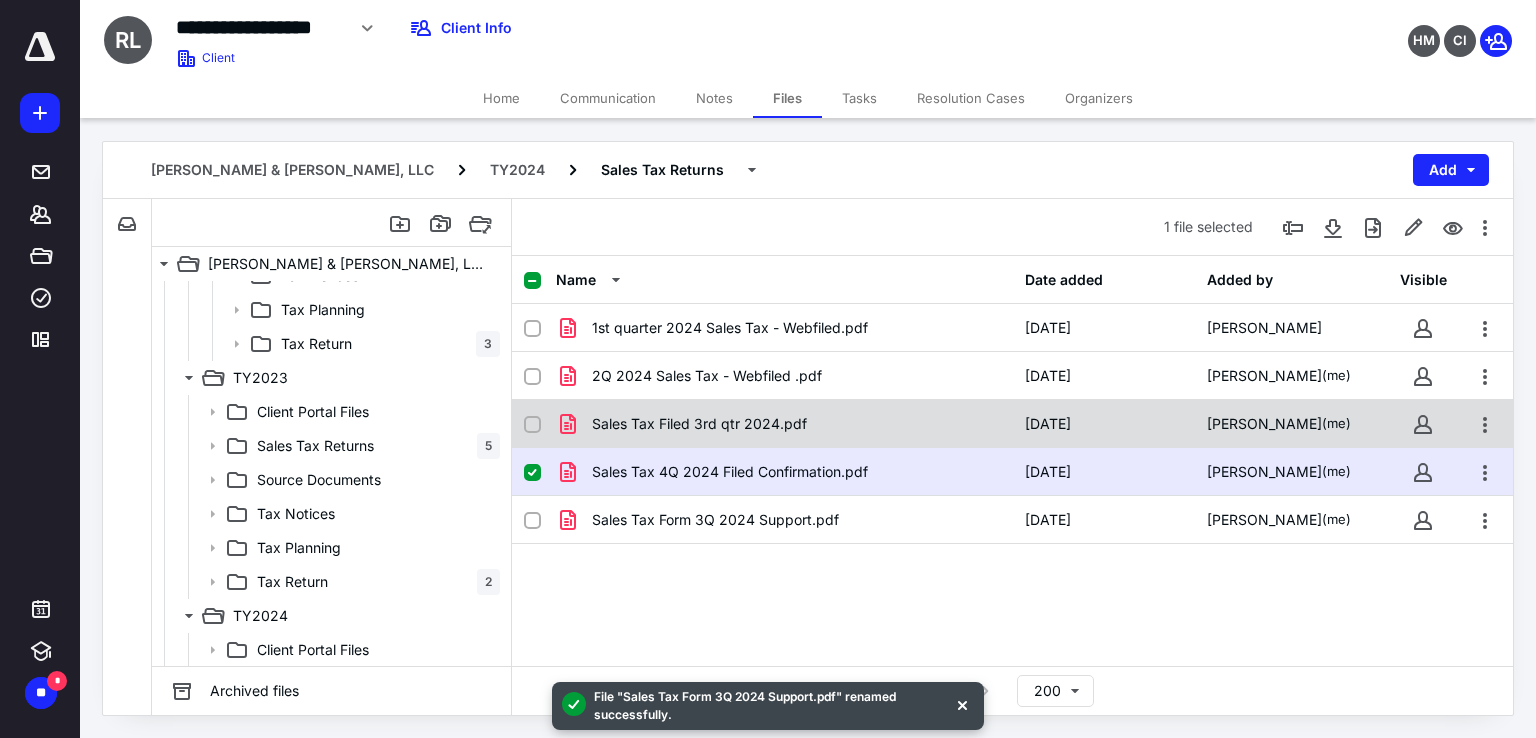 click on "Sales Tax  Filed  3rd qtr 2024.pdf [DATE] [PERSON_NAME]  (me)" at bounding box center (1012, 424) 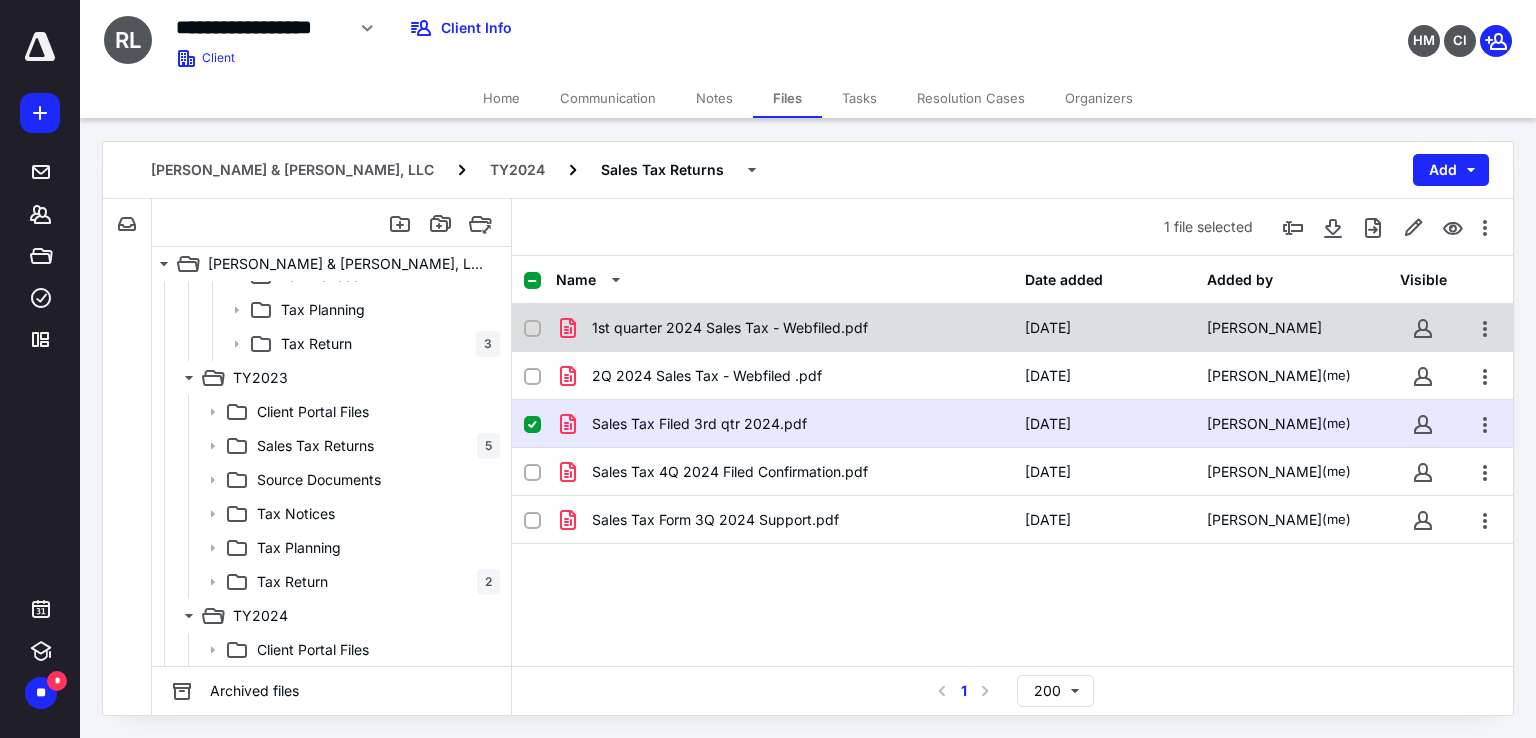 click on "1st quarter 2024 Sales Tax - Webfiled.pdf" at bounding box center (730, 328) 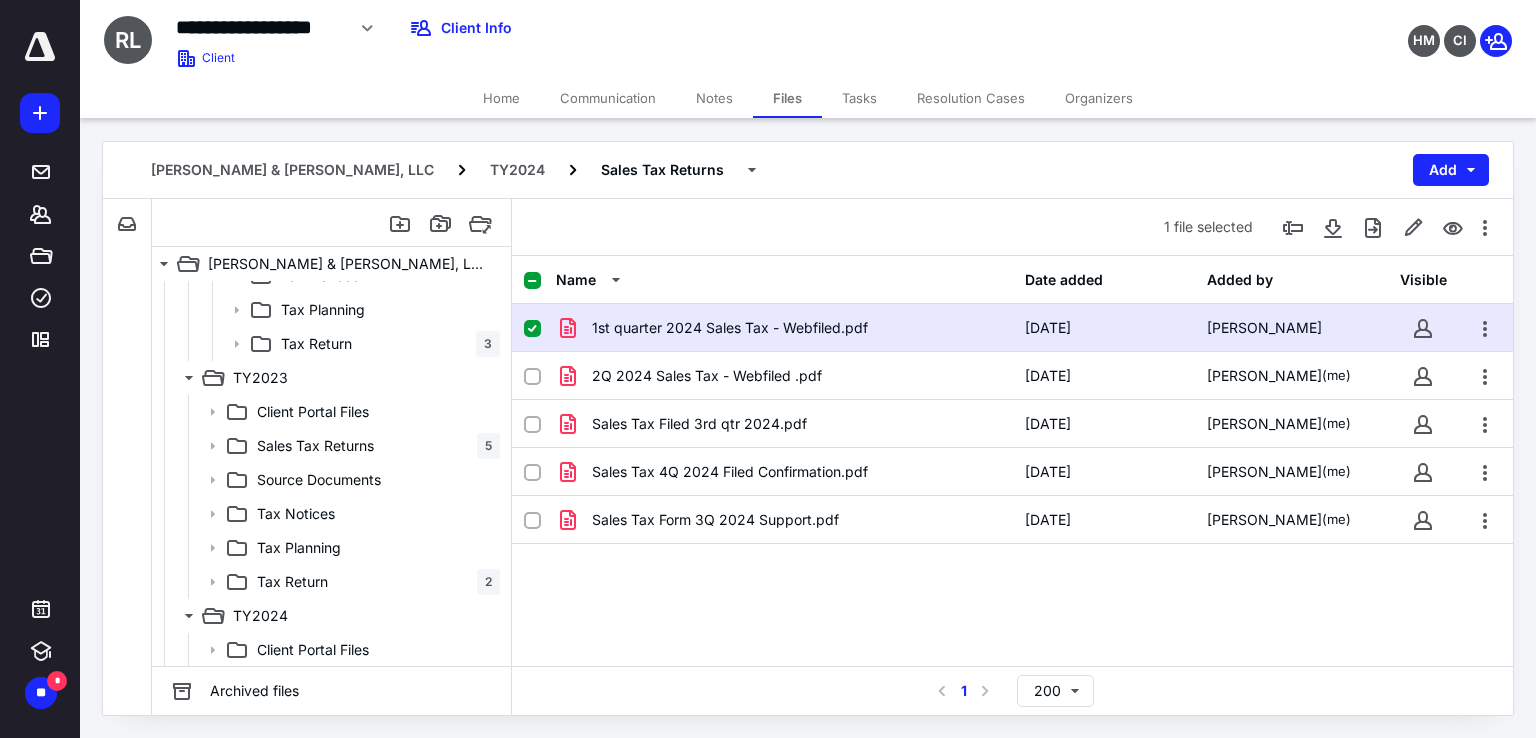 scroll, scrollTop: 600, scrollLeft: 0, axis: vertical 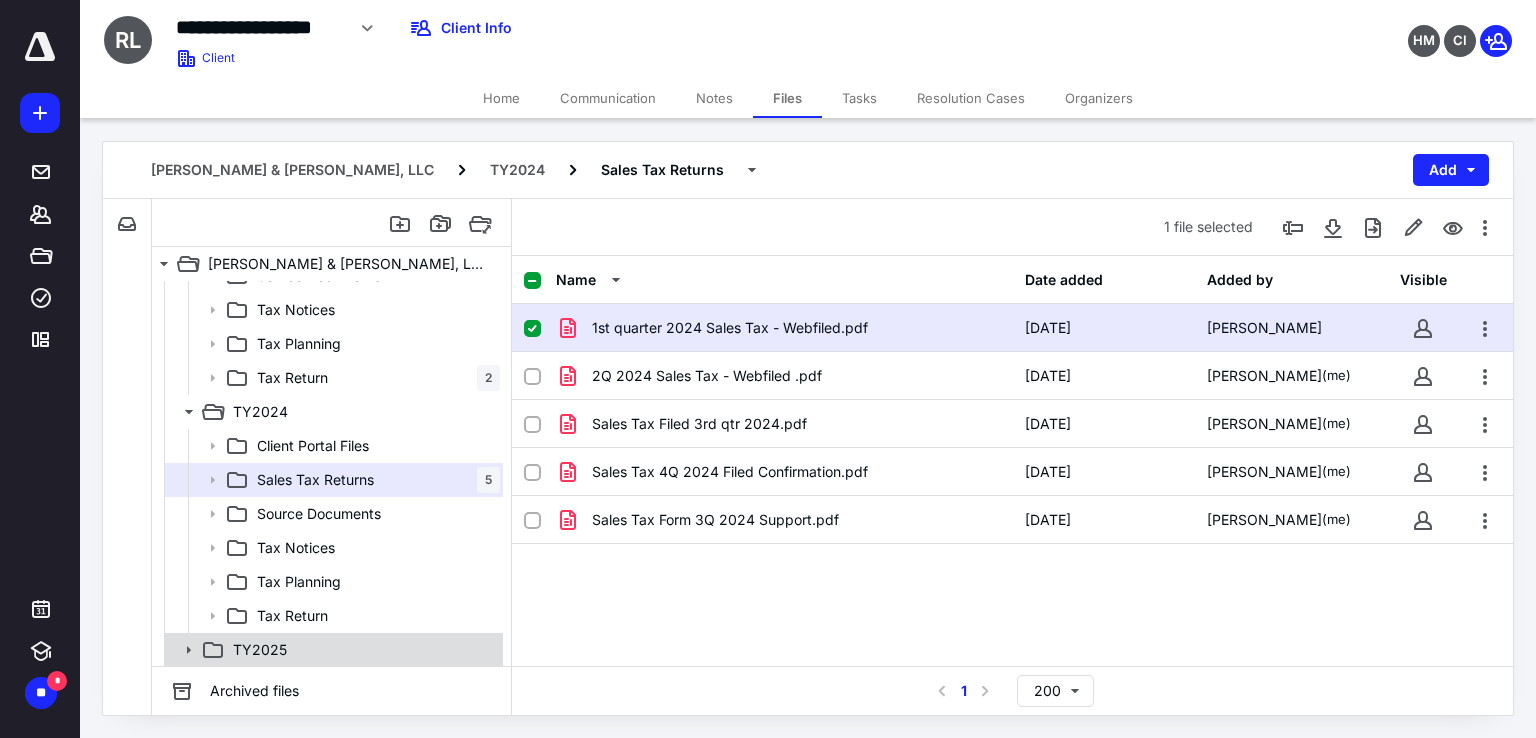 click 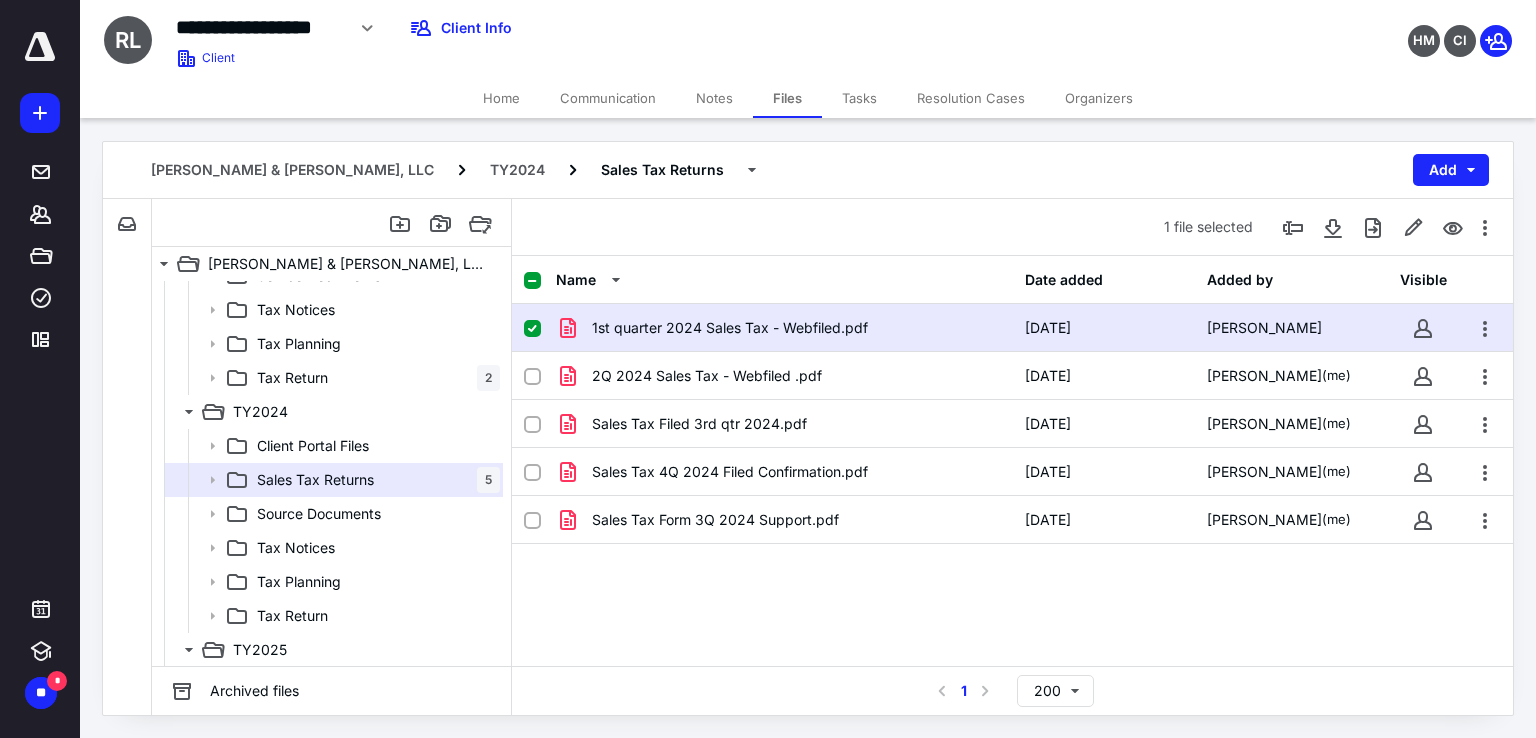 scroll, scrollTop: 804, scrollLeft: 0, axis: vertical 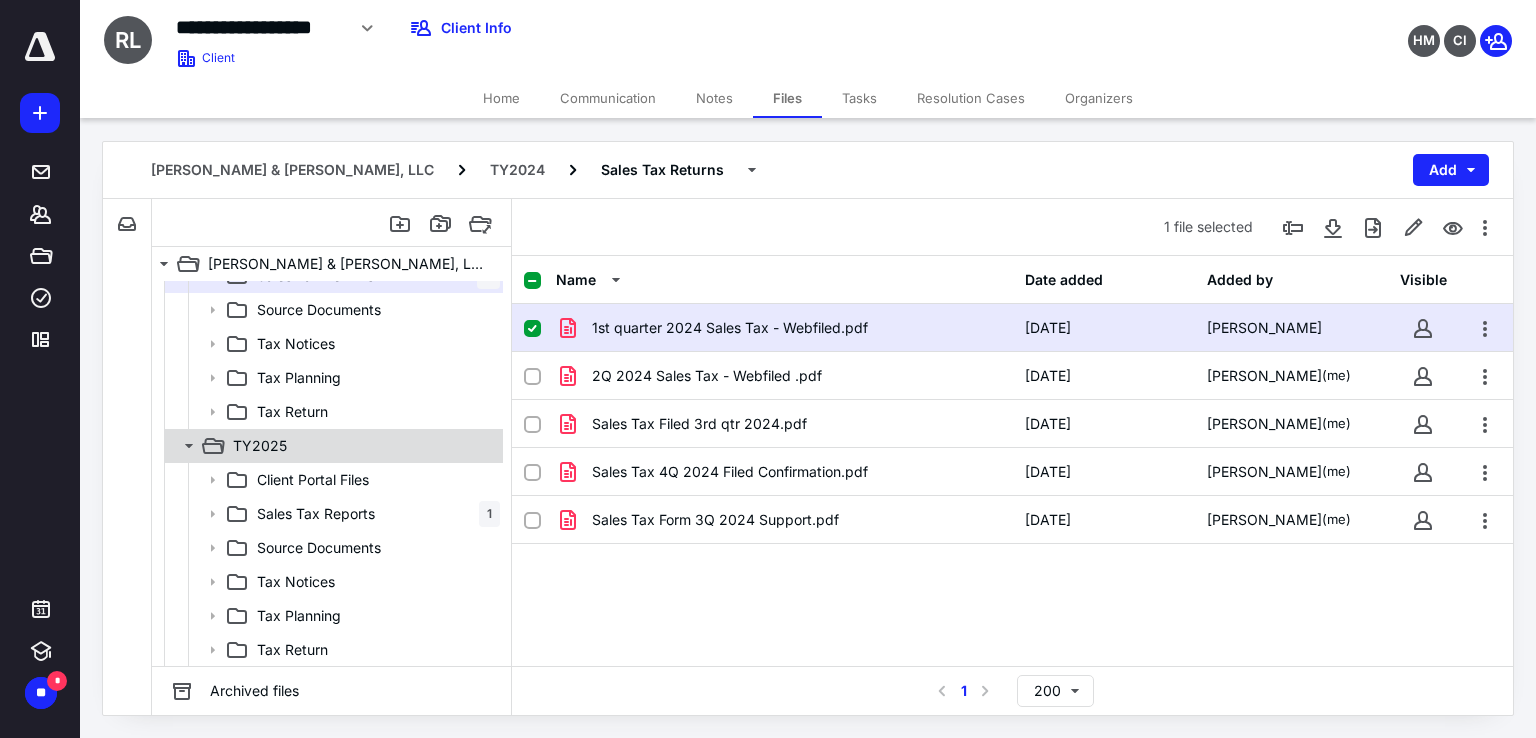 click 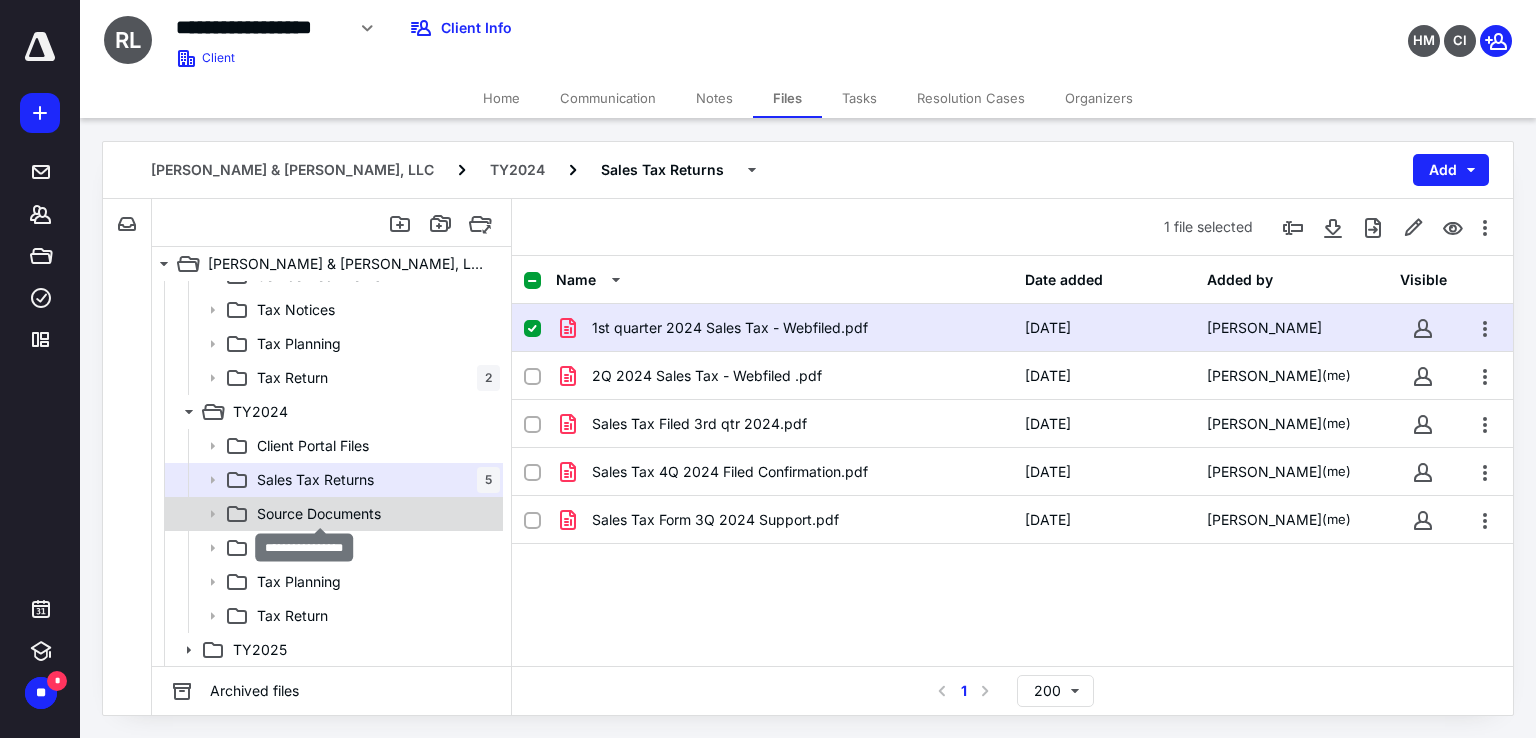 scroll, scrollTop: 600, scrollLeft: 0, axis: vertical 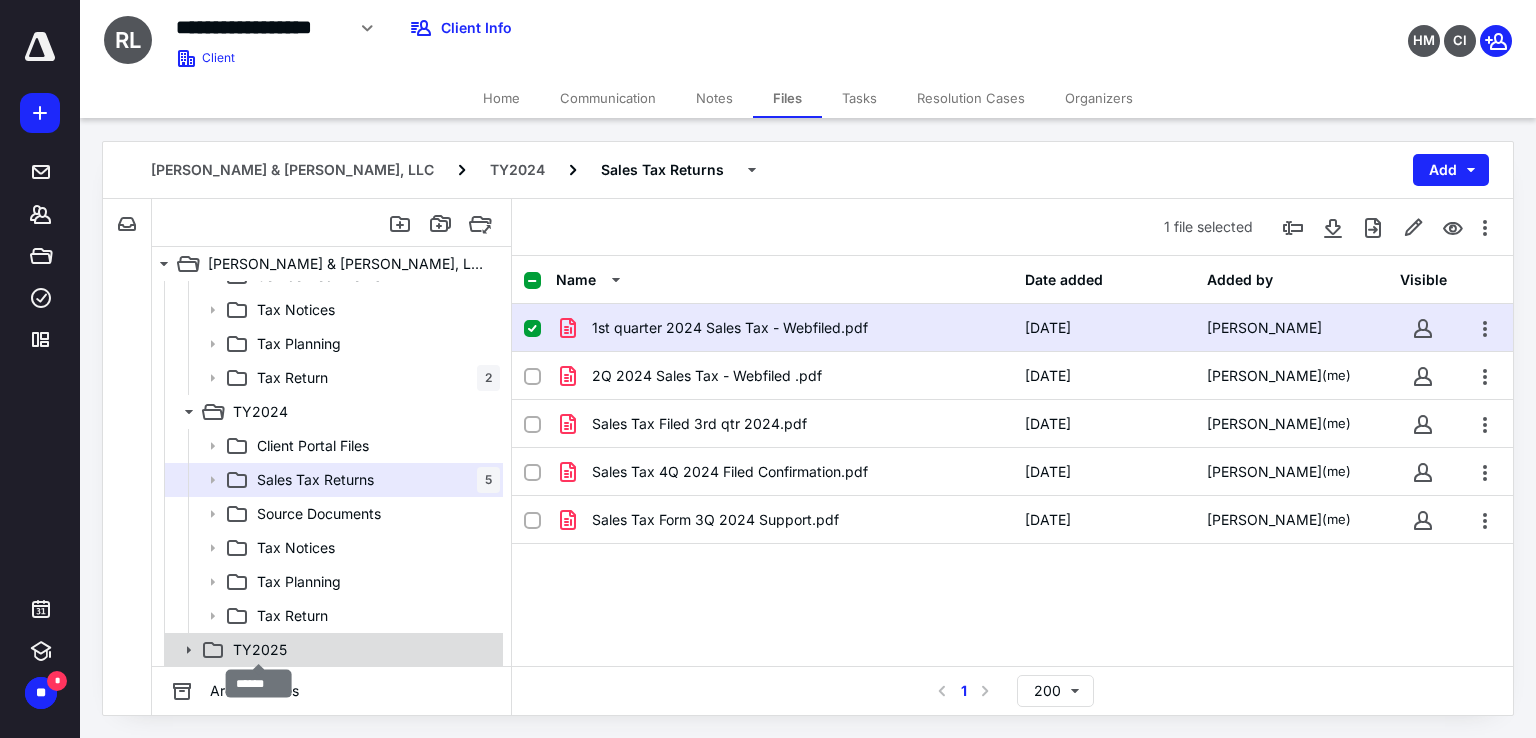 click on "TY2025" at bounding box center (260, 650) 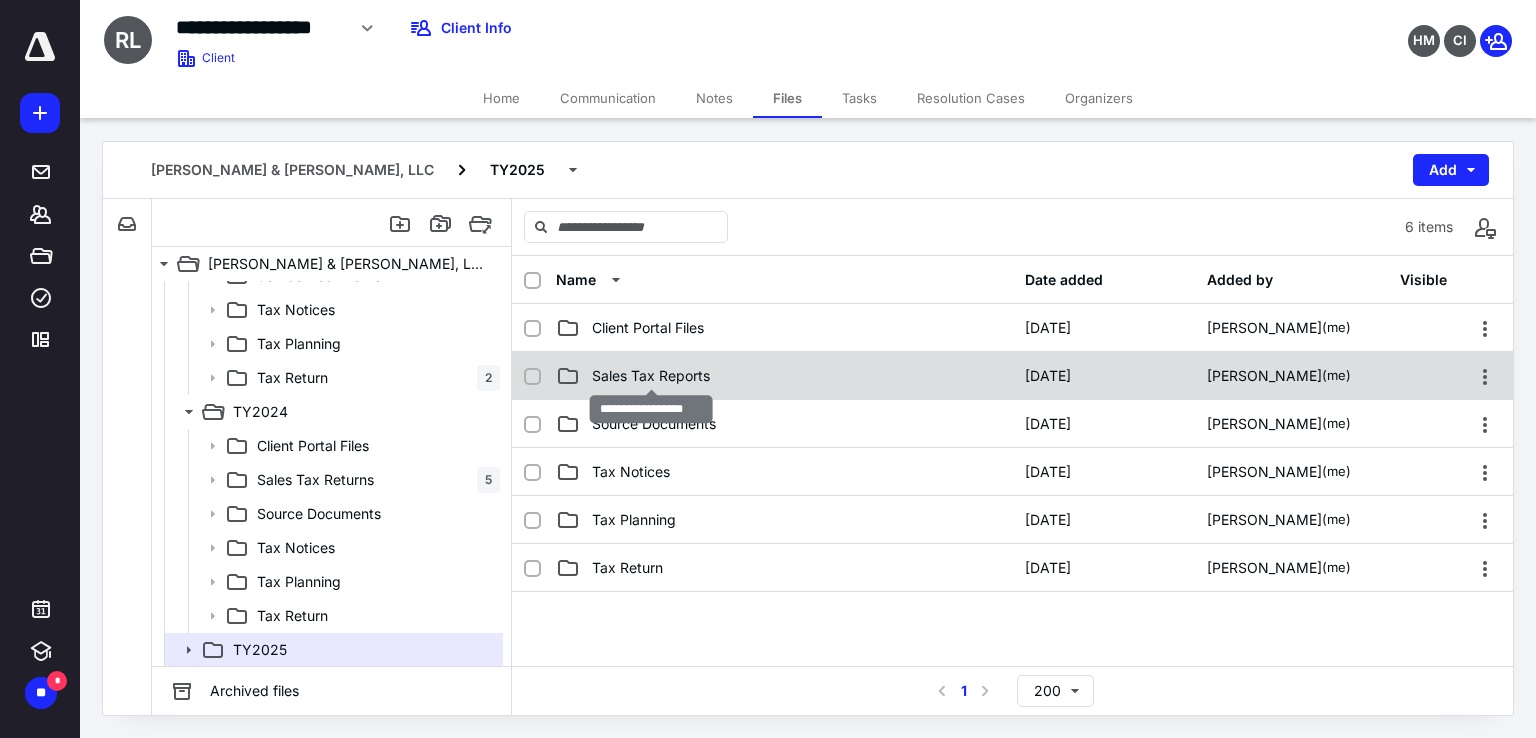 click on "Sales Tax Reports" at bounding box center [651, 376] 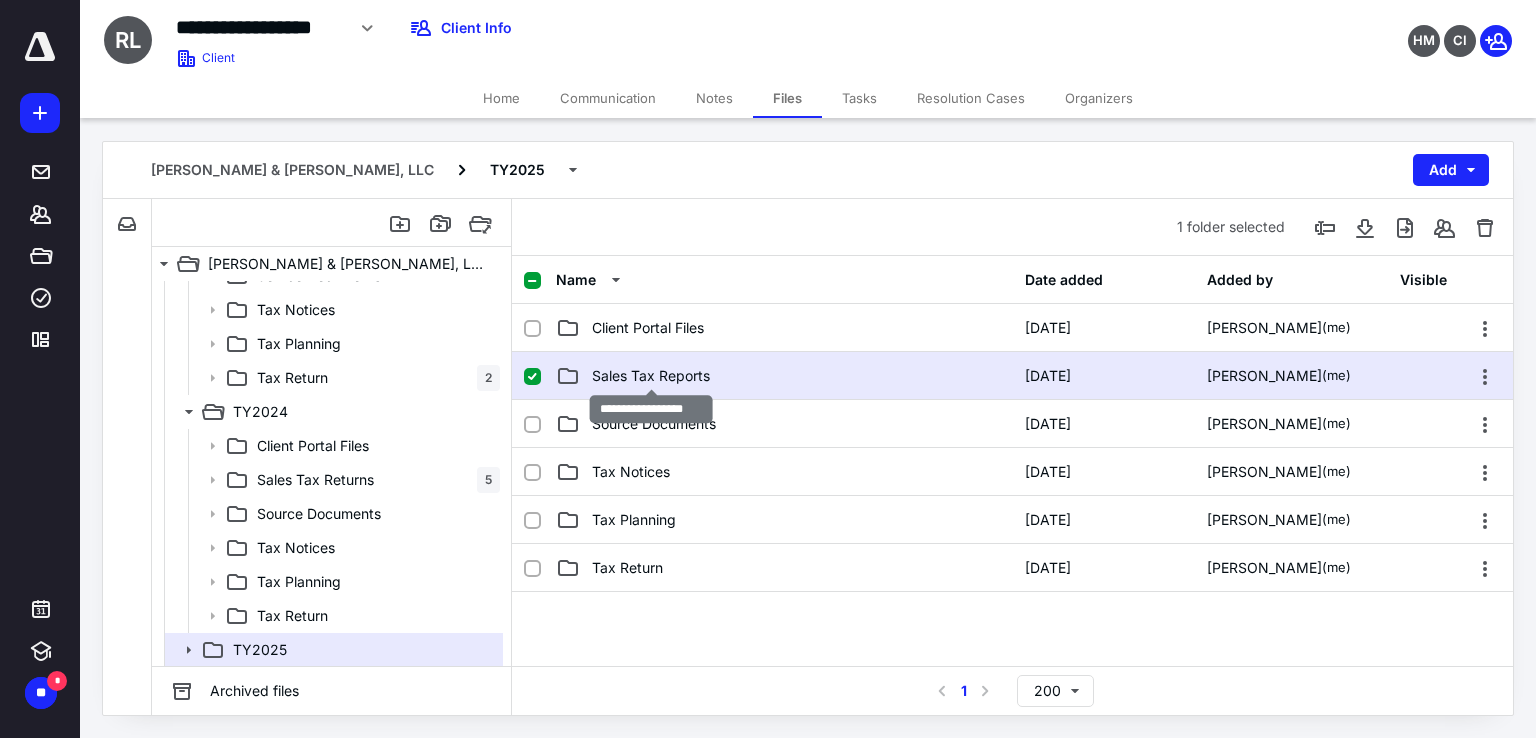 click on "Sales Tax Reports" at bounding box center (651, 376) 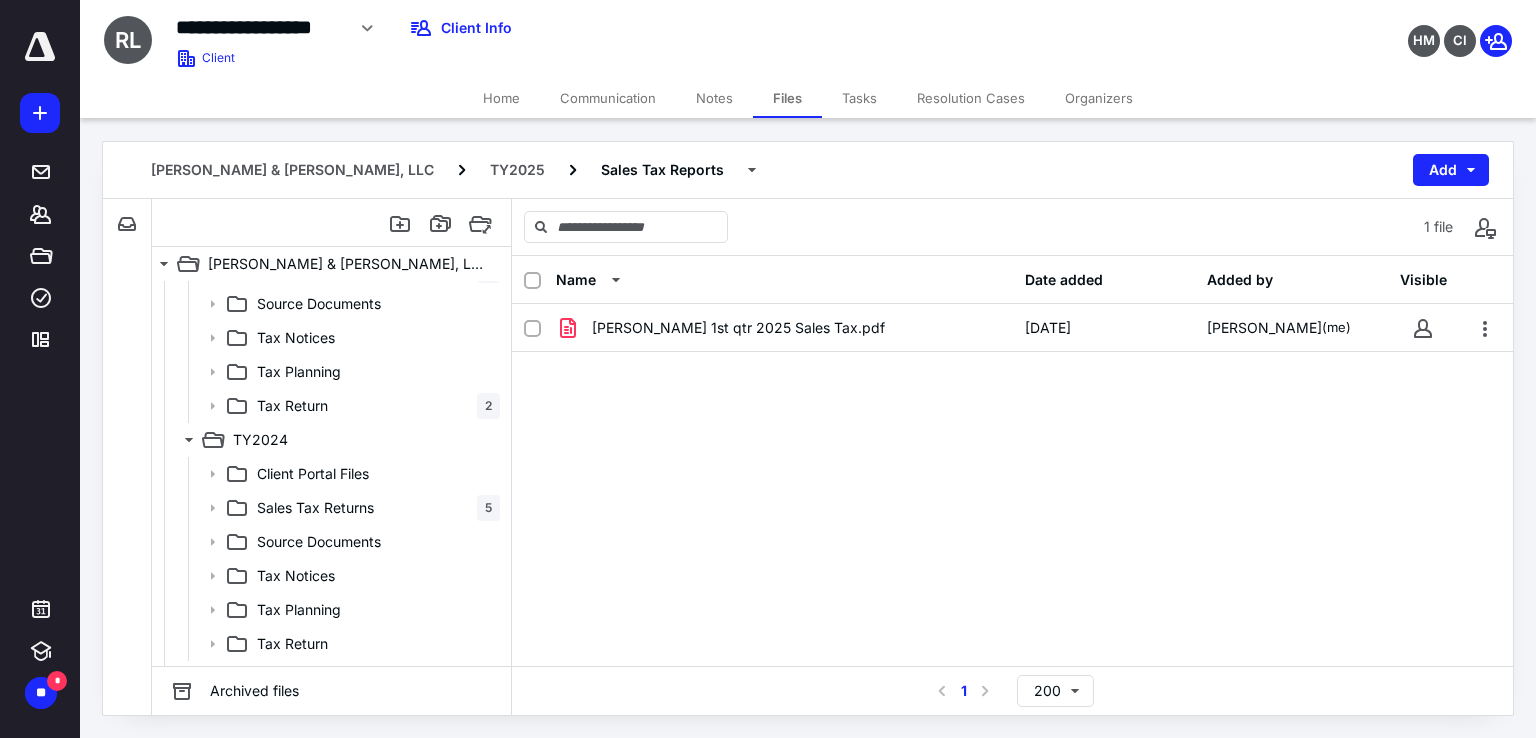 scroll, scrollTop: 603, scrollLeft: 0, axis: vertical 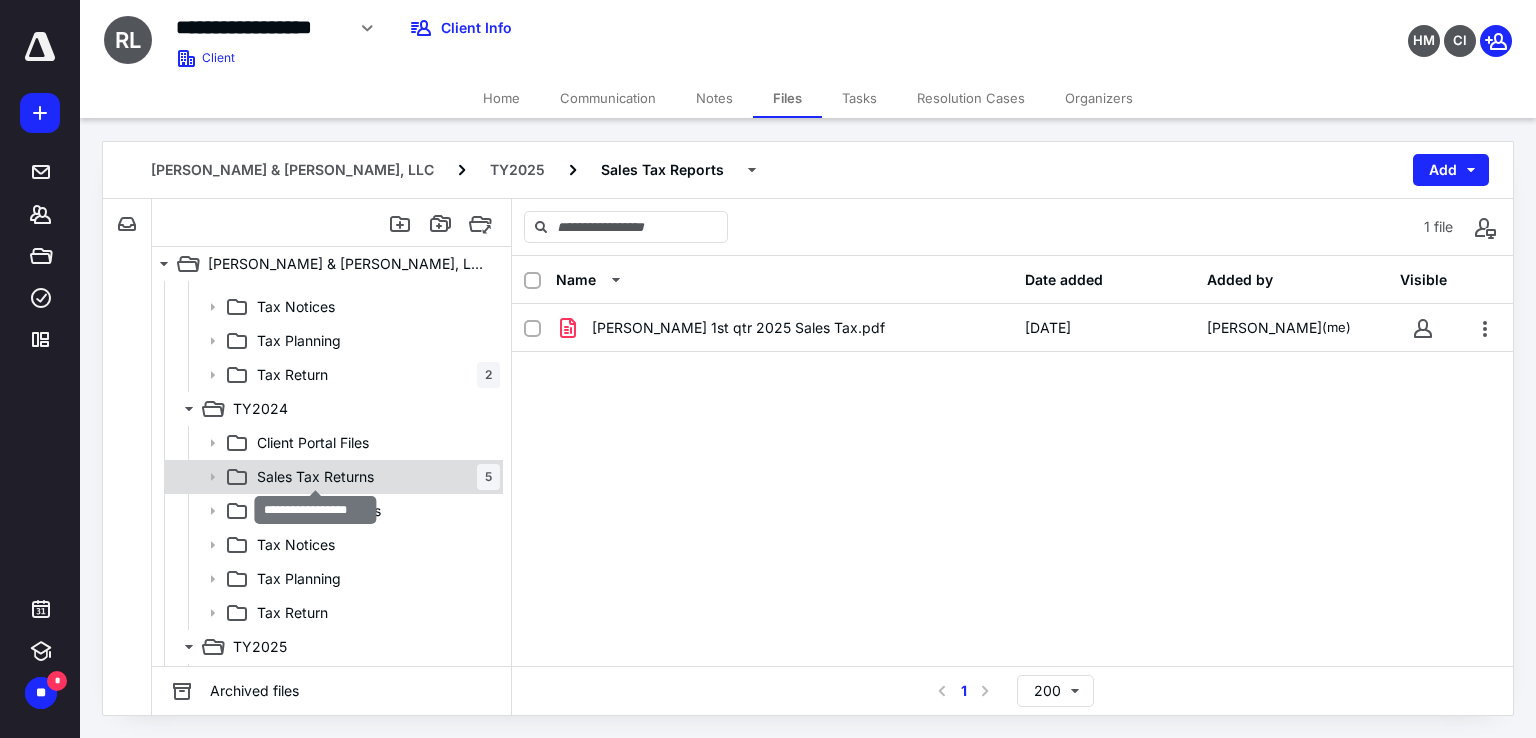click on "Sales Tax Returns" at bounding box center [315, 477] 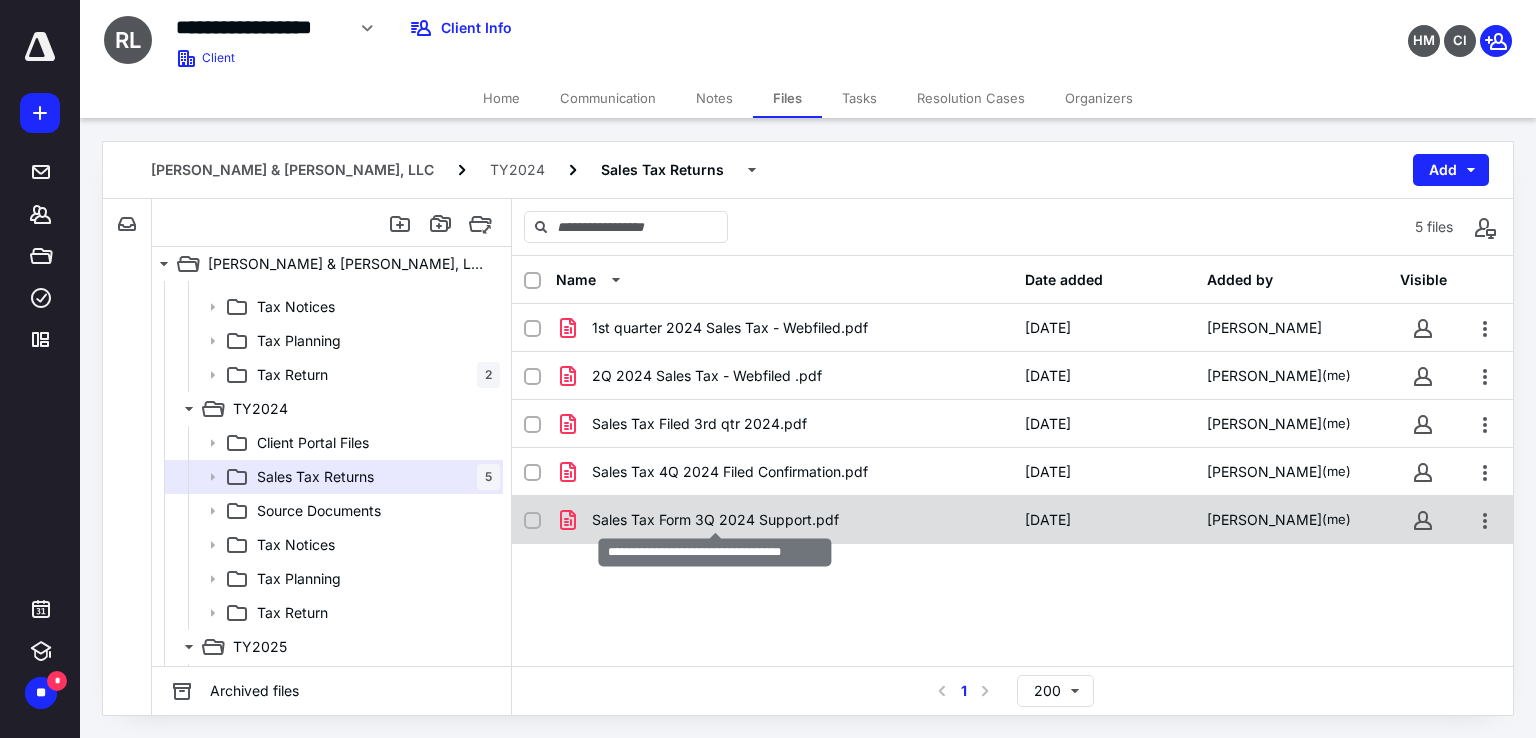click on "Sales Tax Form 3Q  2024 Support.pdf" at bounding box center [715, 520] 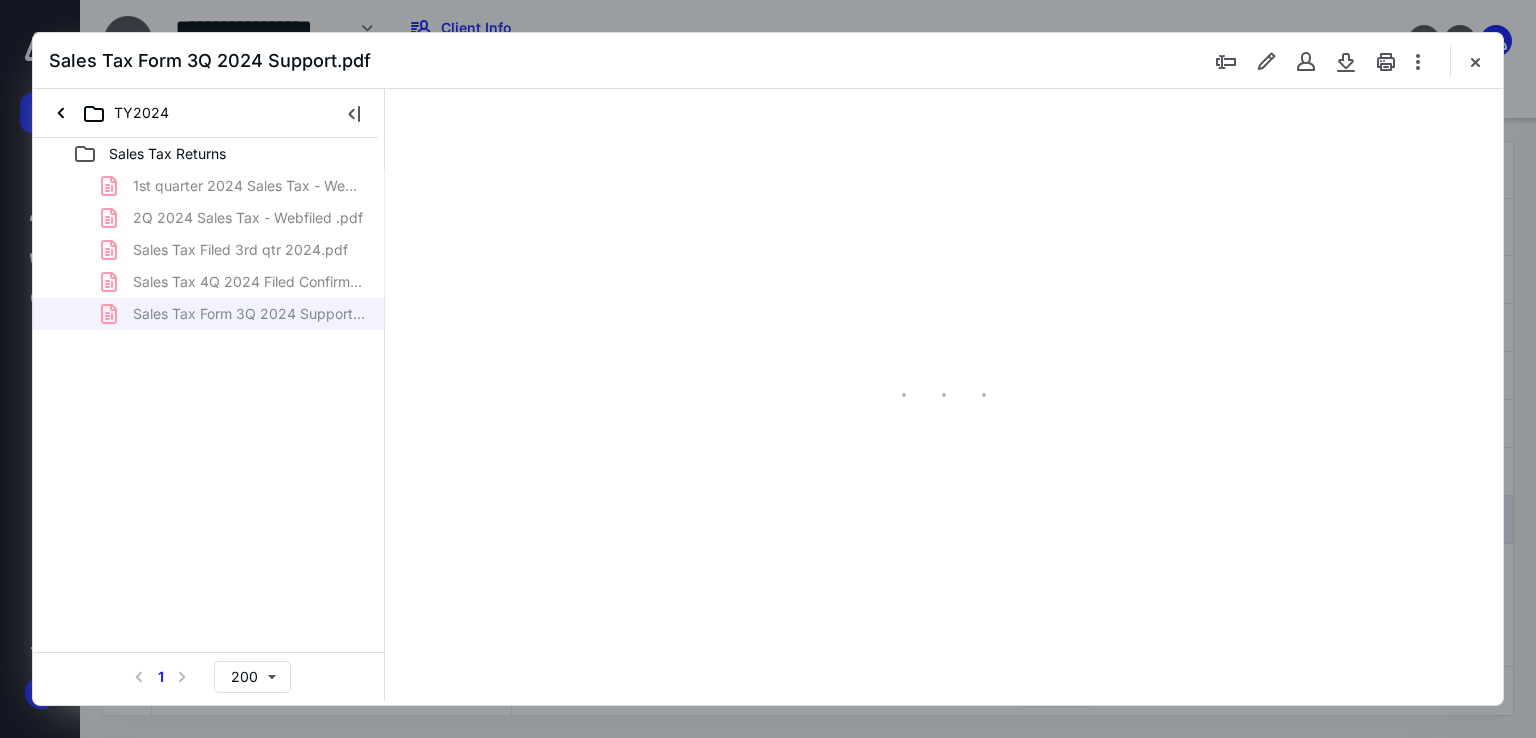 scroll, scrollTop: 0, scrollLeft: 0, axis: both 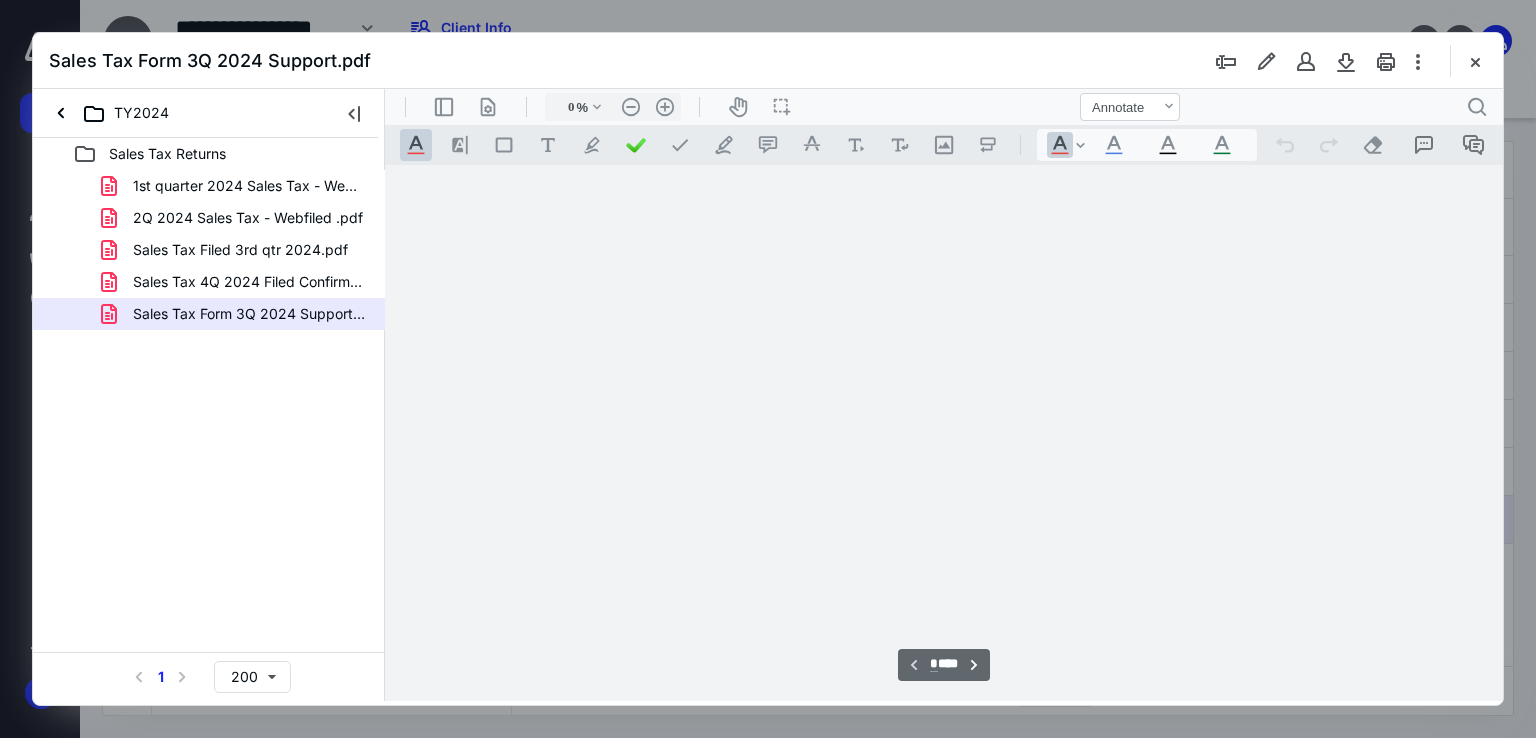 type on "179" 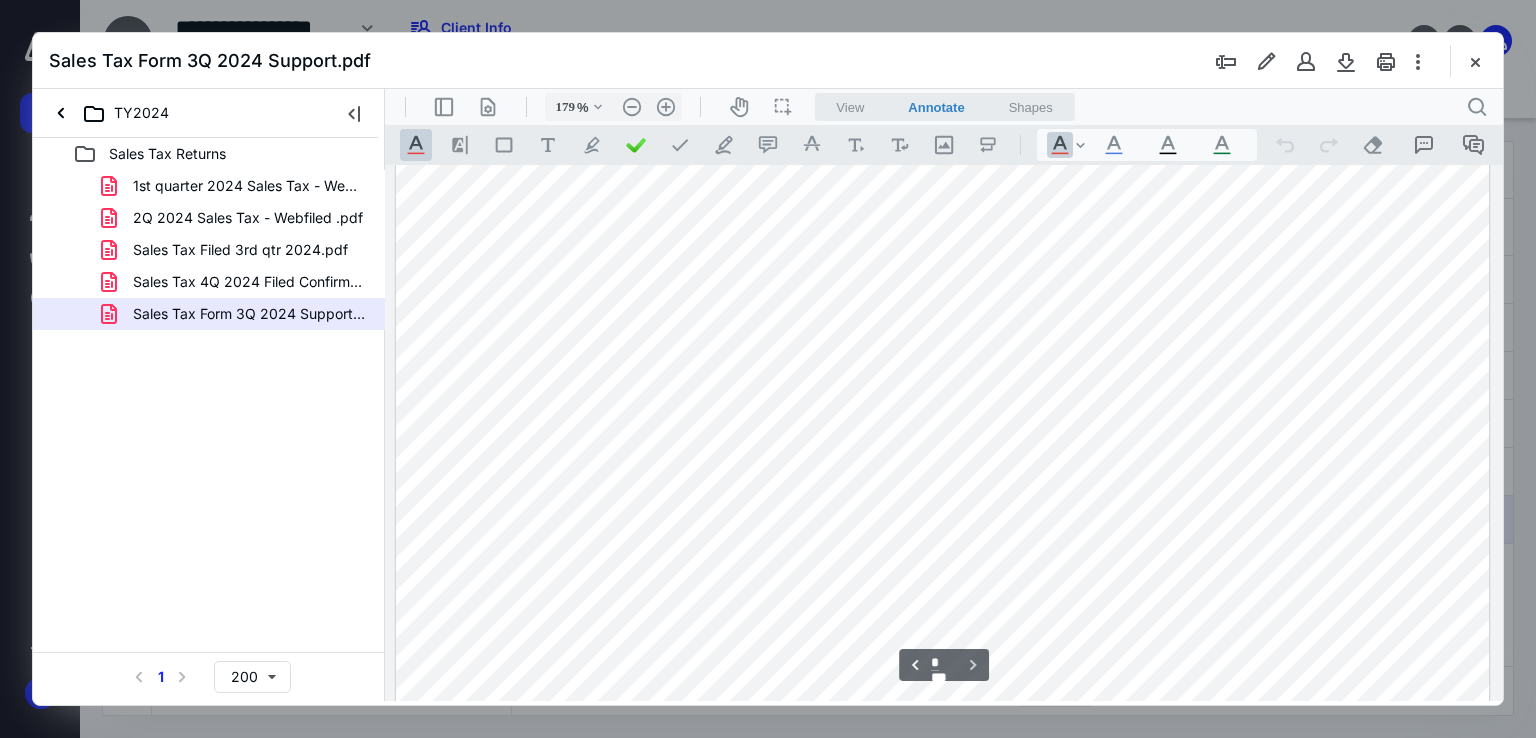scroll, scrollTop: 2322, scrollLeft: 0, axis: vertical 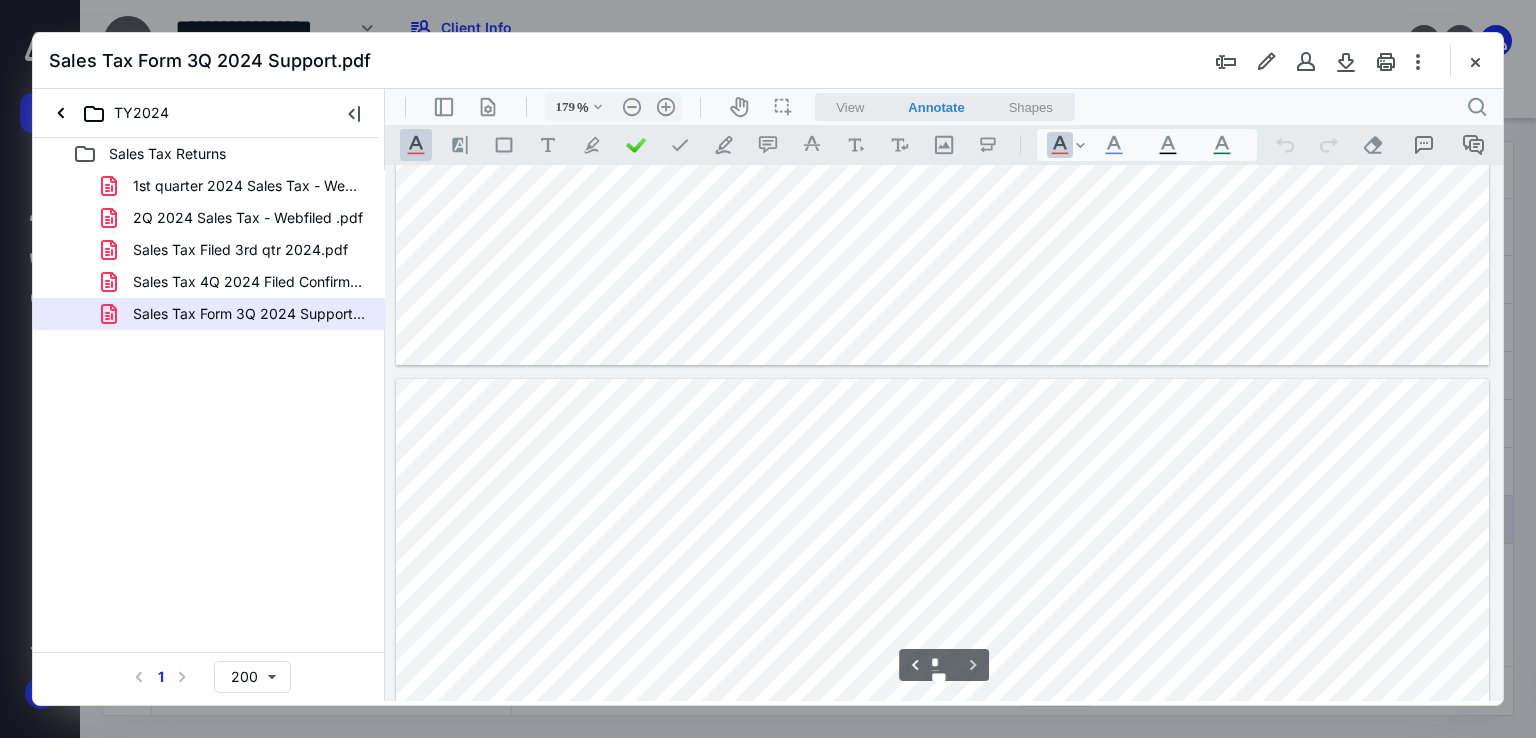 type on "*" 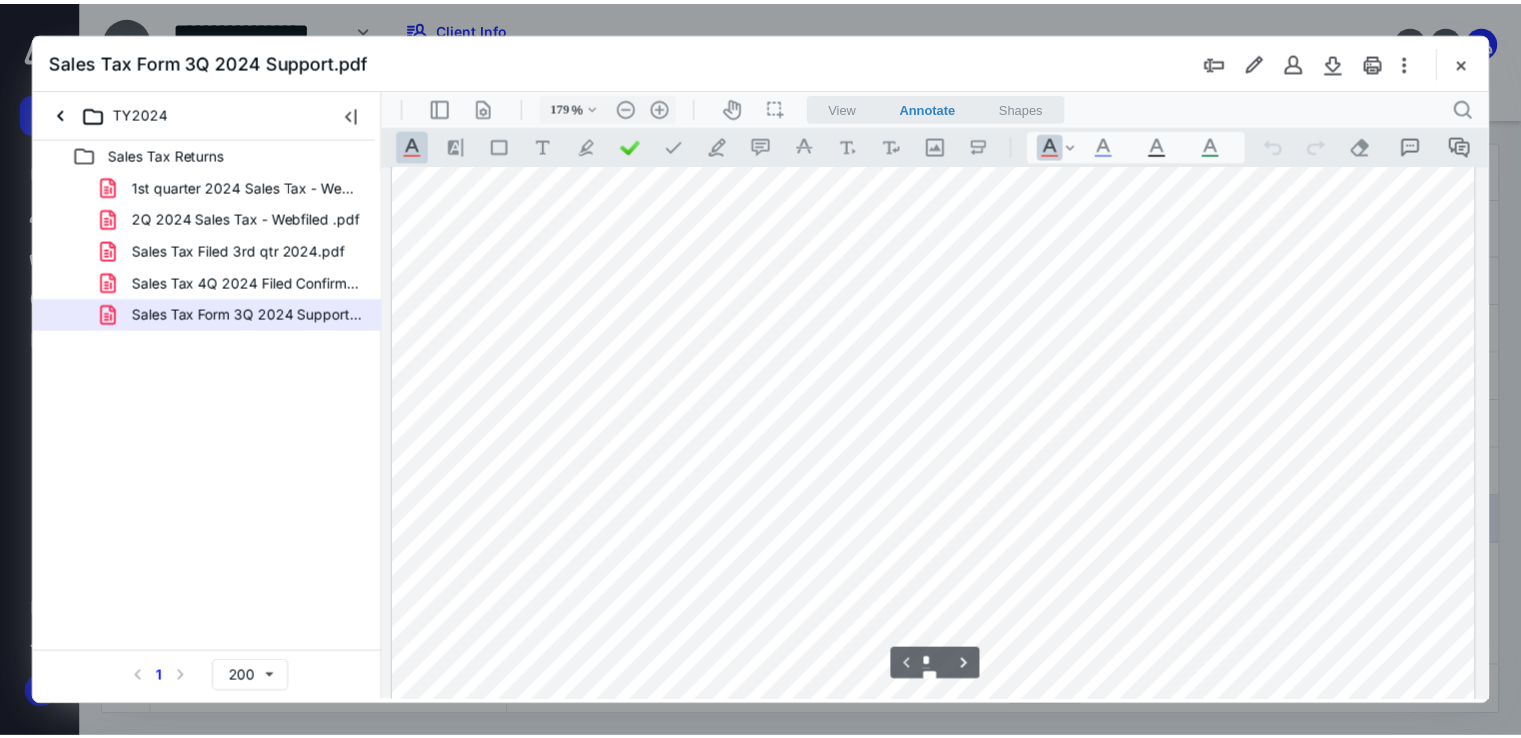 scroll, scrollTop: 122, scrollLeft: 0, axis: vertical 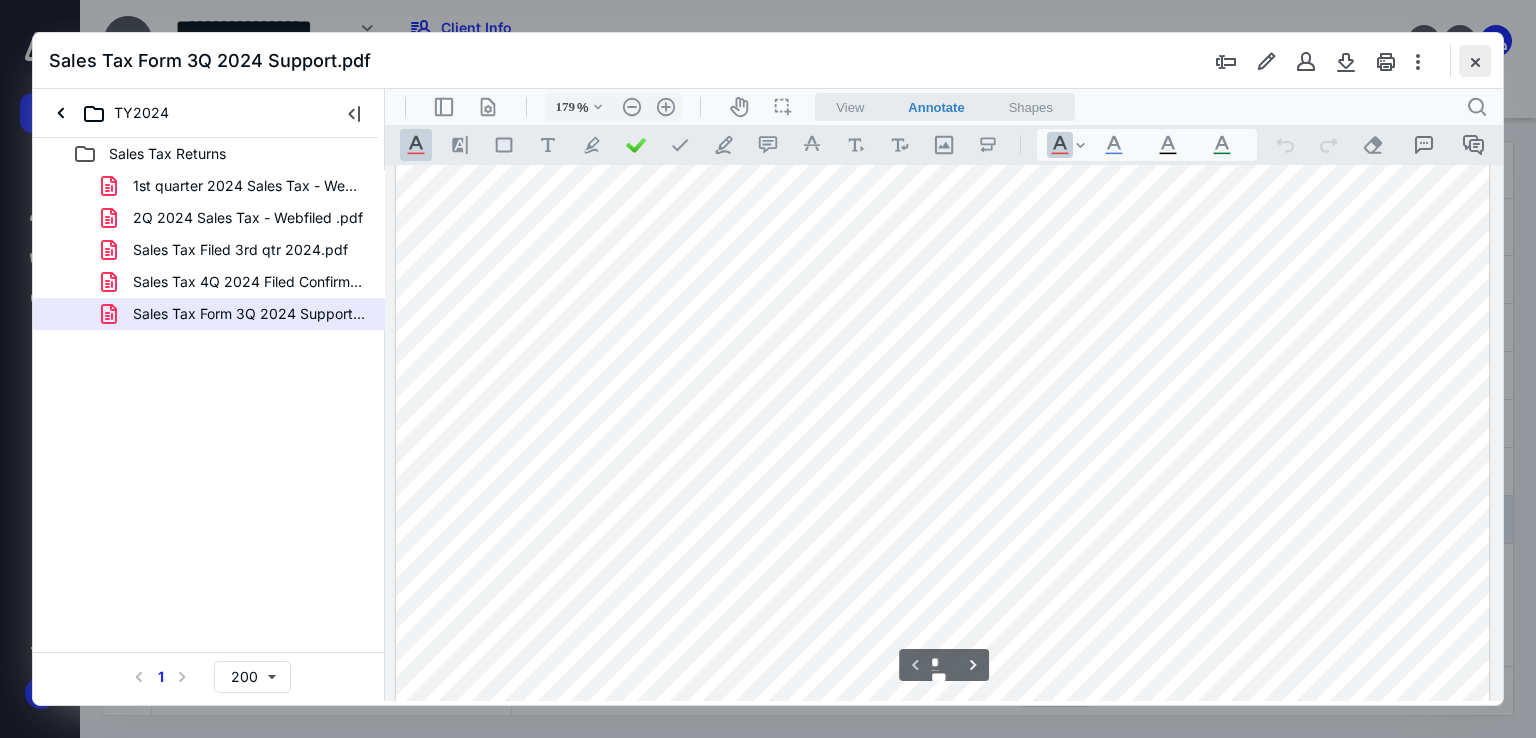 click at bounding box center (1475, 61) 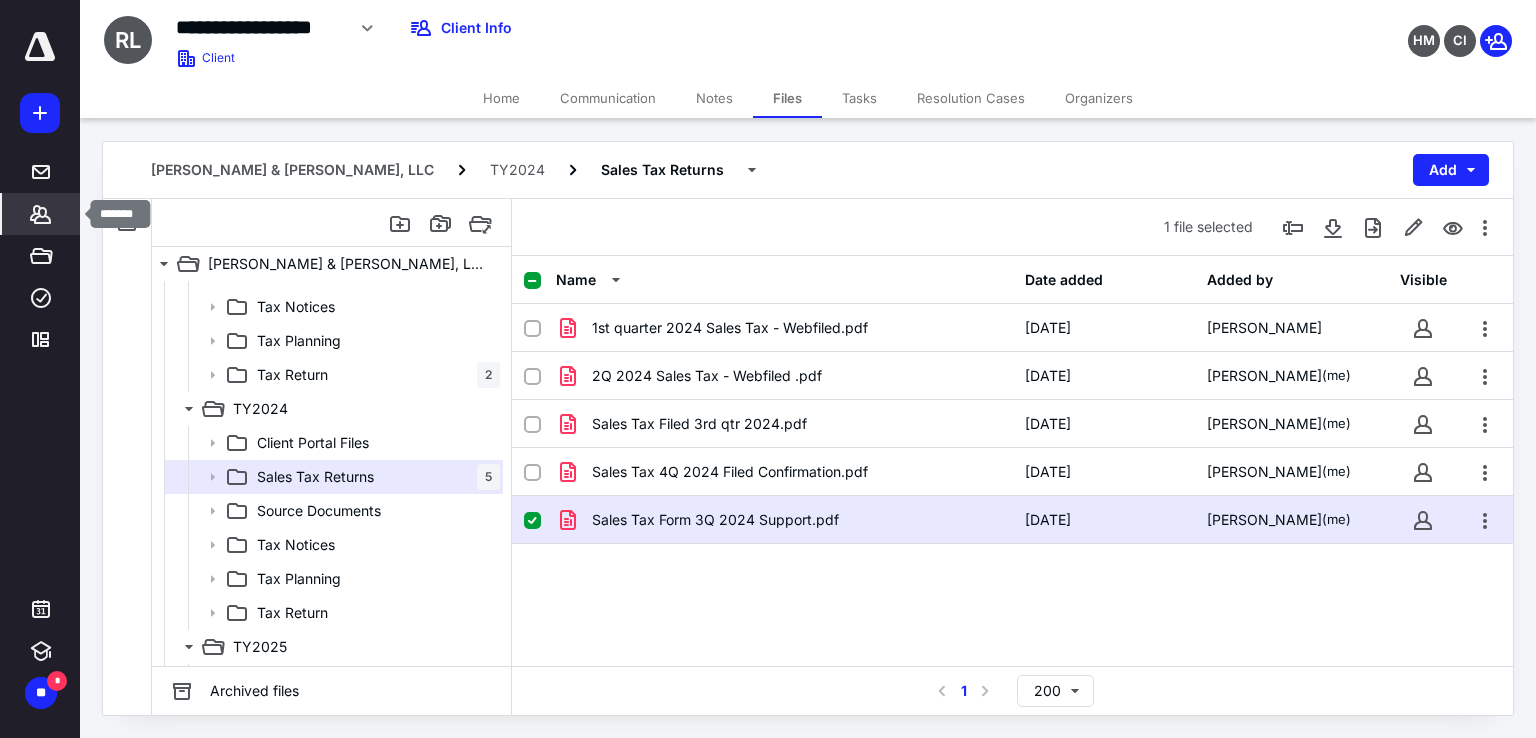click 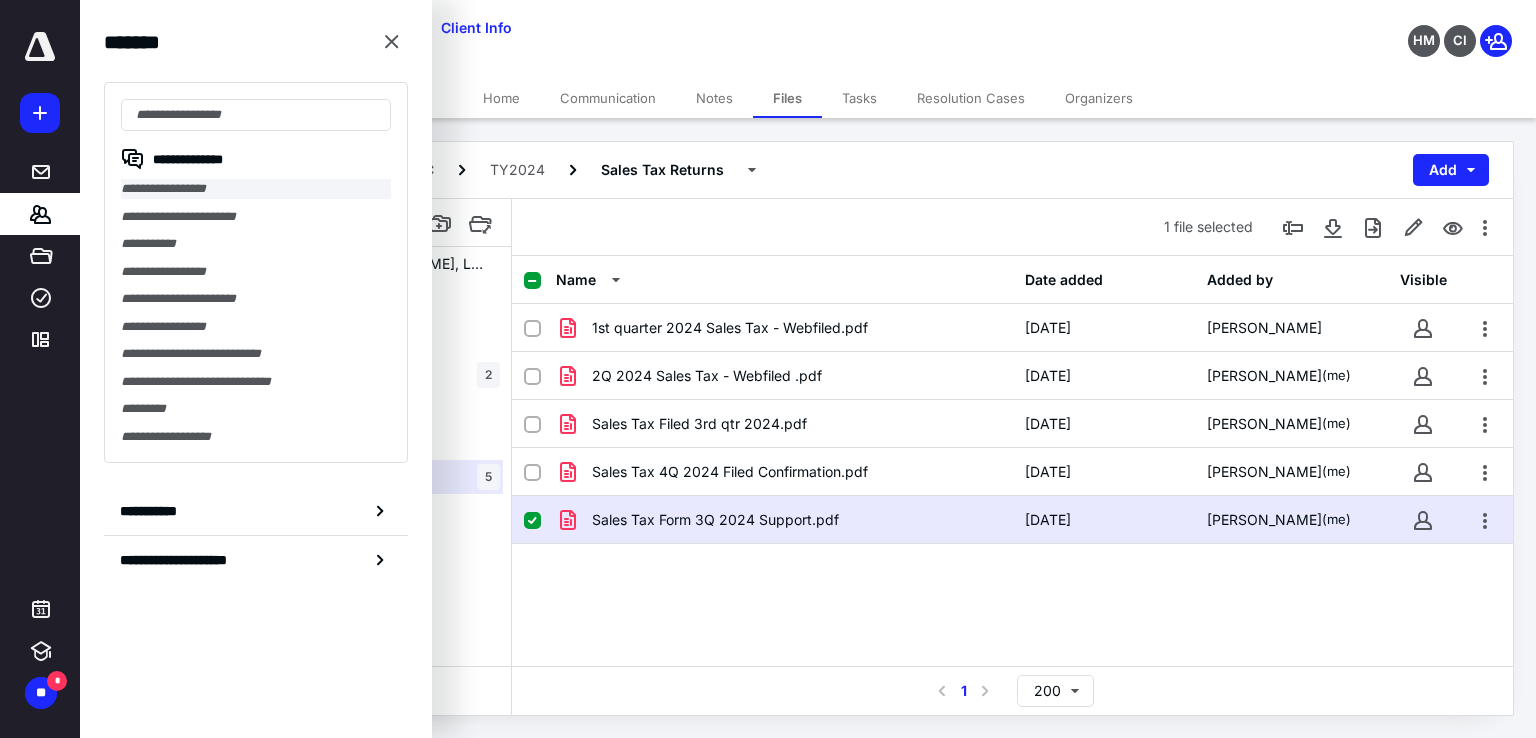 click on "**********" at bounding box center (256, 189) 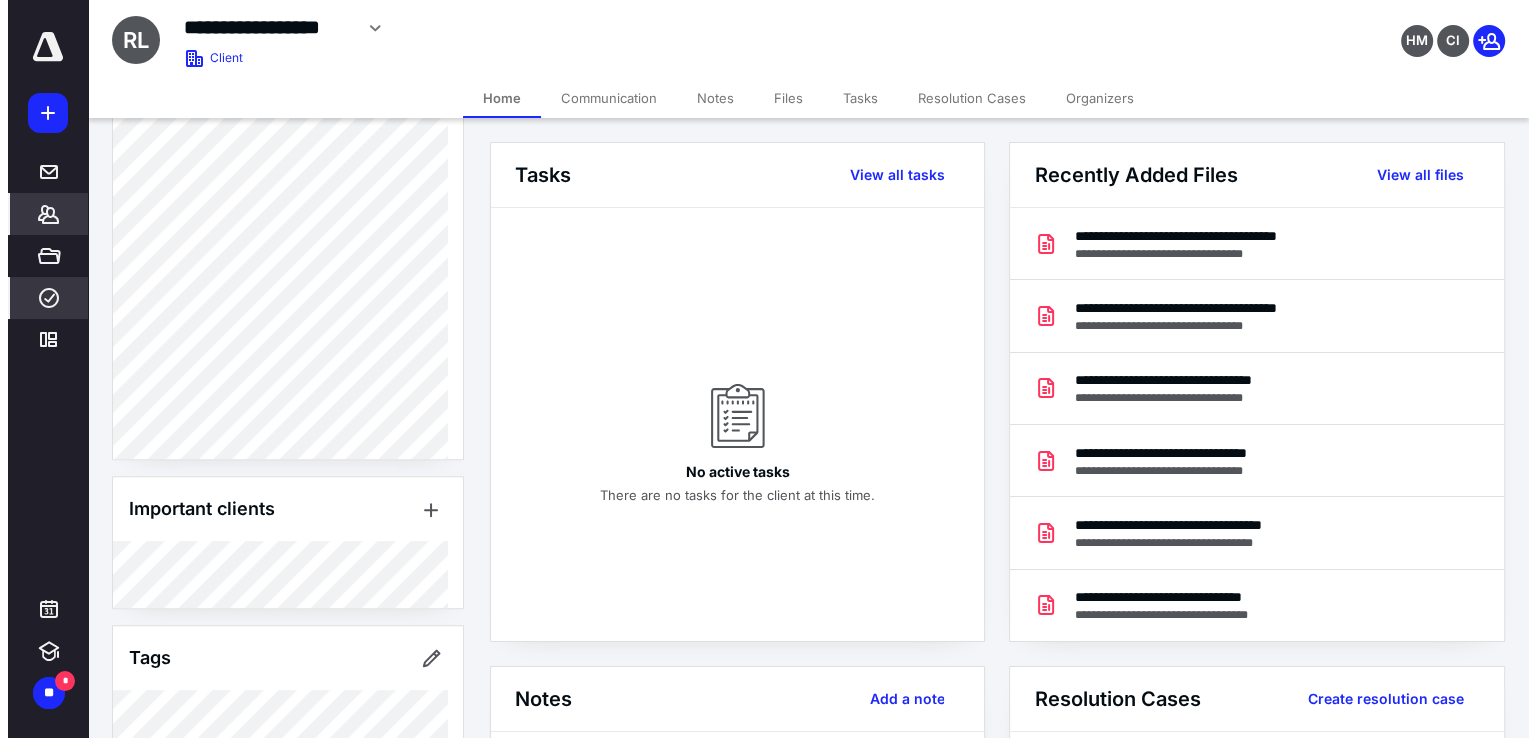 scroll, scrollTop: 965, scrollLeft: 0, axis: vertical 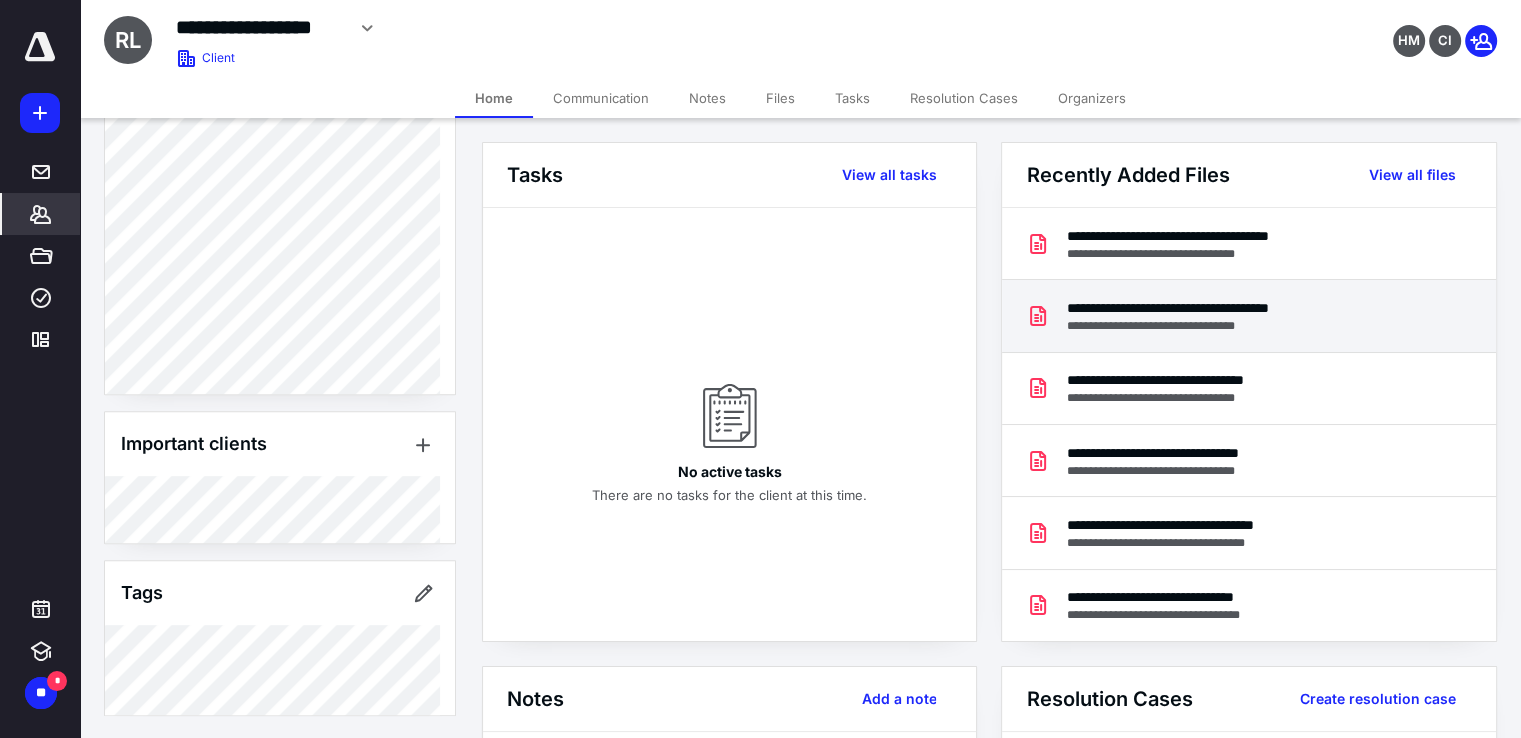 click on "**********" at bounding box center [1204, 308] 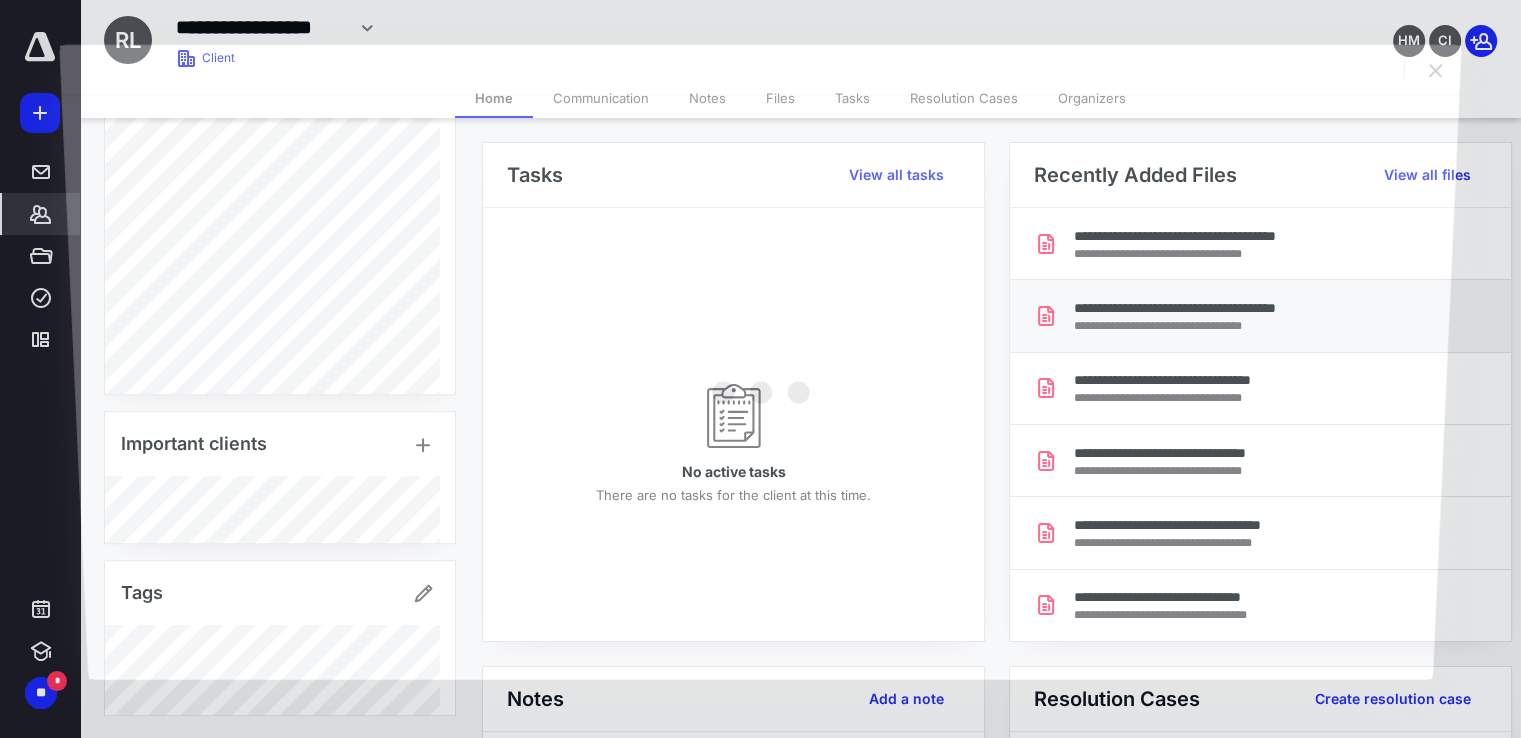 click at bounding box center [760, 387] 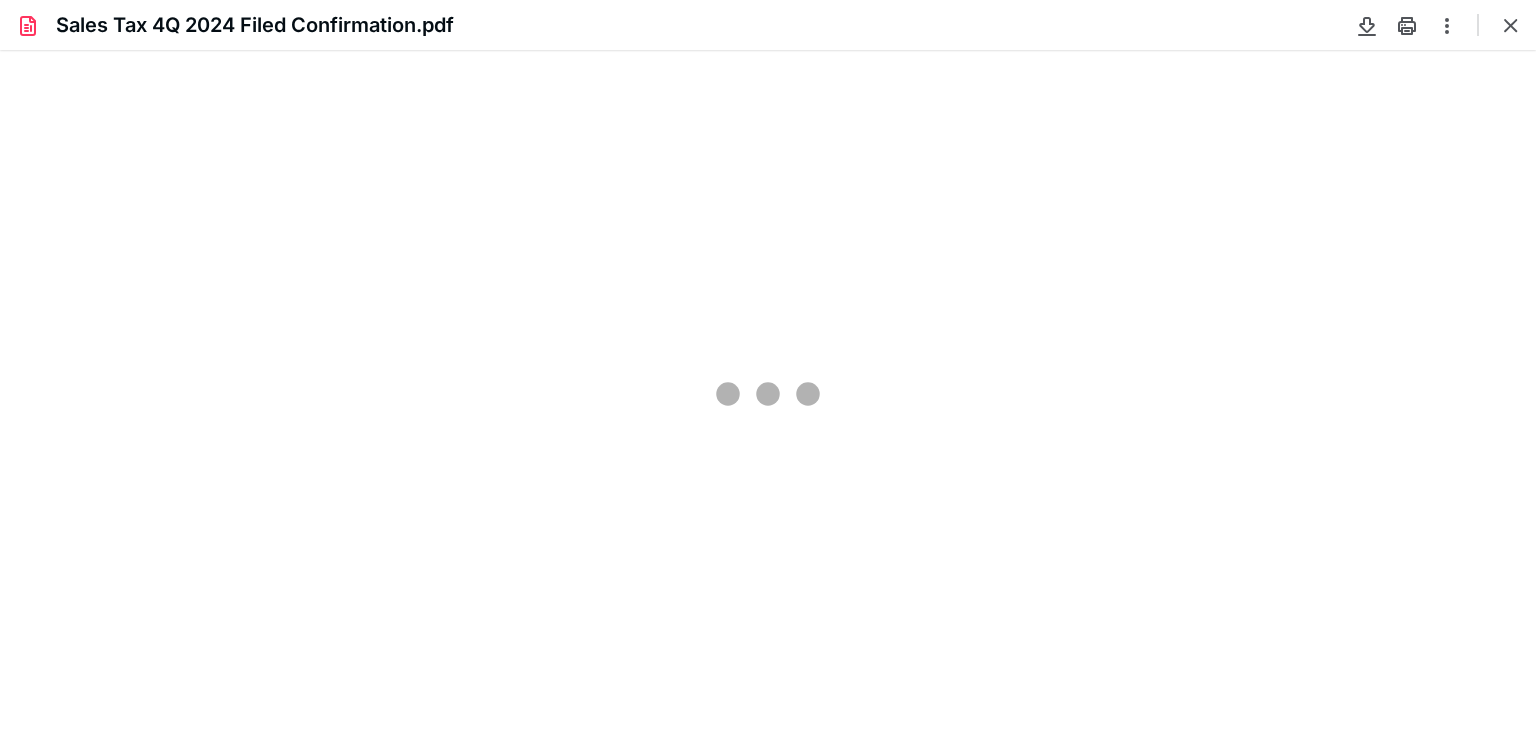scroll, scrollTop: 0, scrollLeft: 0, axis: both 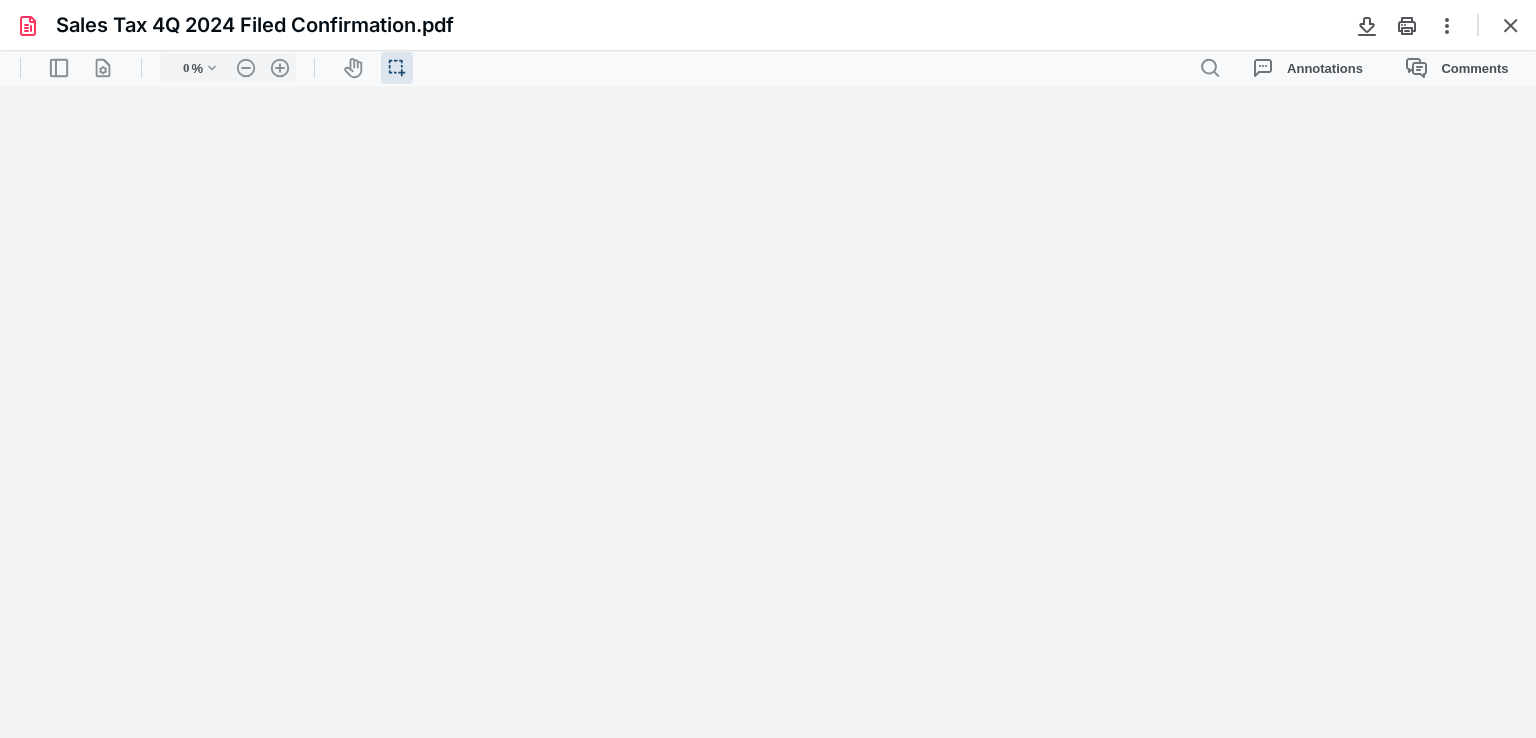 type on "247" 